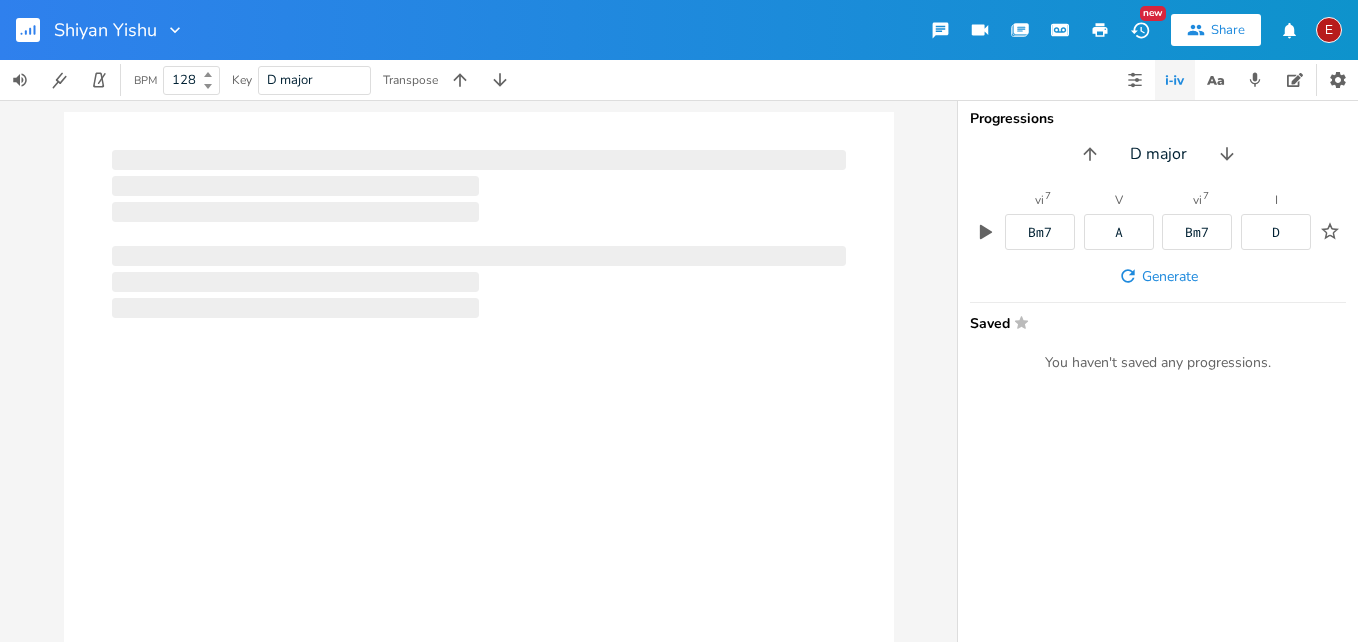 scroll, scrollTop: 0, scrollLeft: 0, axis: both 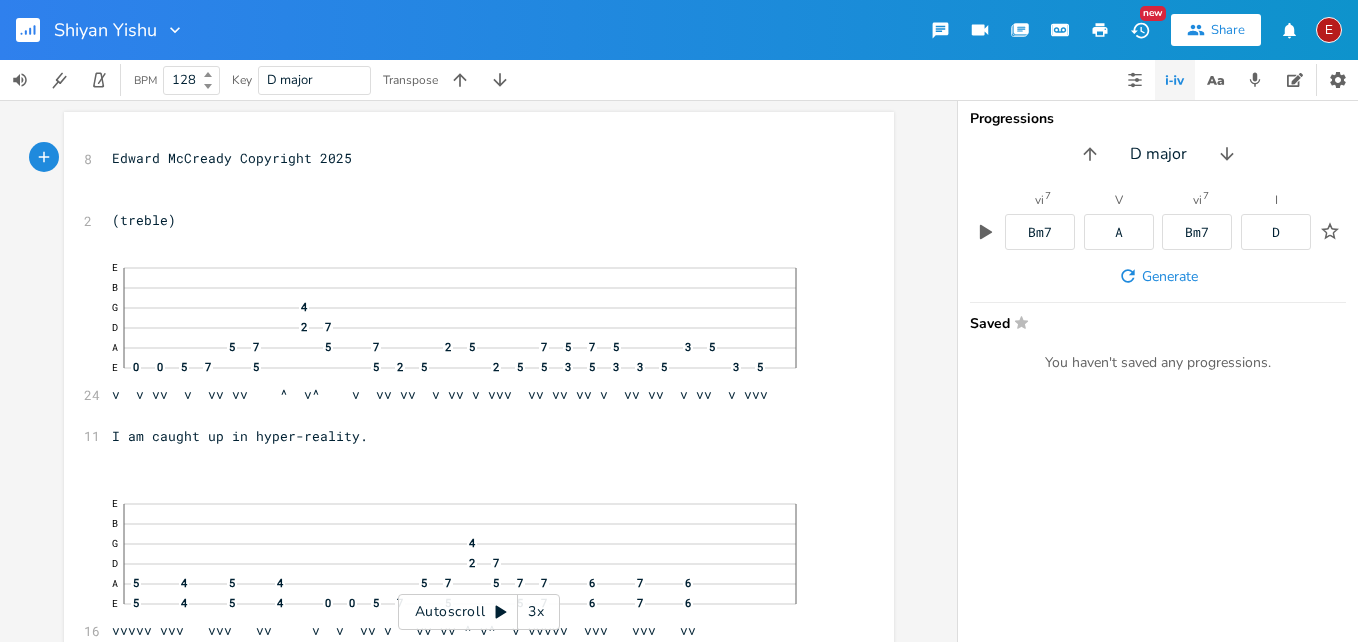 click on "3x" at bounding box center (536, 612) 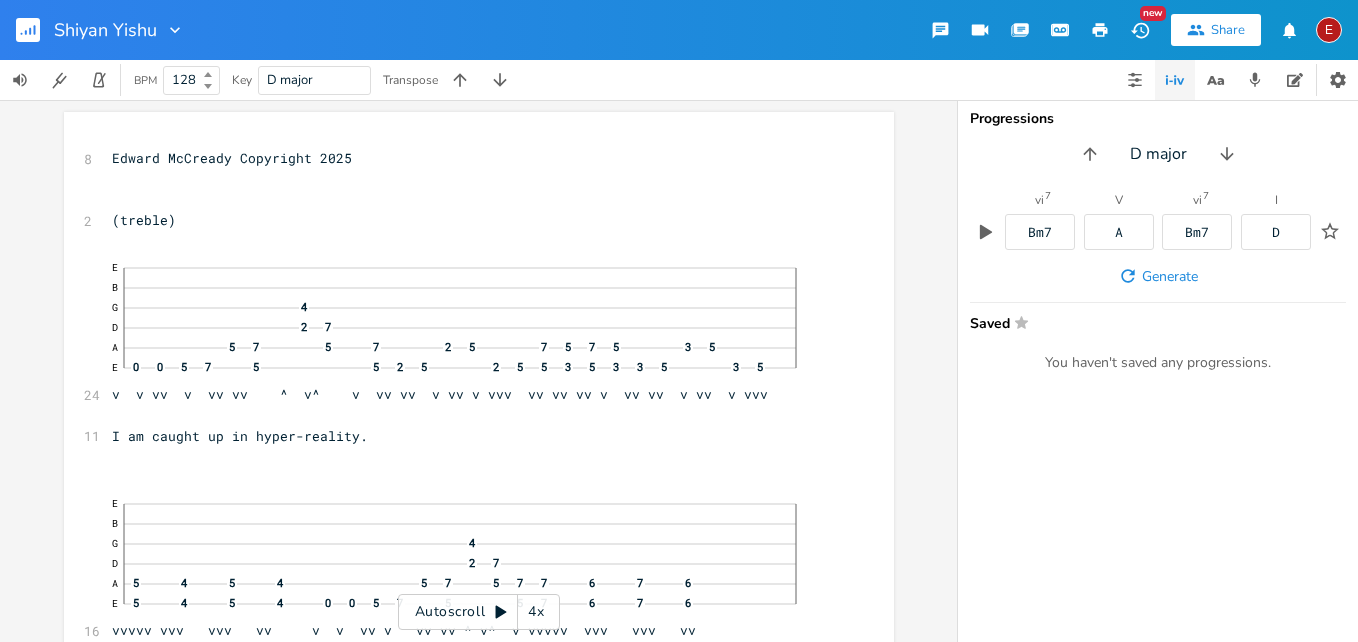 click on "4x" at bounding box center (536, 612) 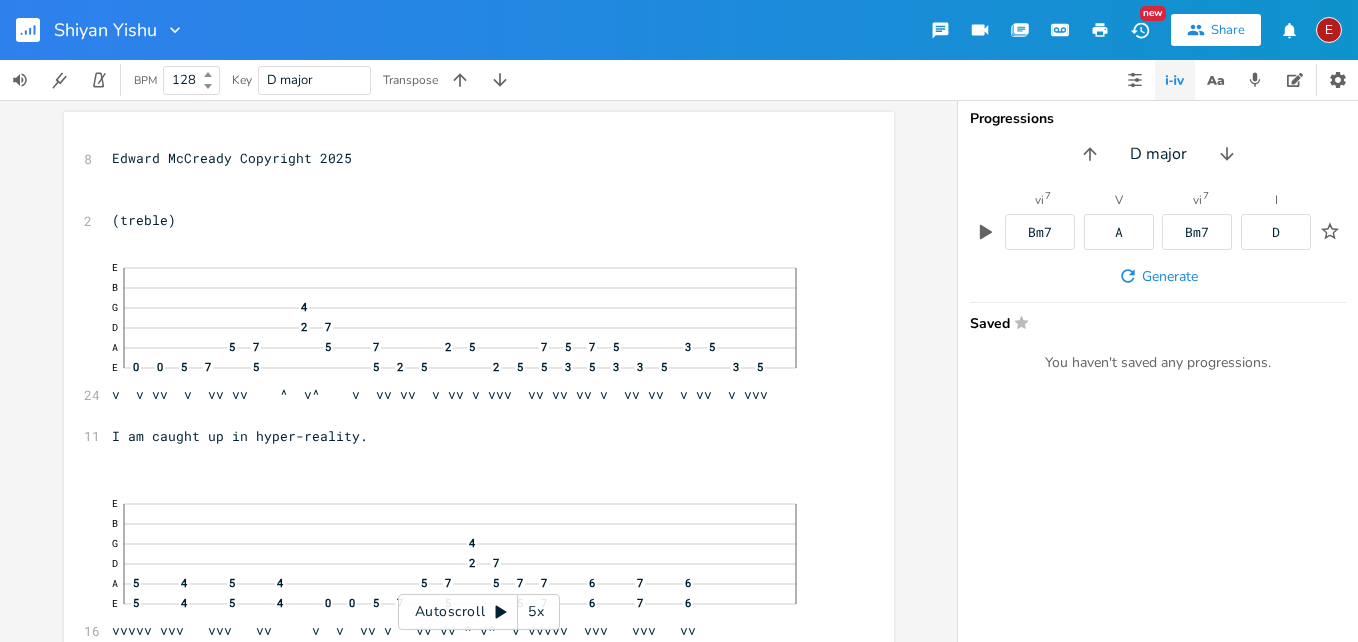 click 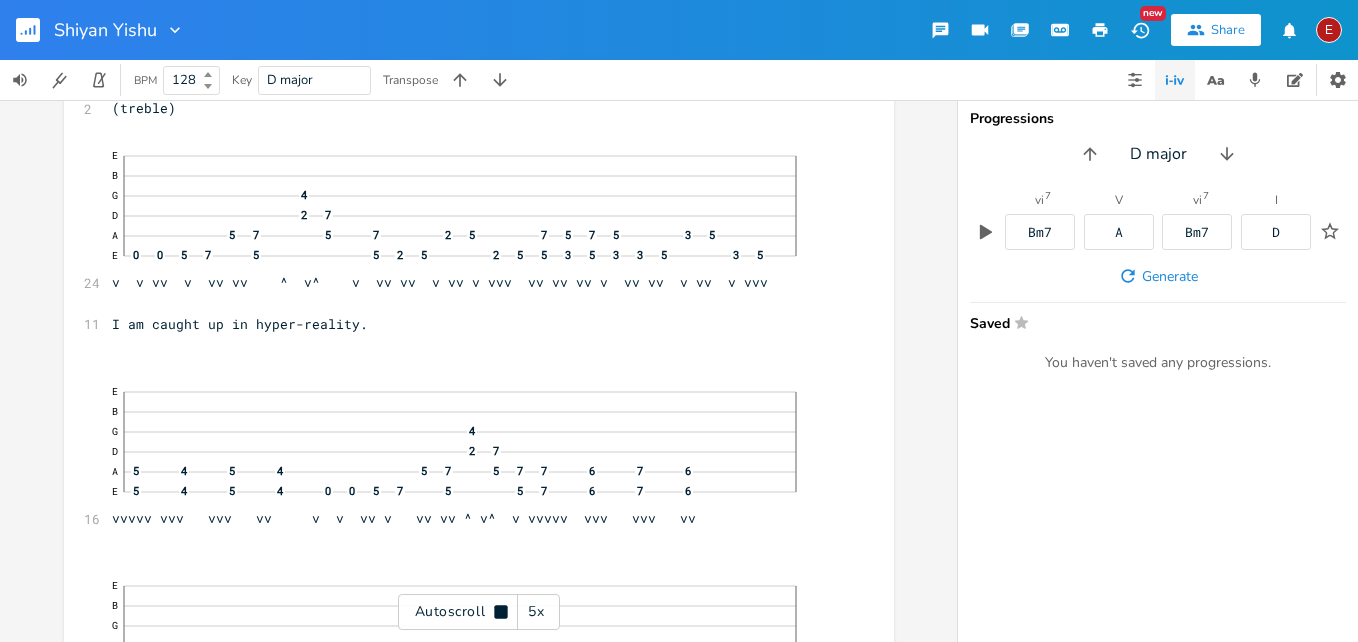 click 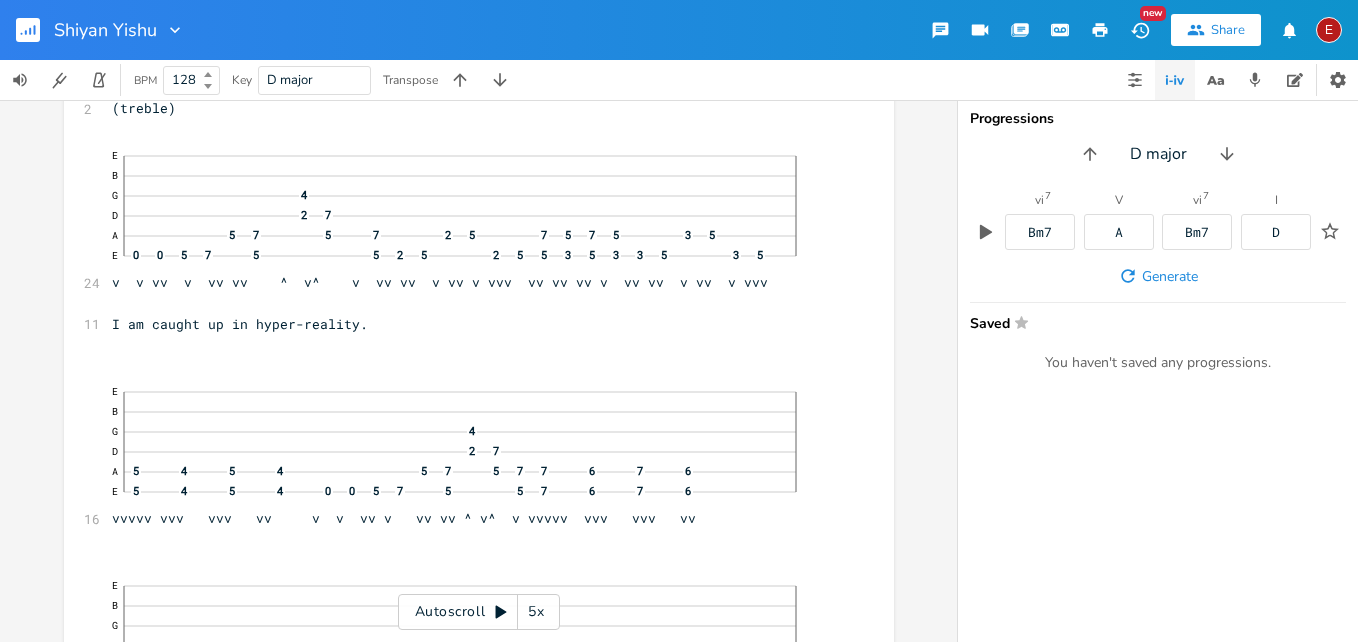 scroll, scrollTop: 113, scrollLeft: 0, axis: vertical 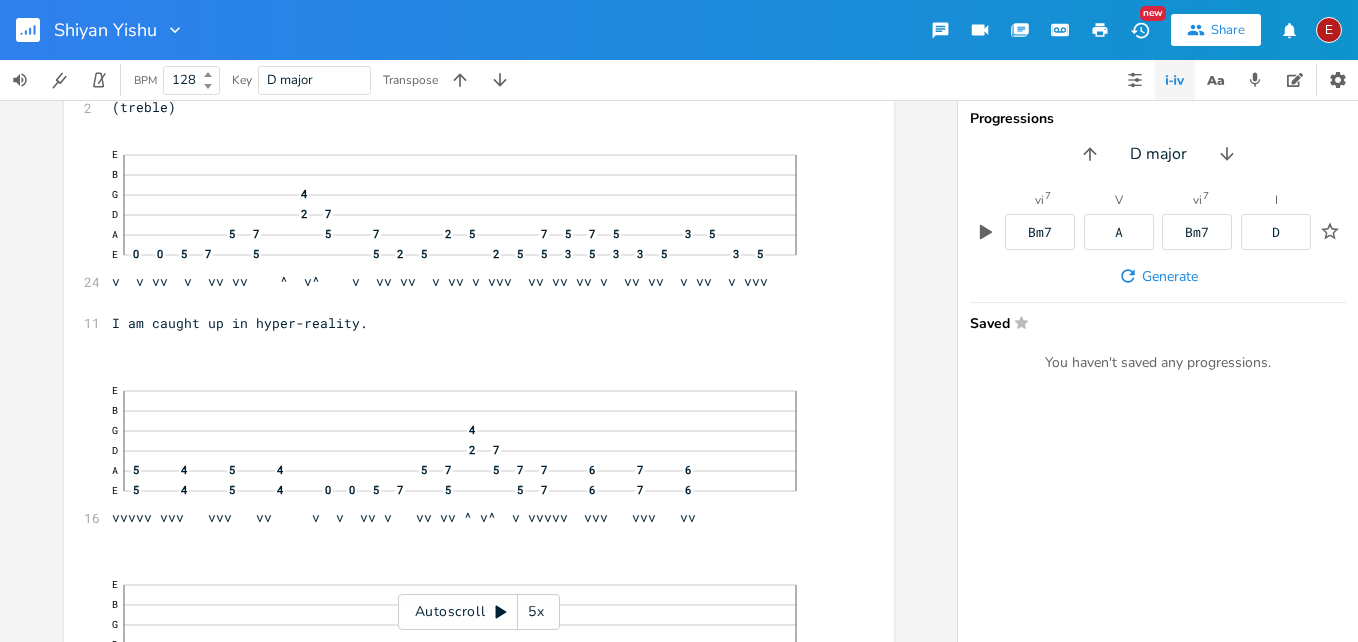 click 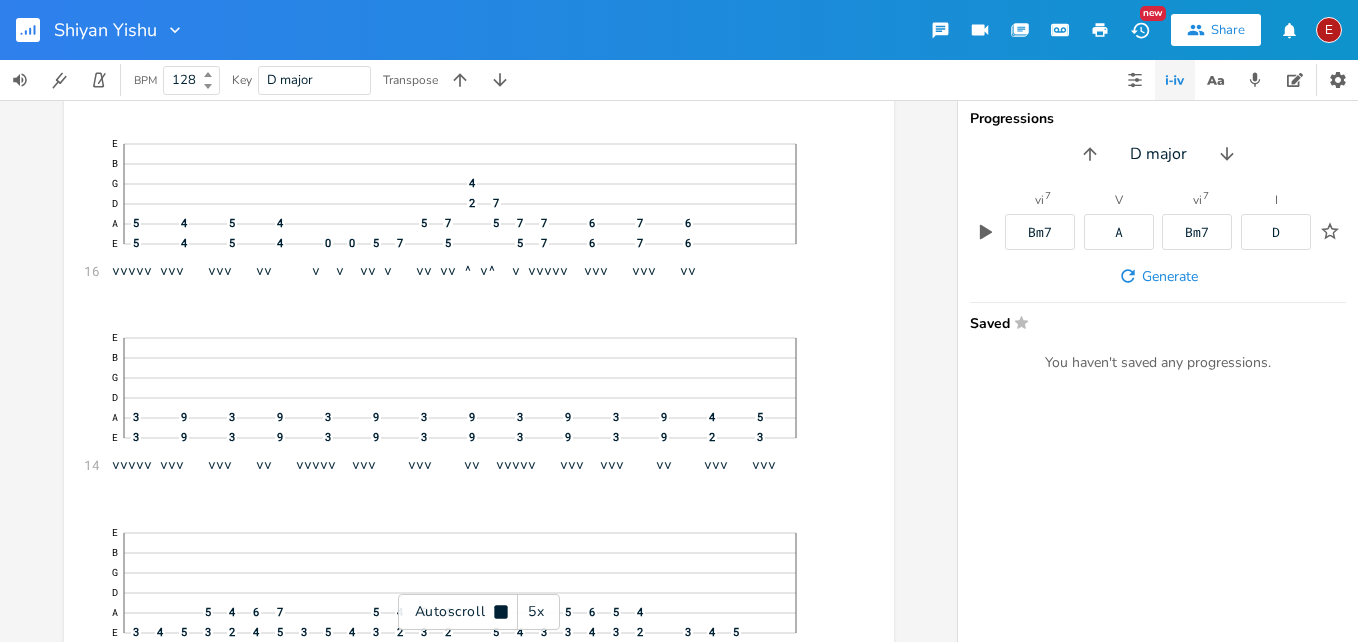 click 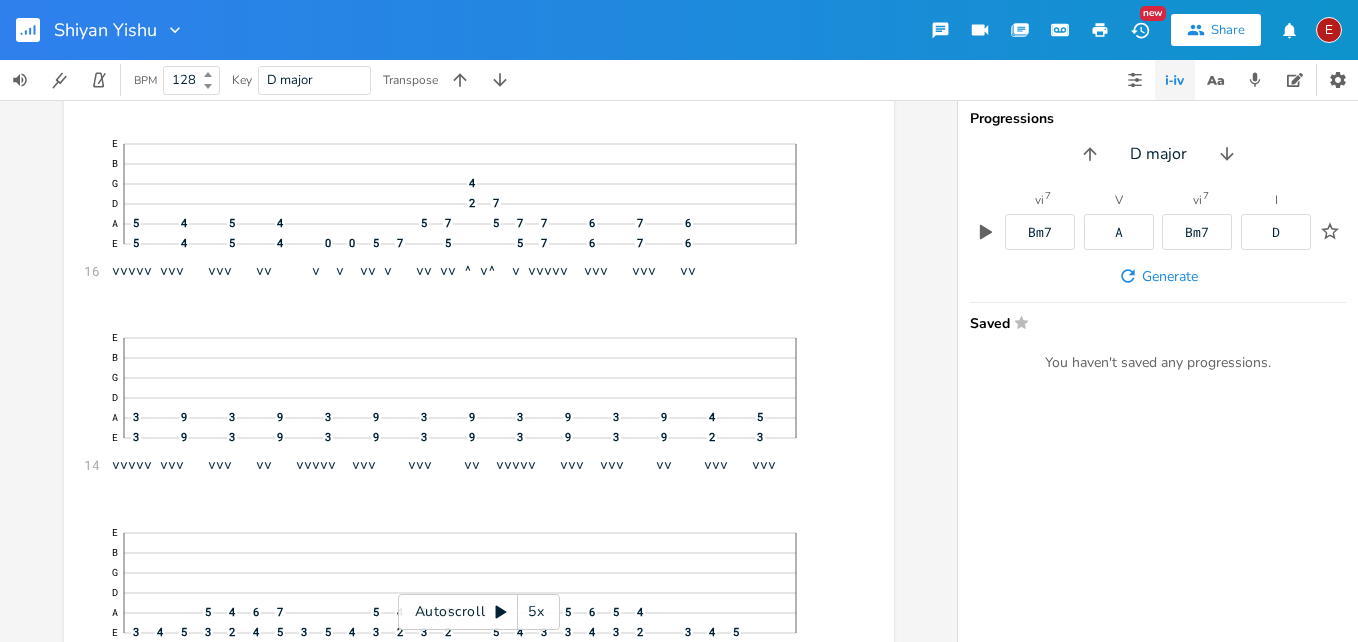 scroll, scrollTop: 362, scrollLeft: 0, axis: vertical 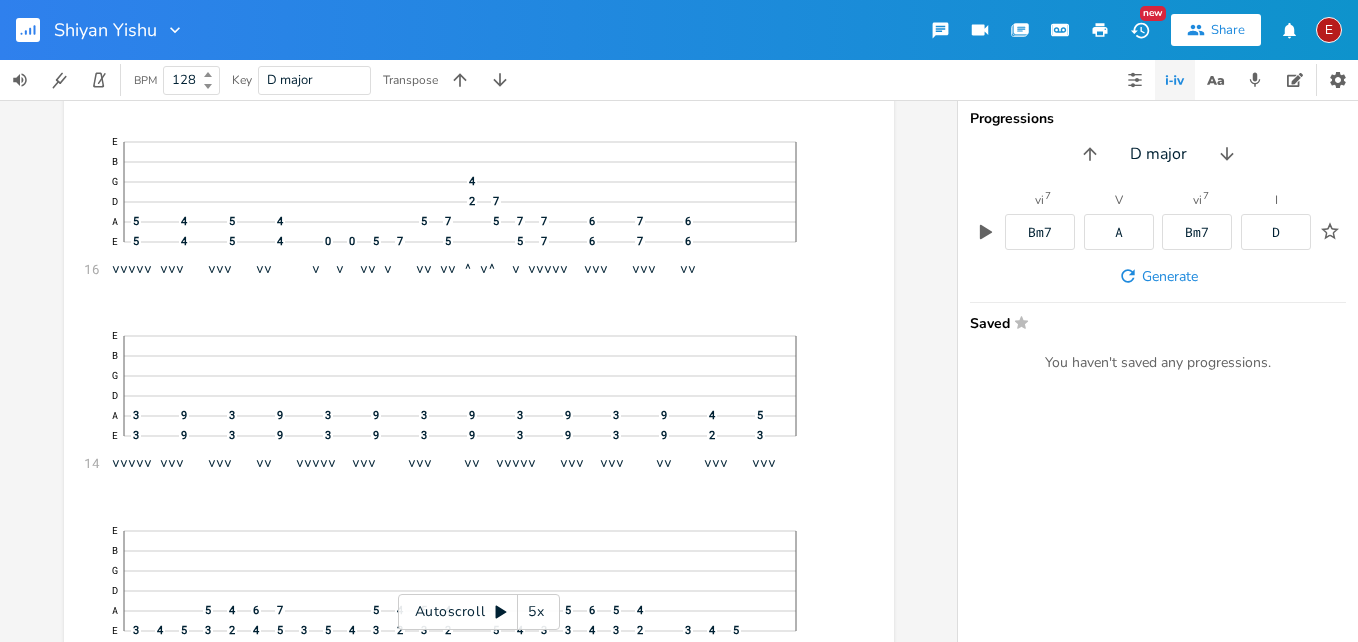 click 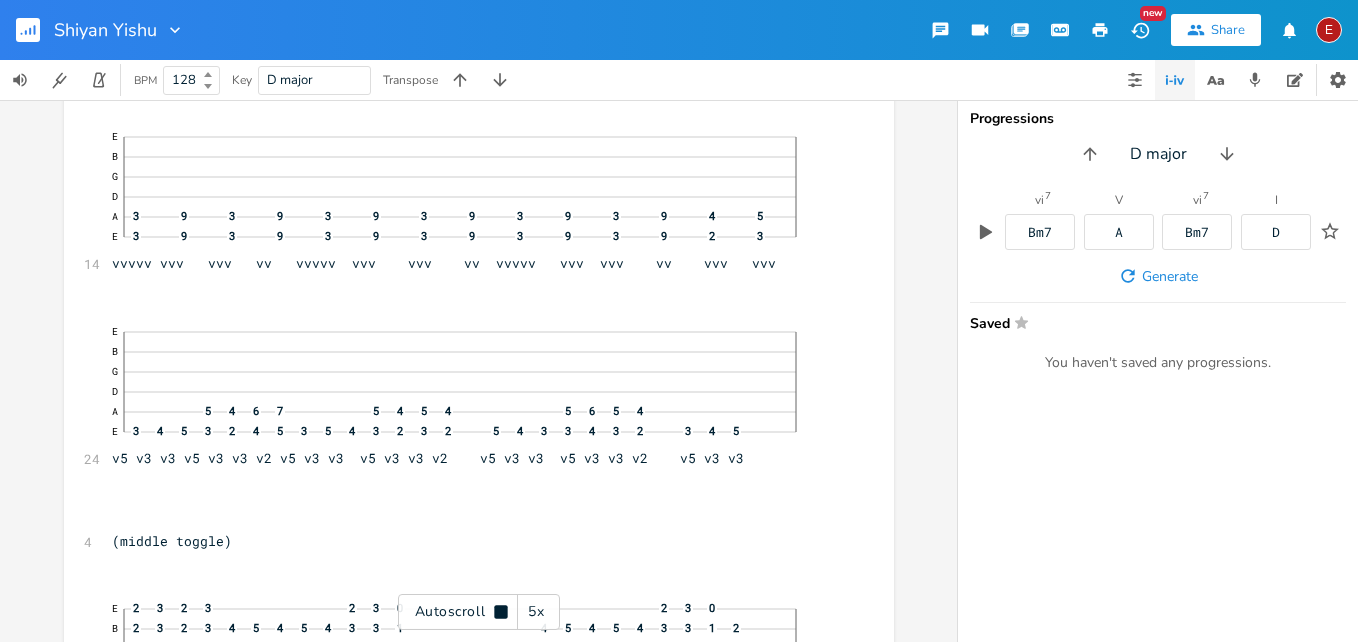 click 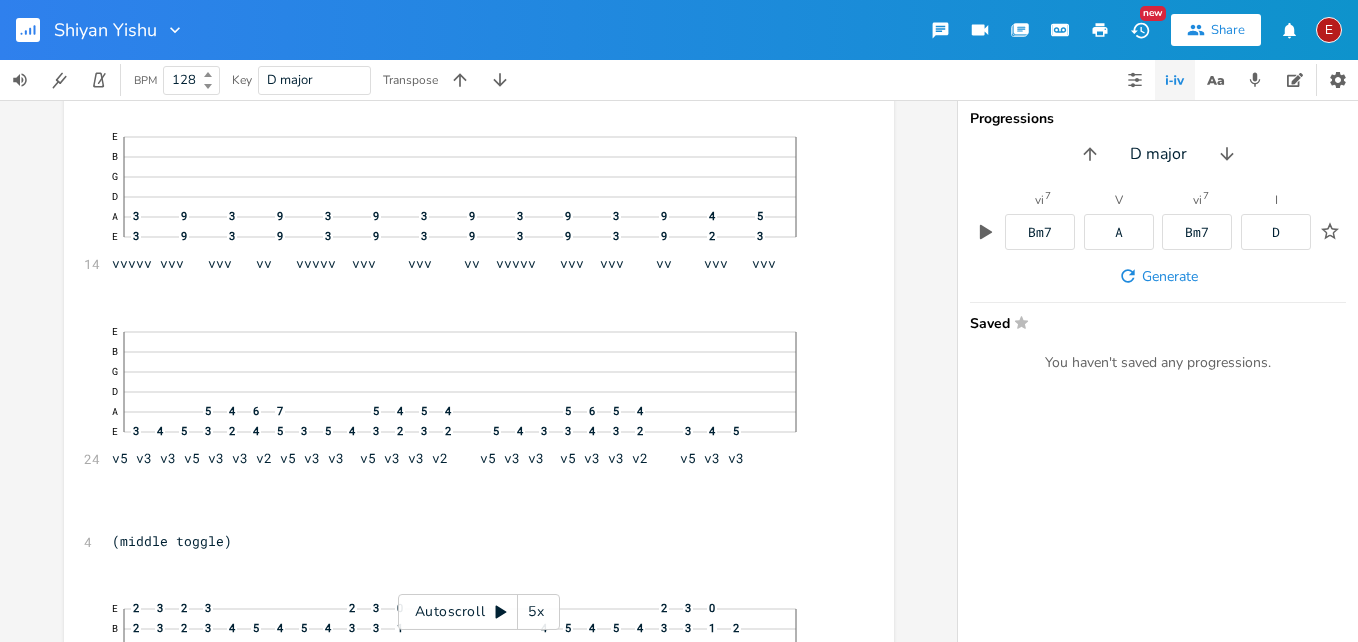 scroll, scrollTop: 563, scrollLeft: 0, axis: vertical 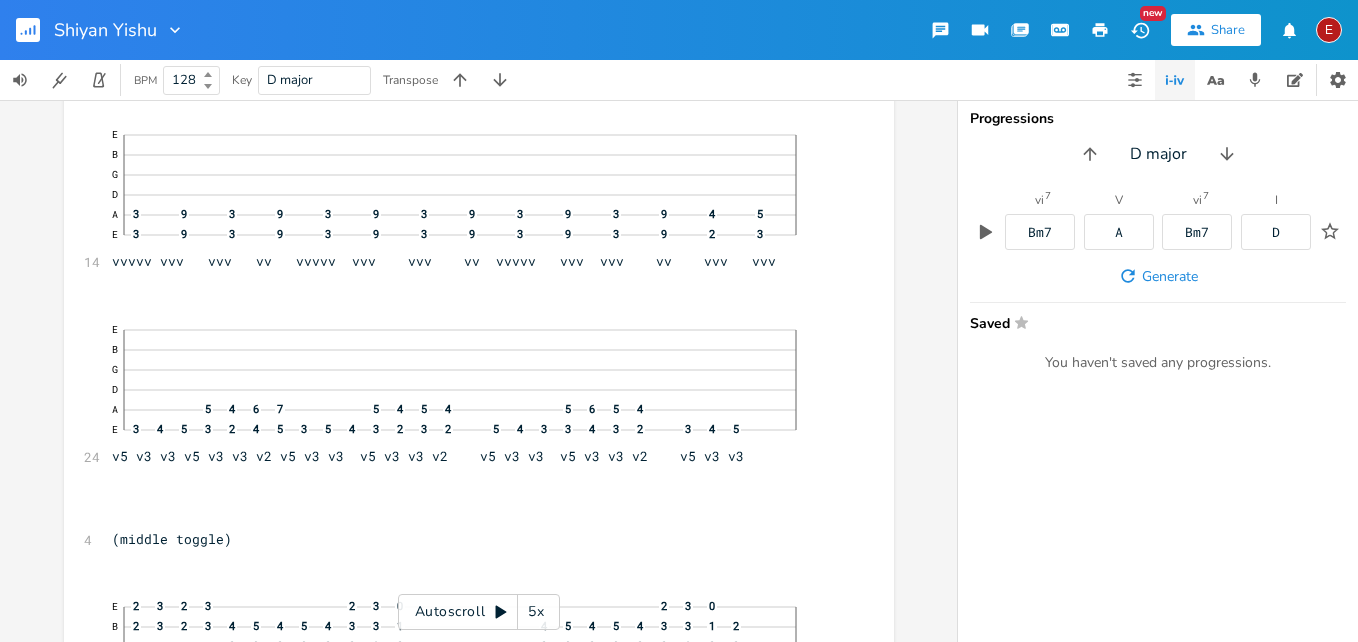 click 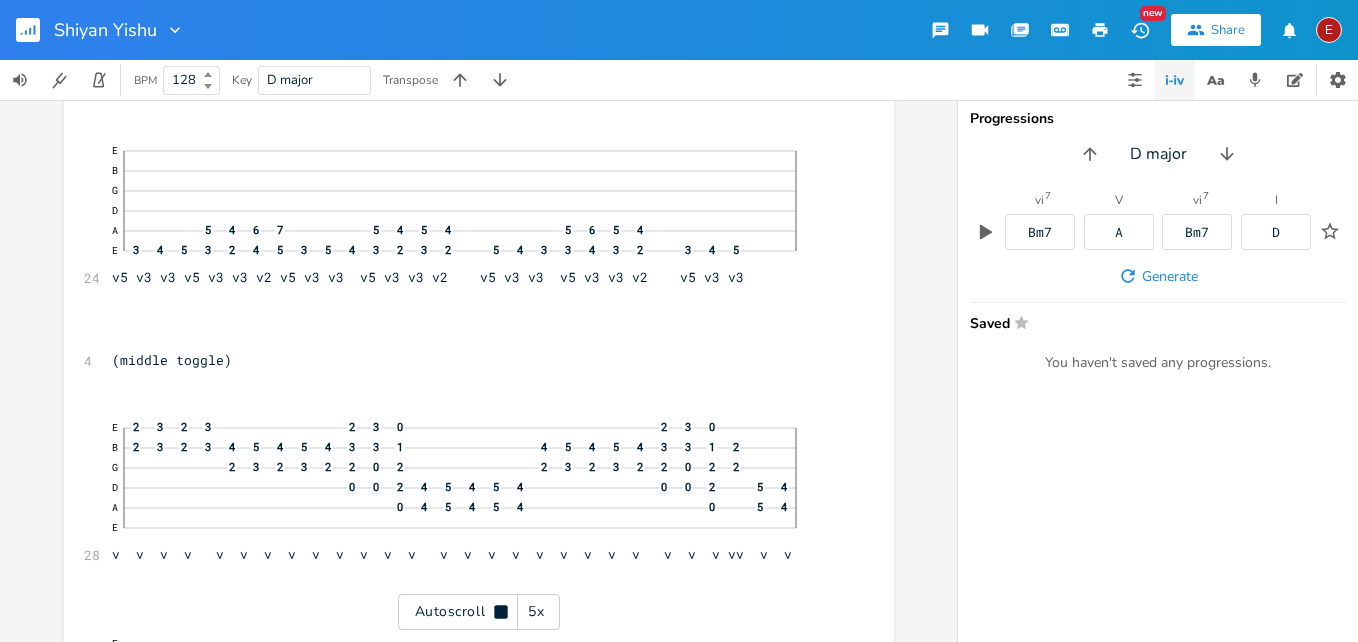 click 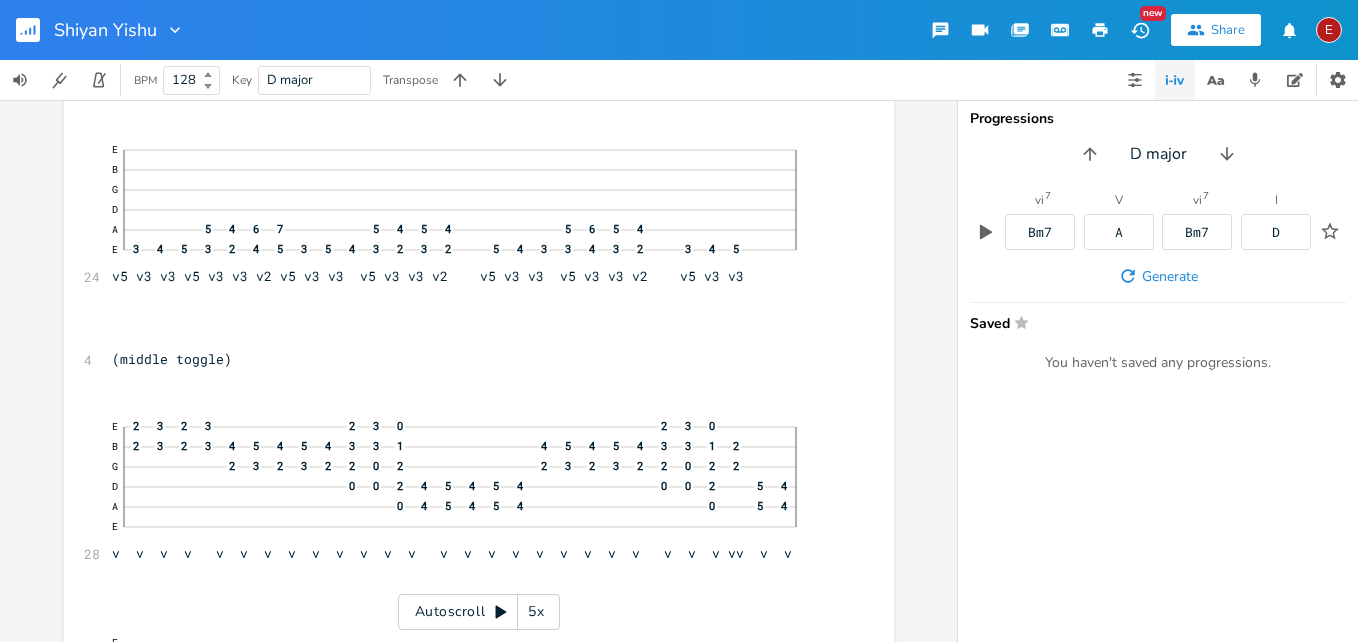 click 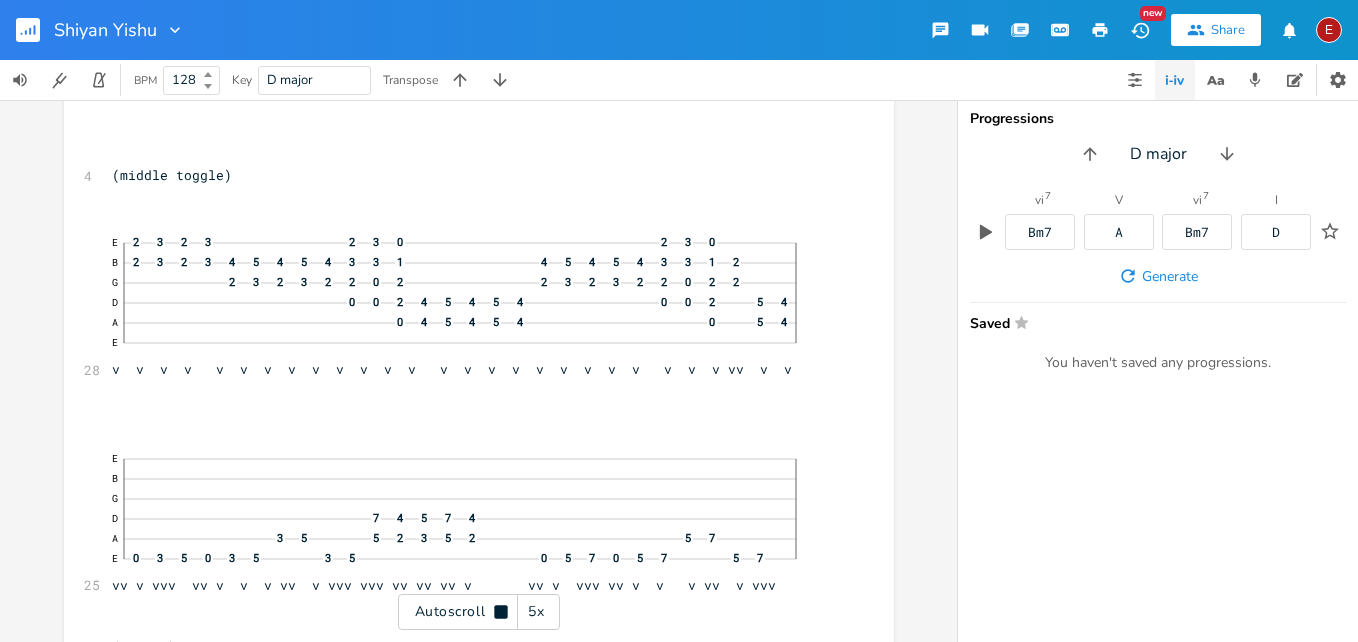 click 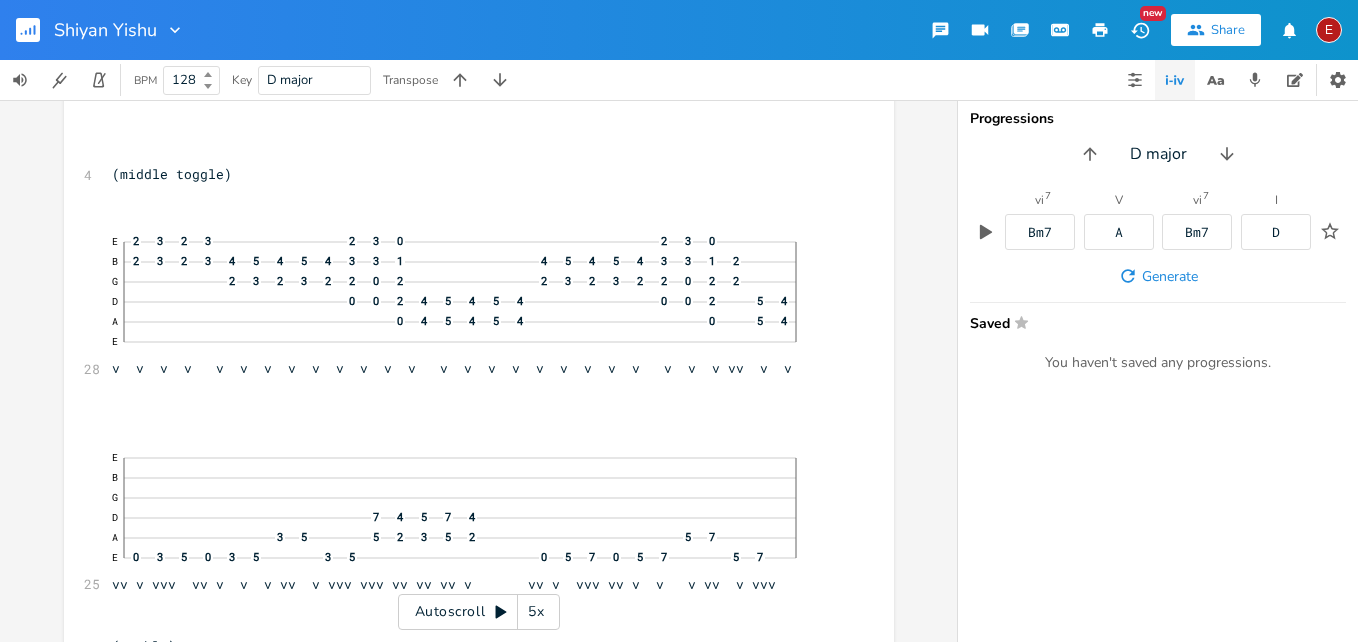 click 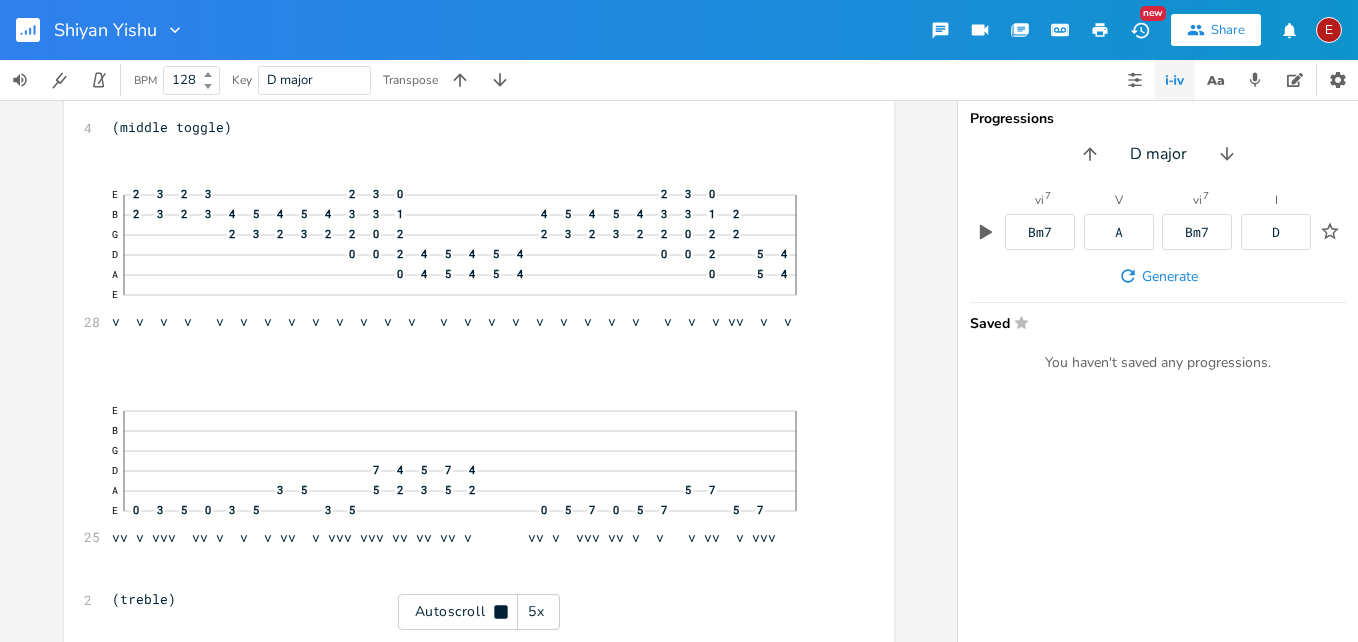 click 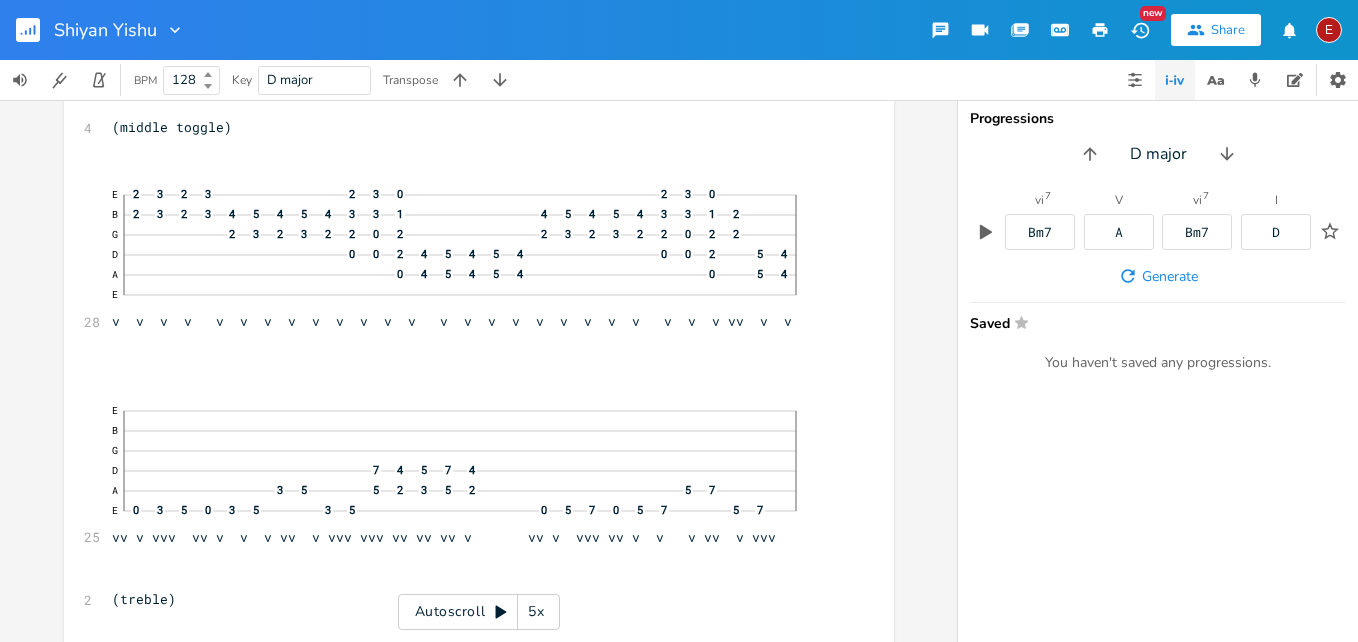 scroll, scrollTop: 977, scrollLeft: 0, axis: vertical 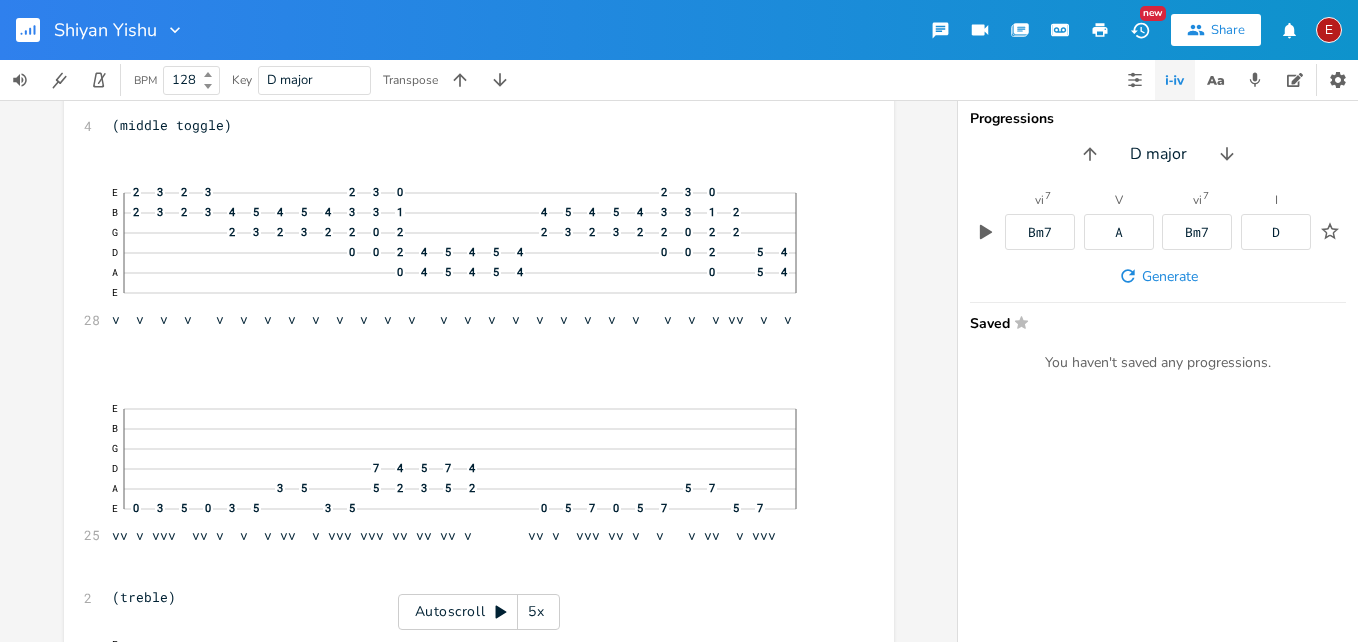 click 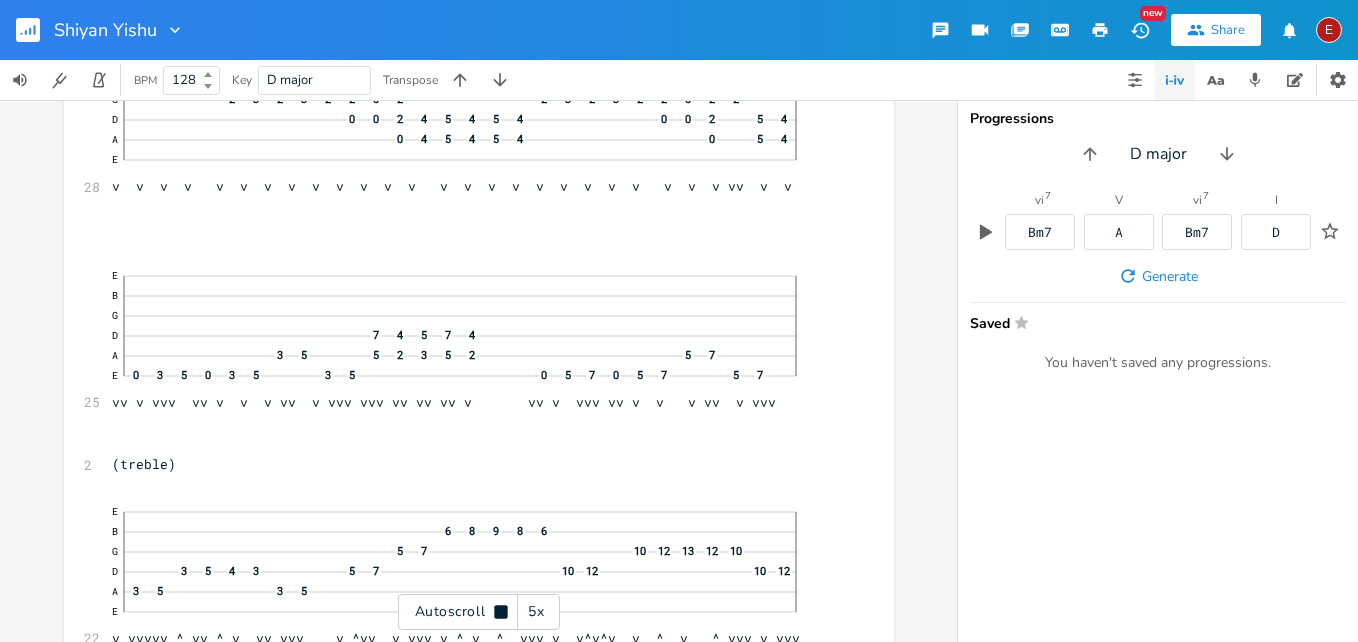 click 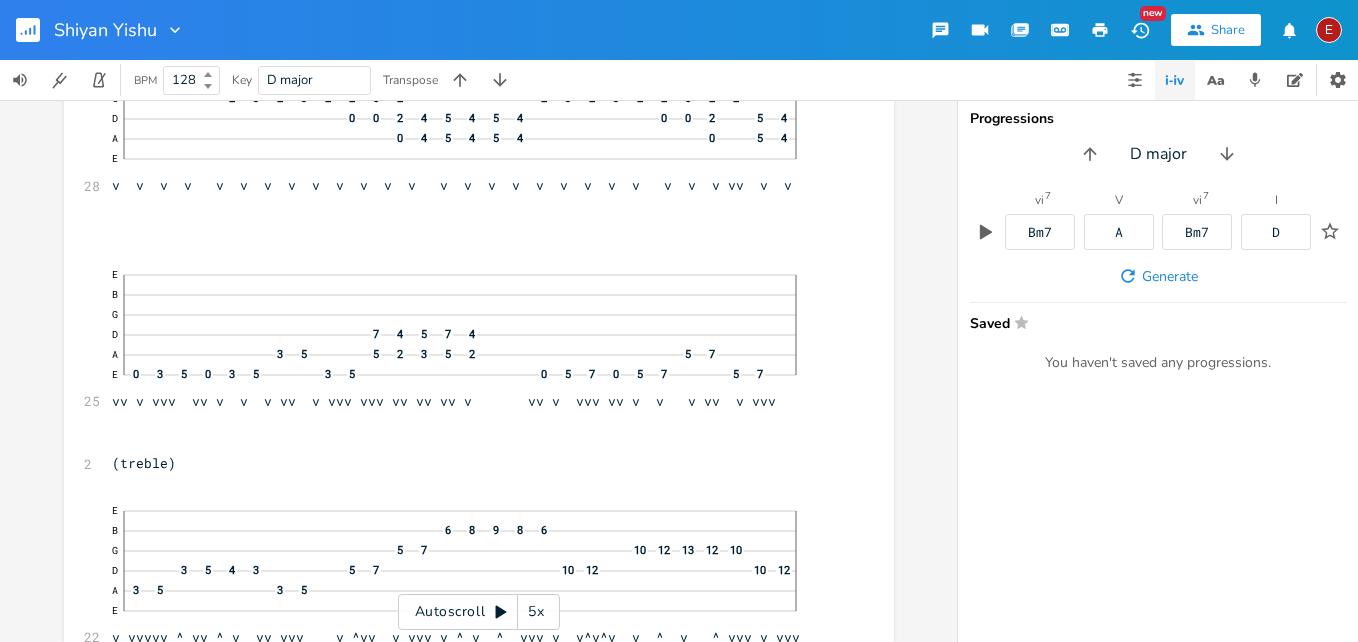 click 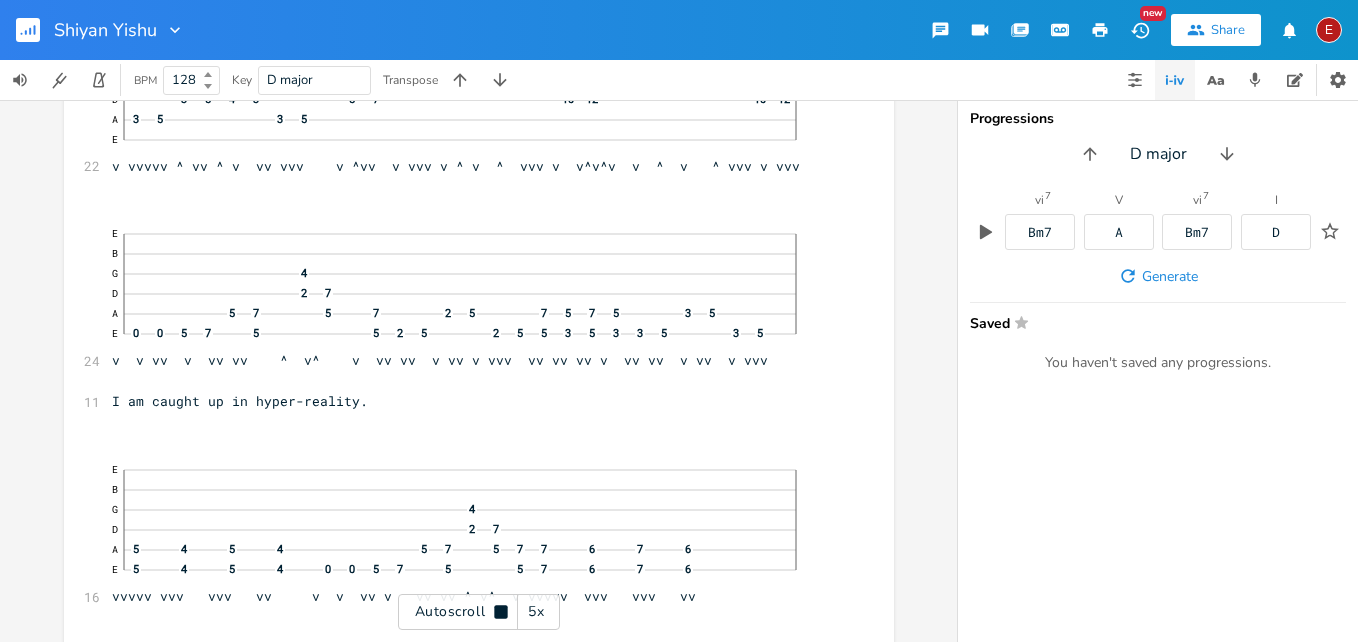 click 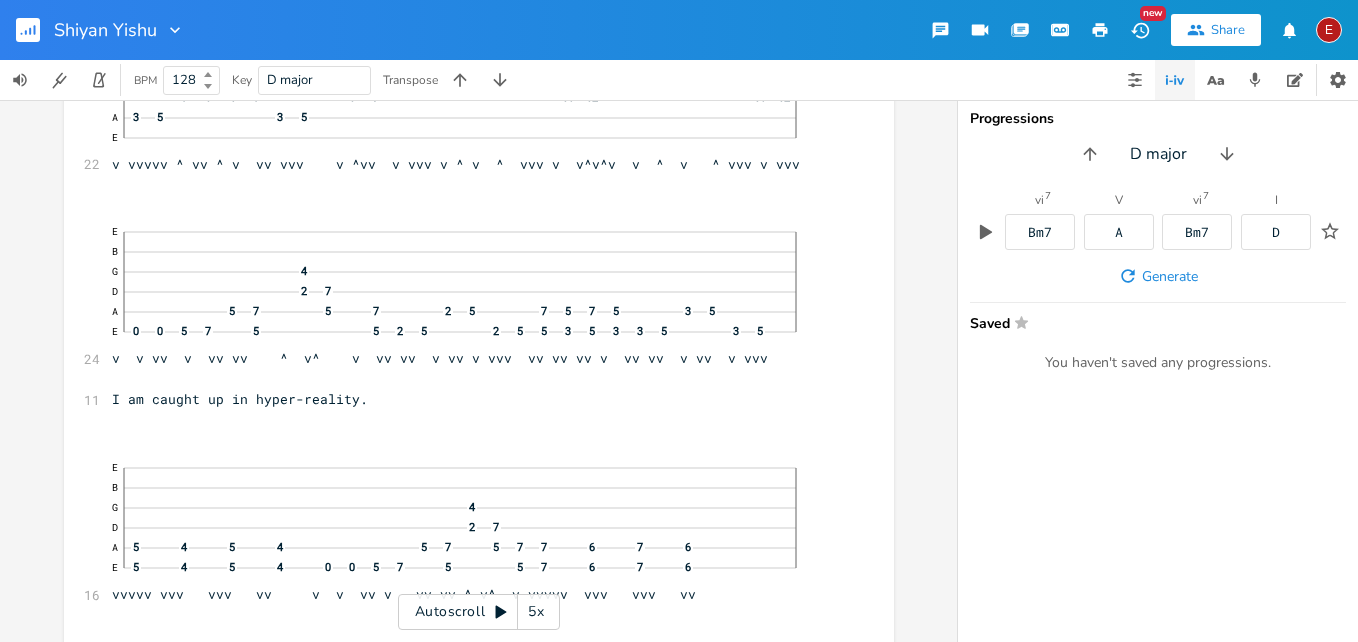 click 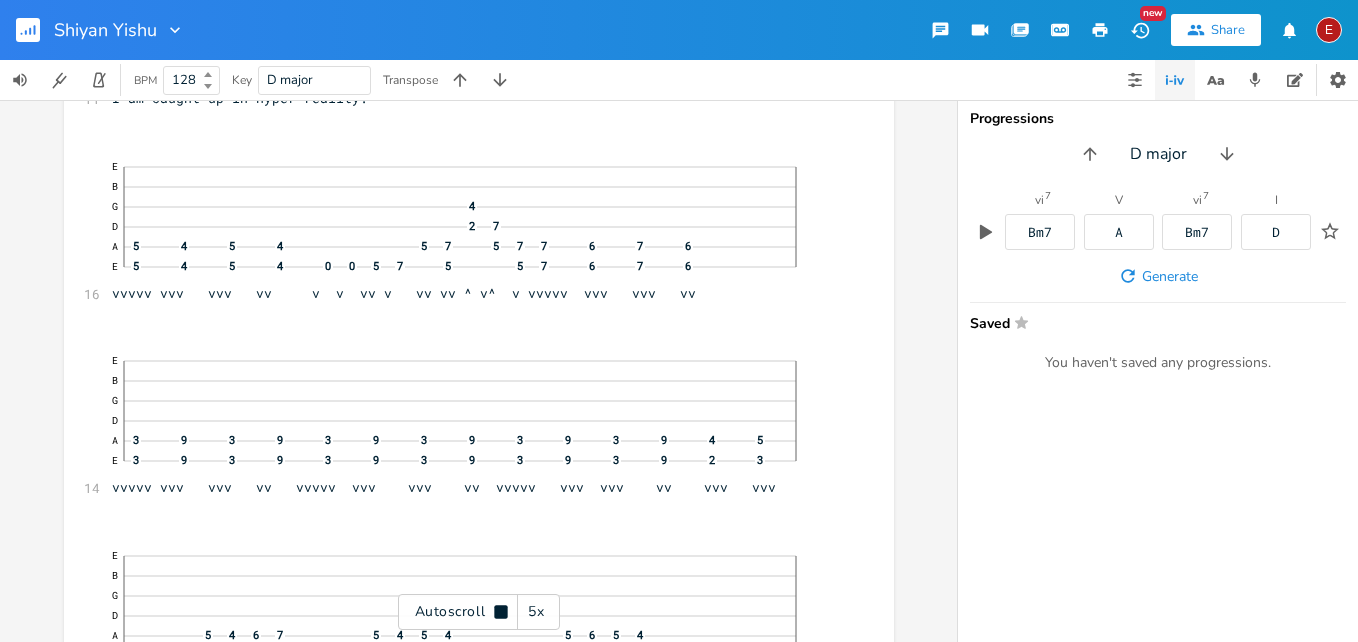 click 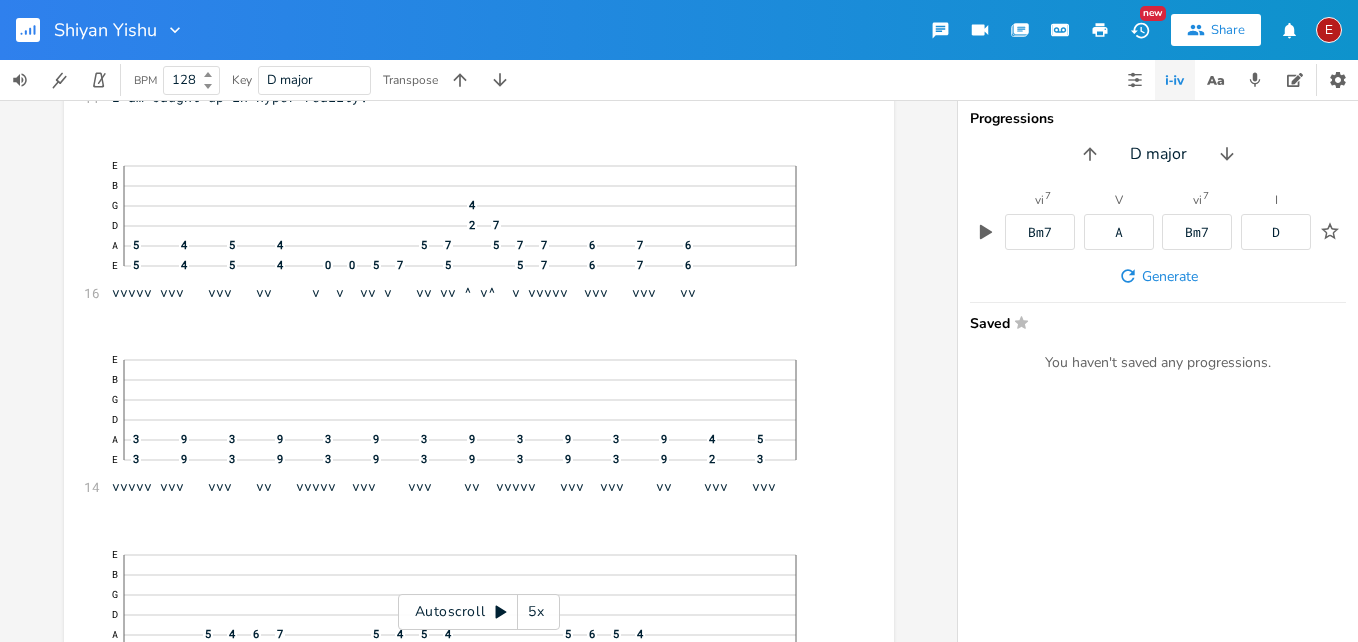 click 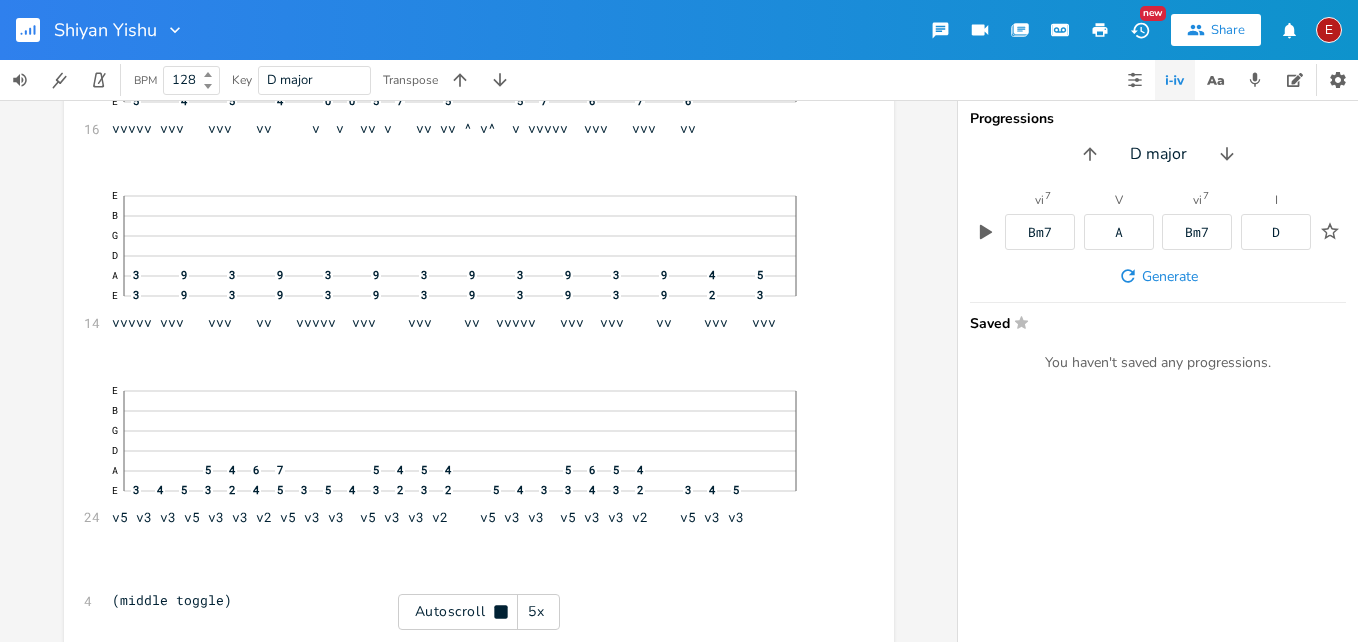 click 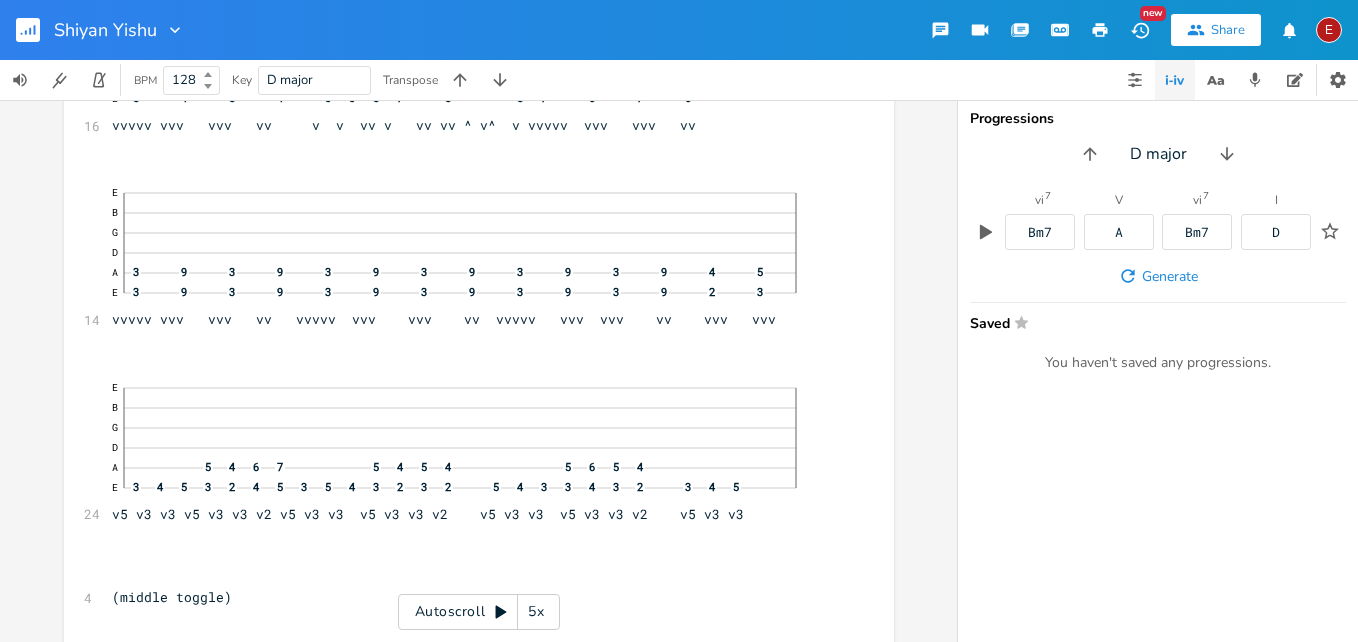 click 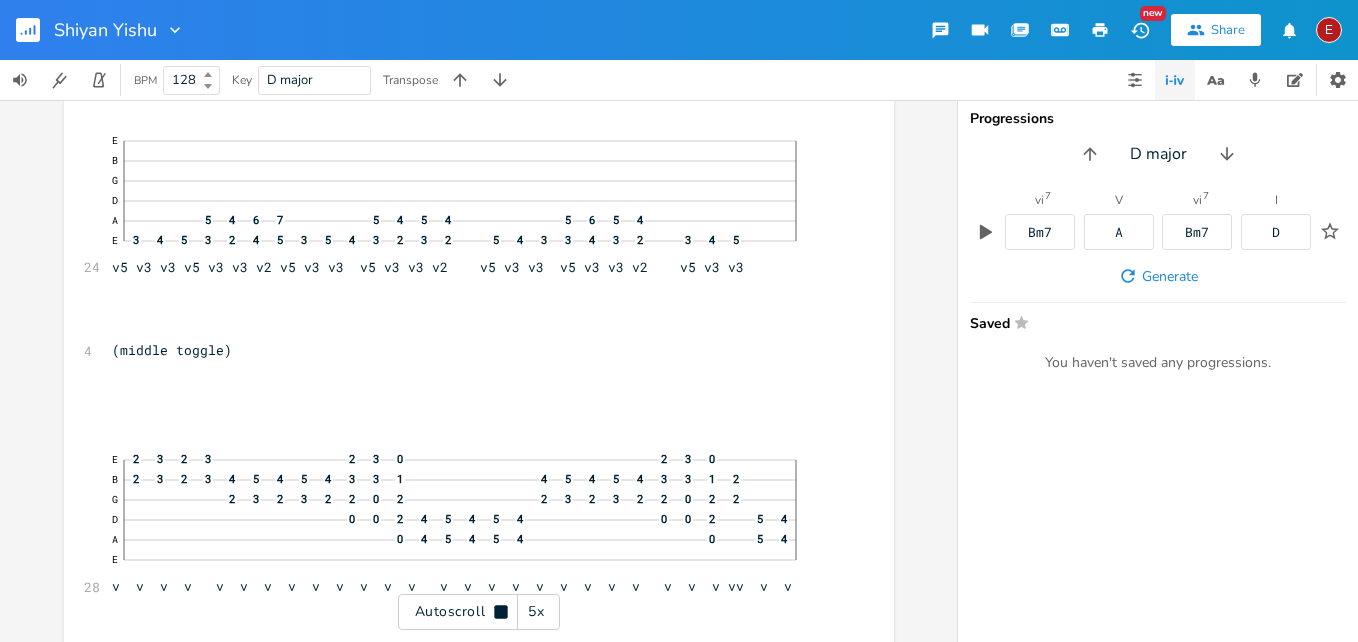 click 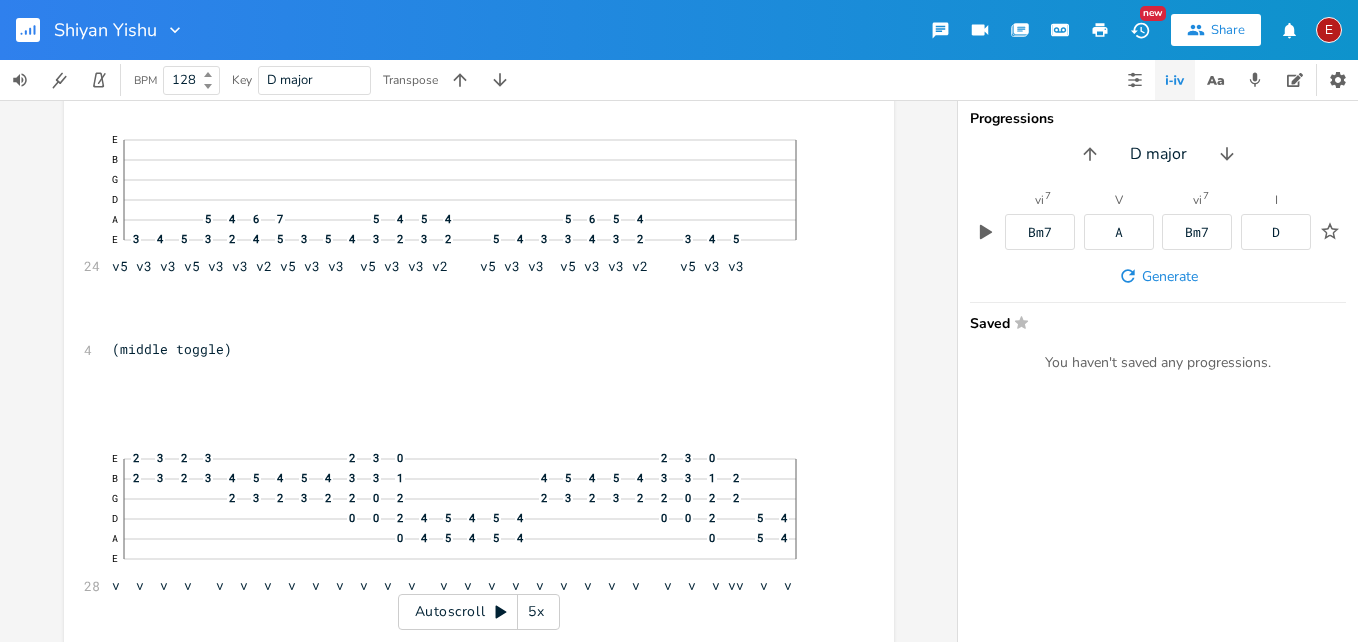 click 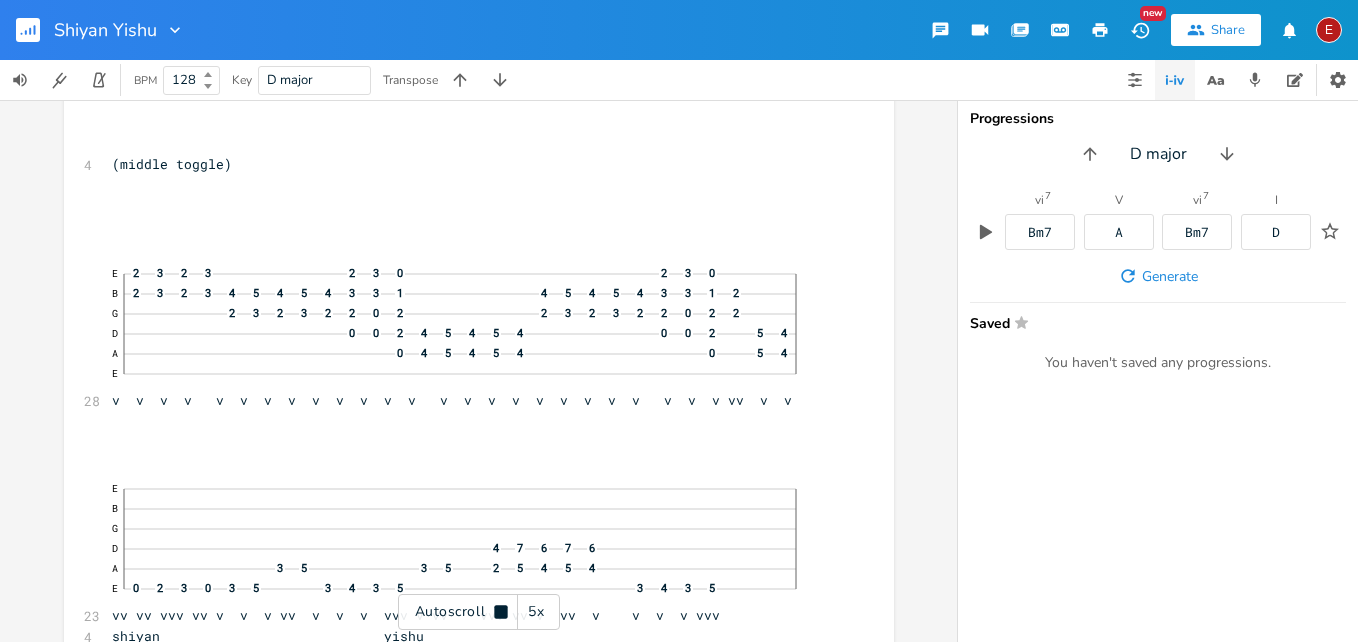 click 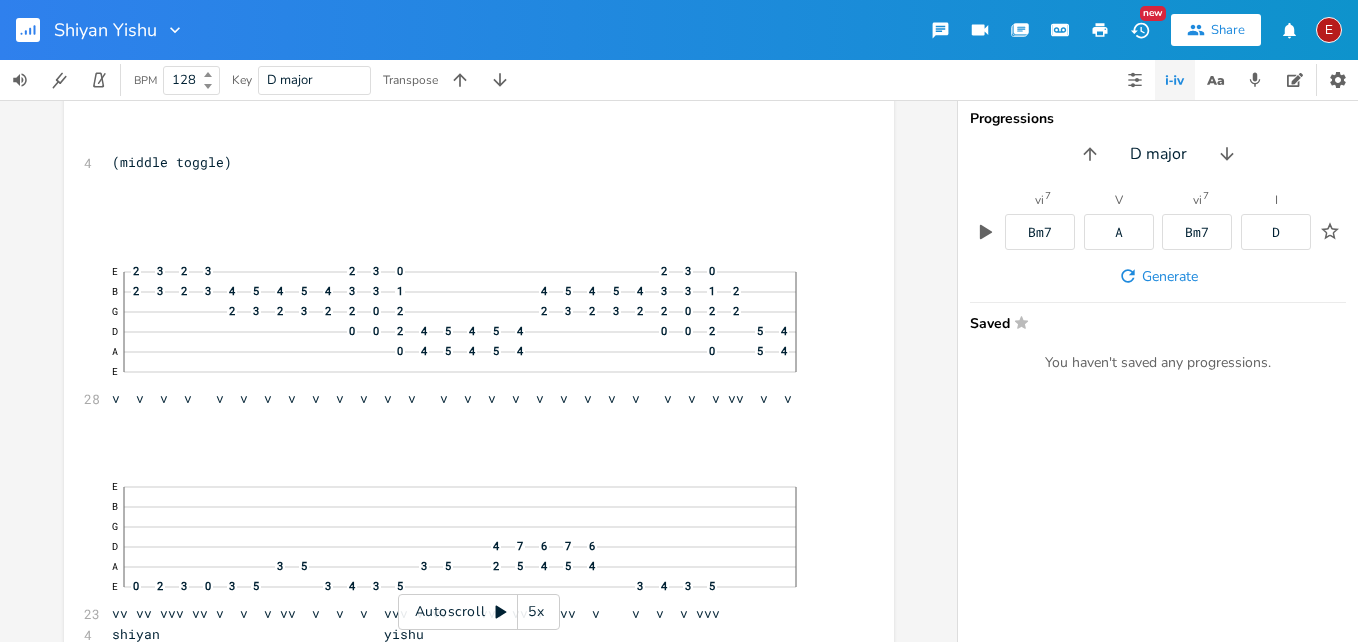 click 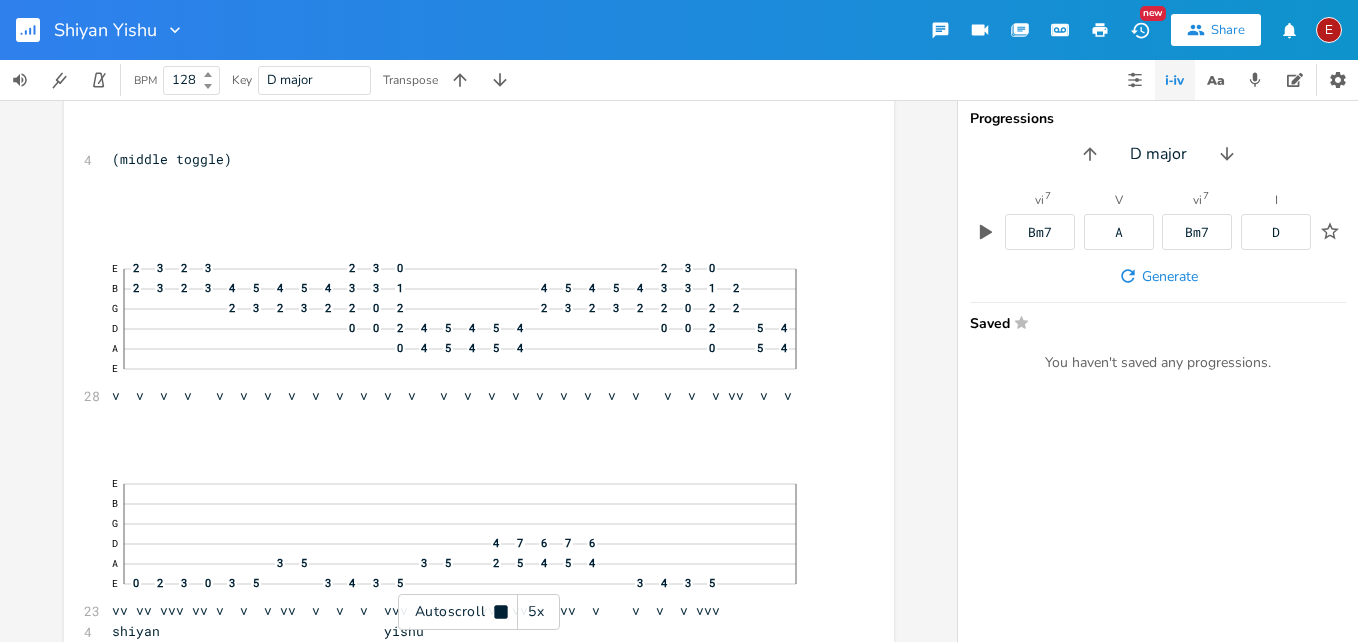 click 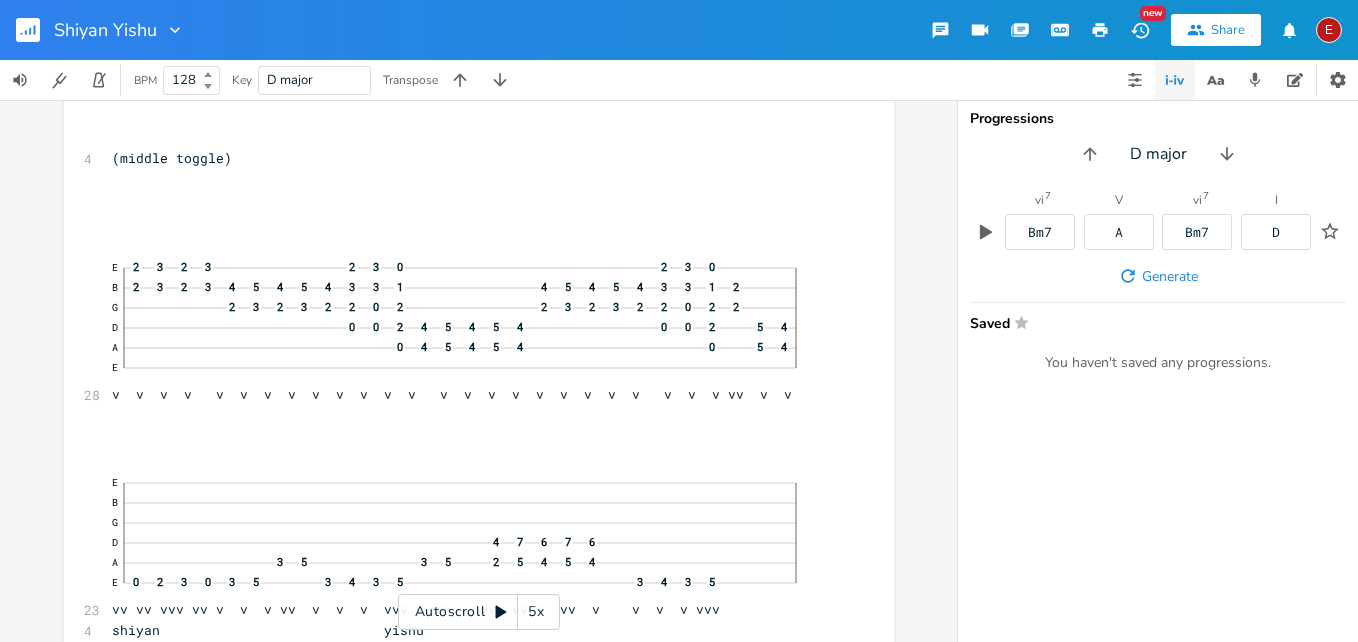 click 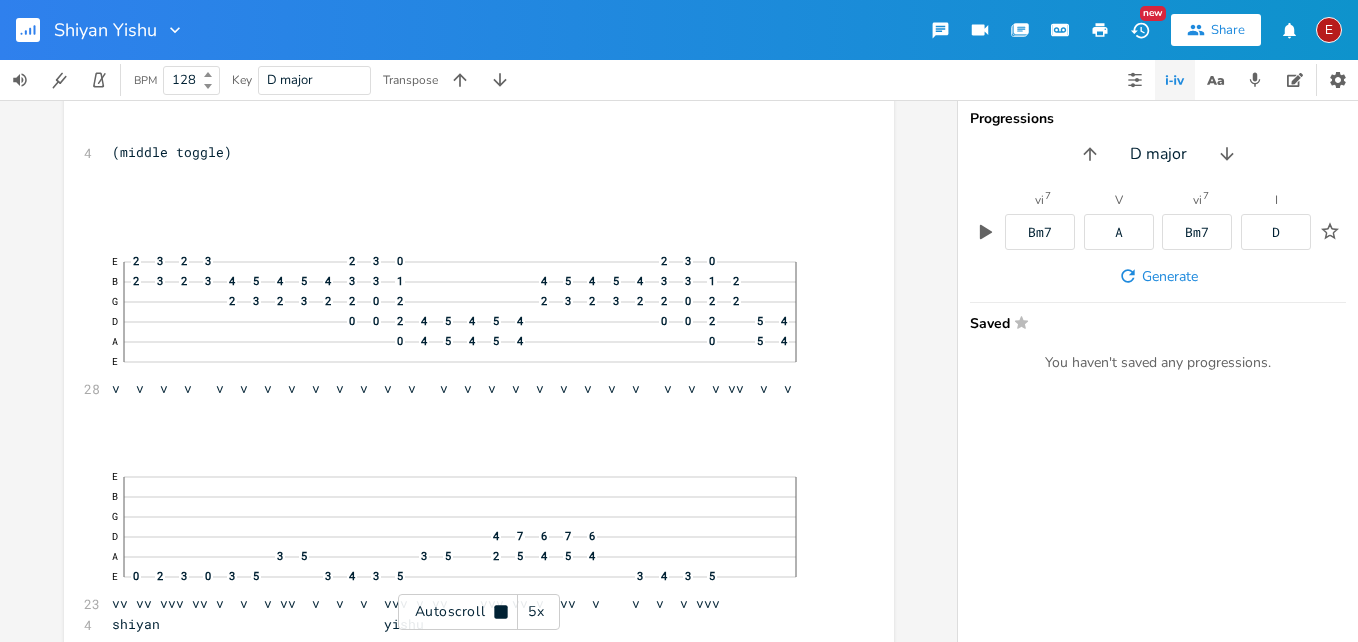 click 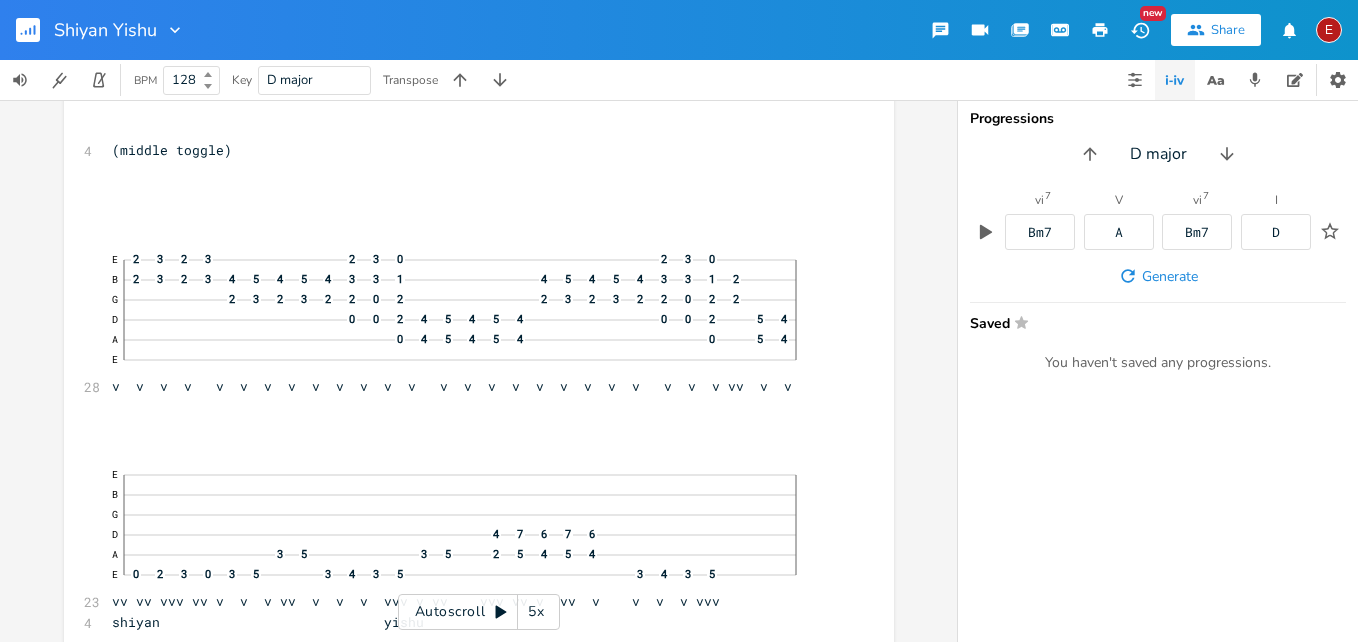 click 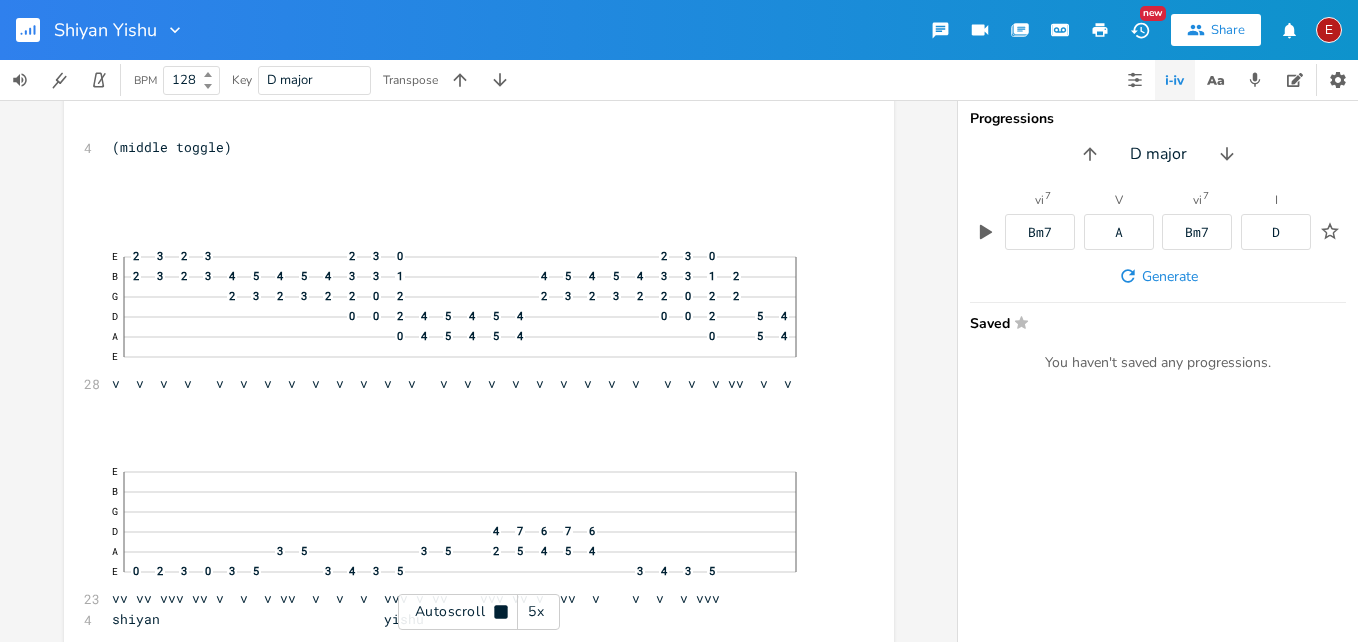 click 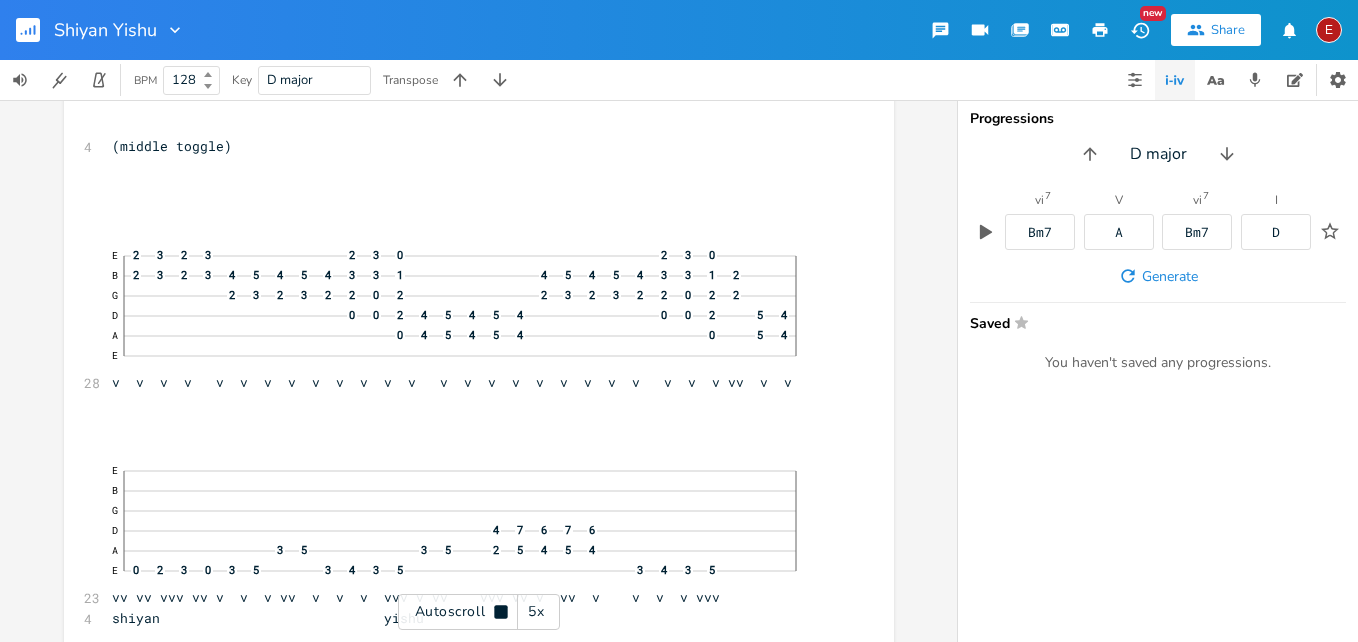 click 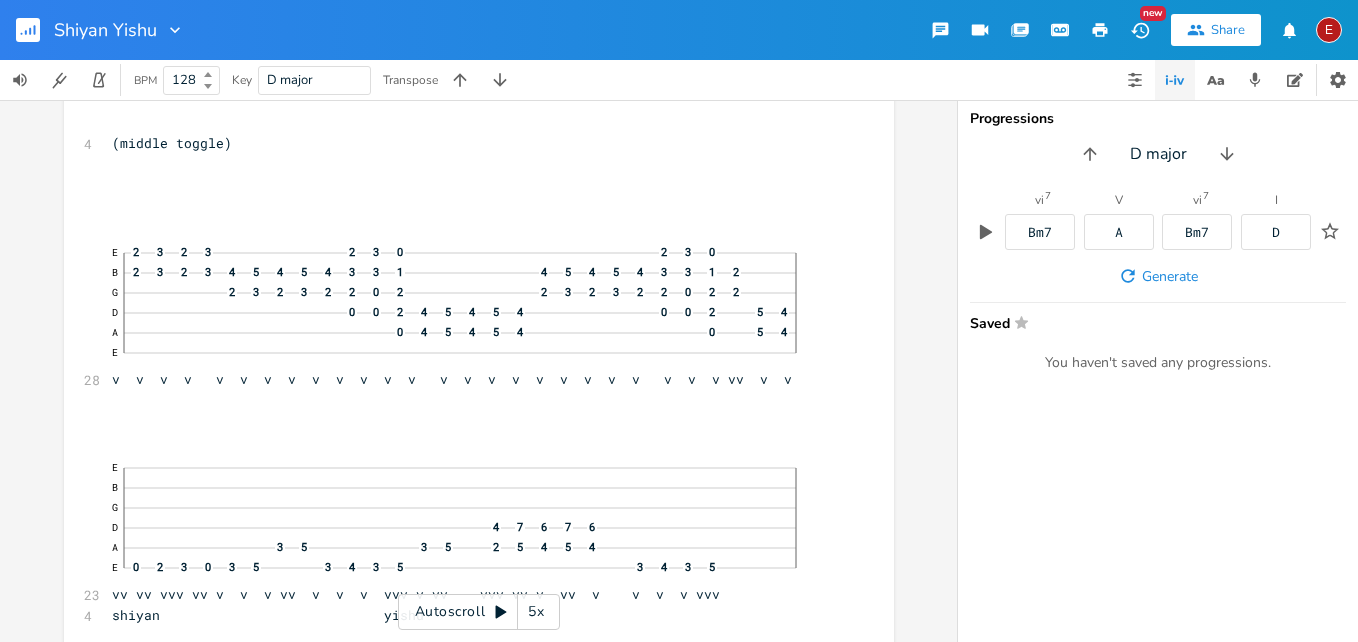 click 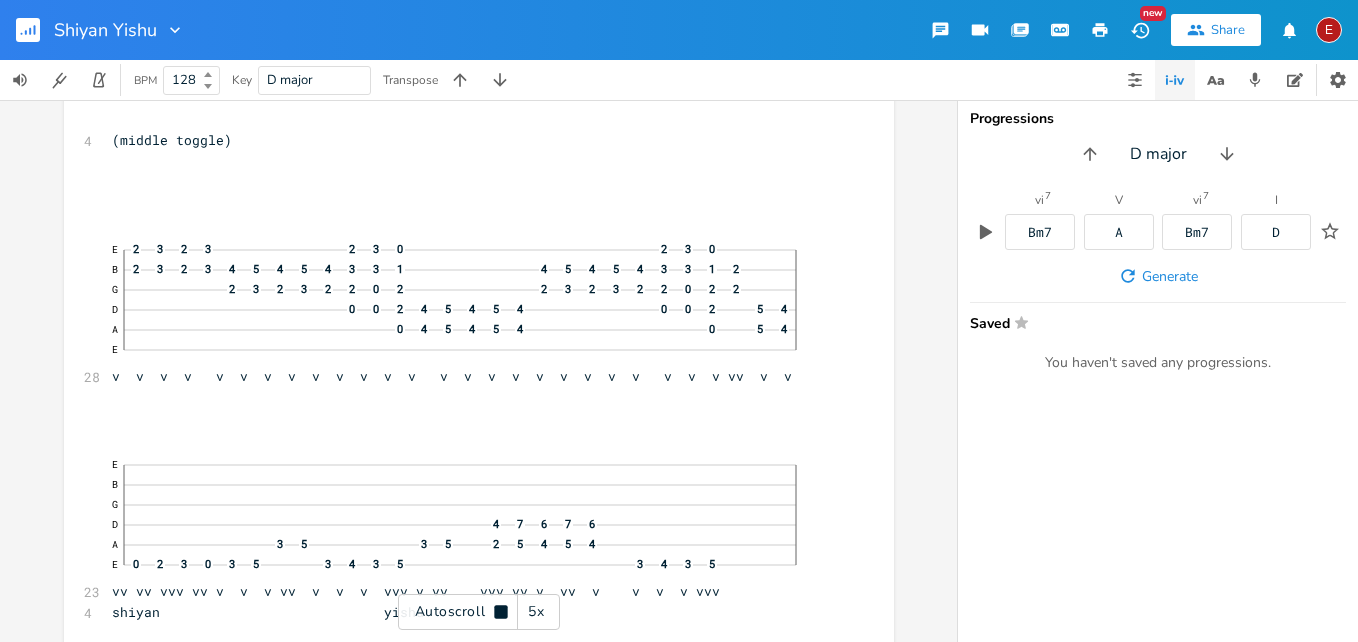 click 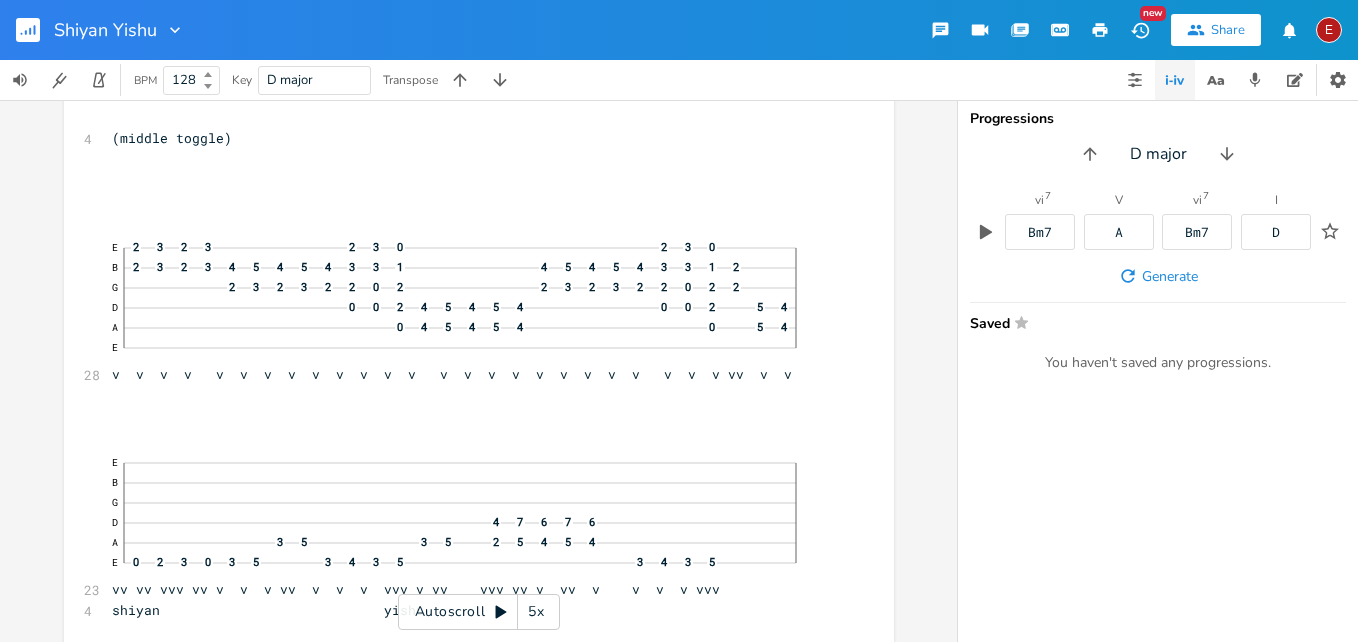 click 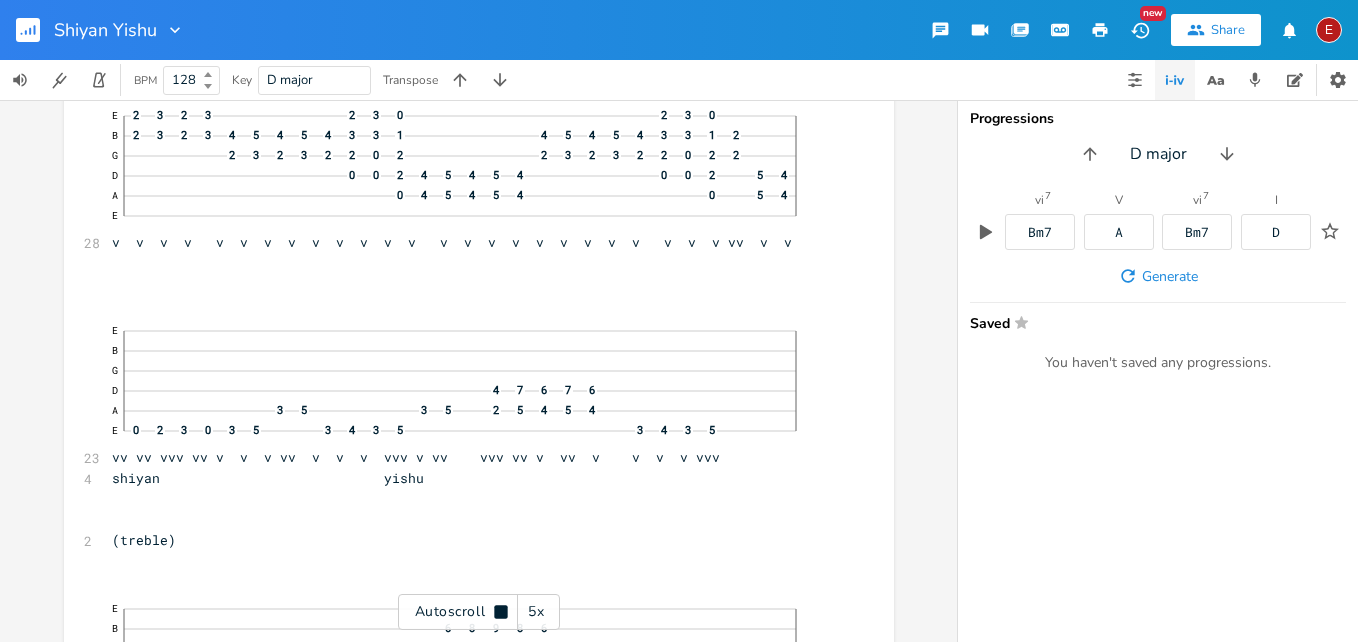click 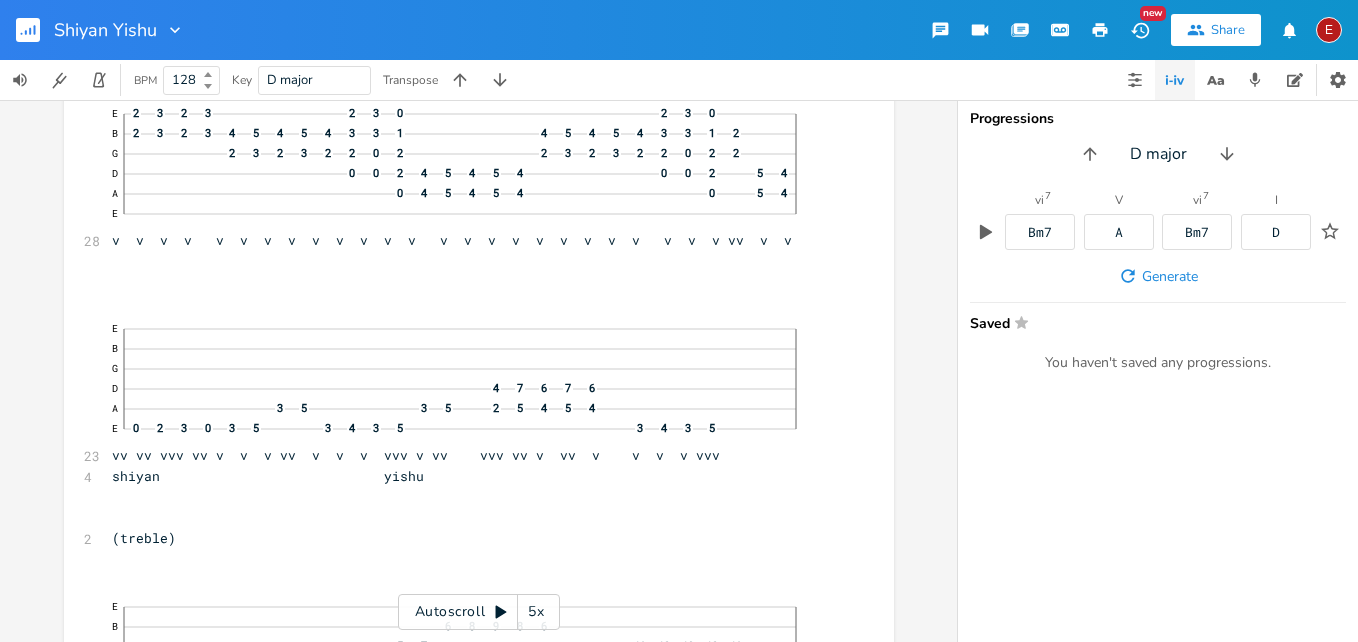 click 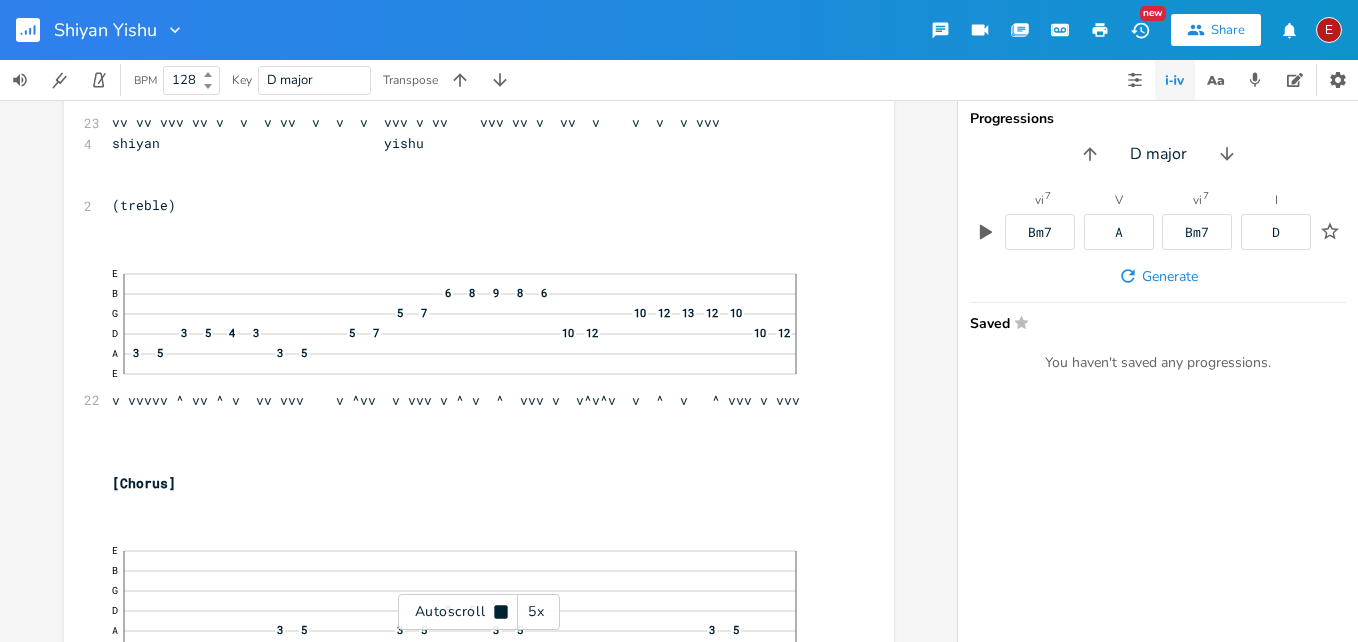 click 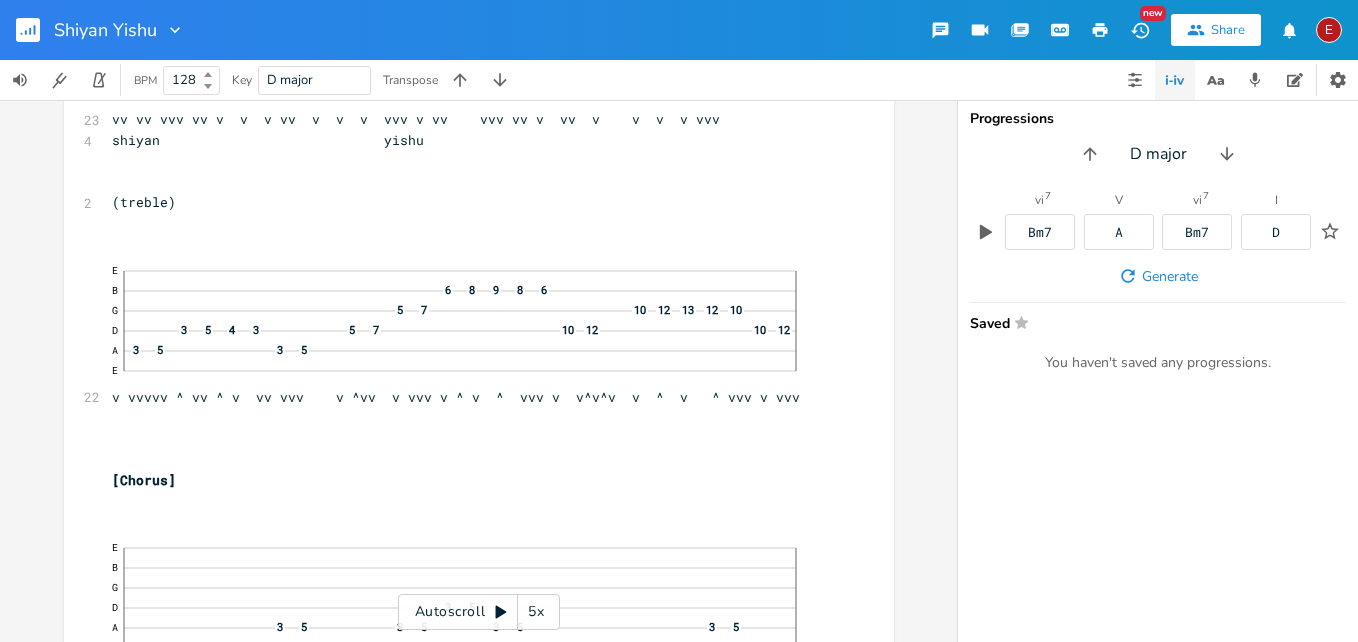 click 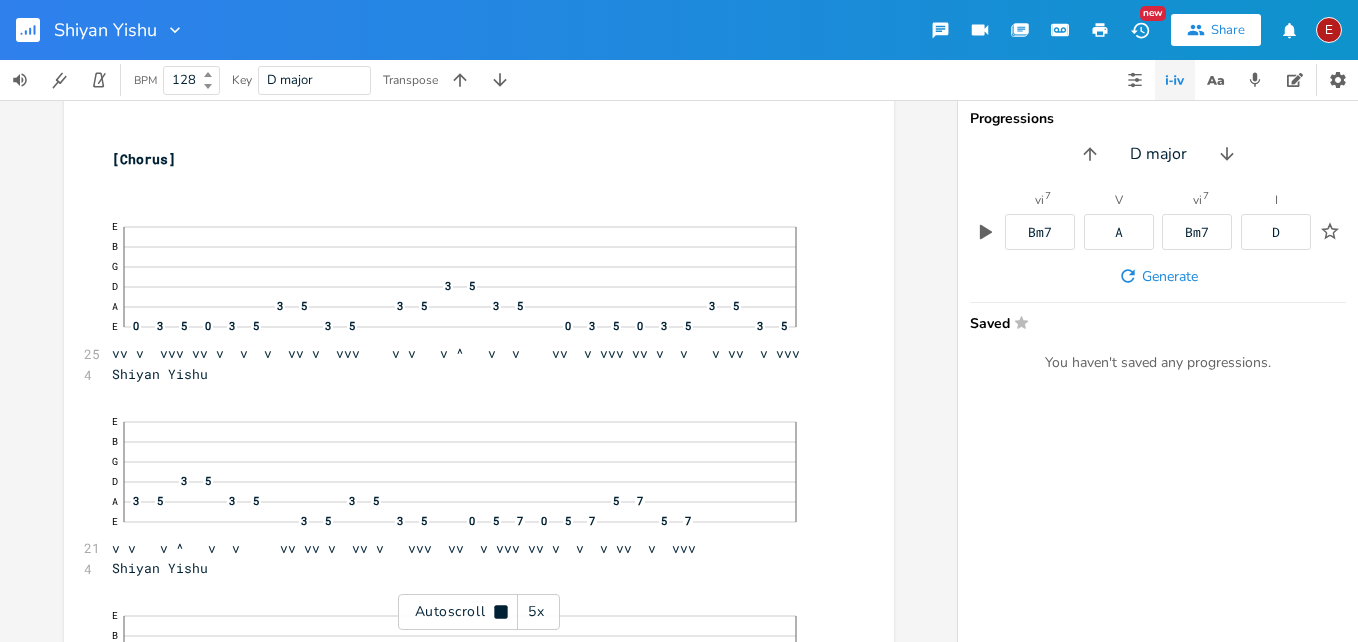 click 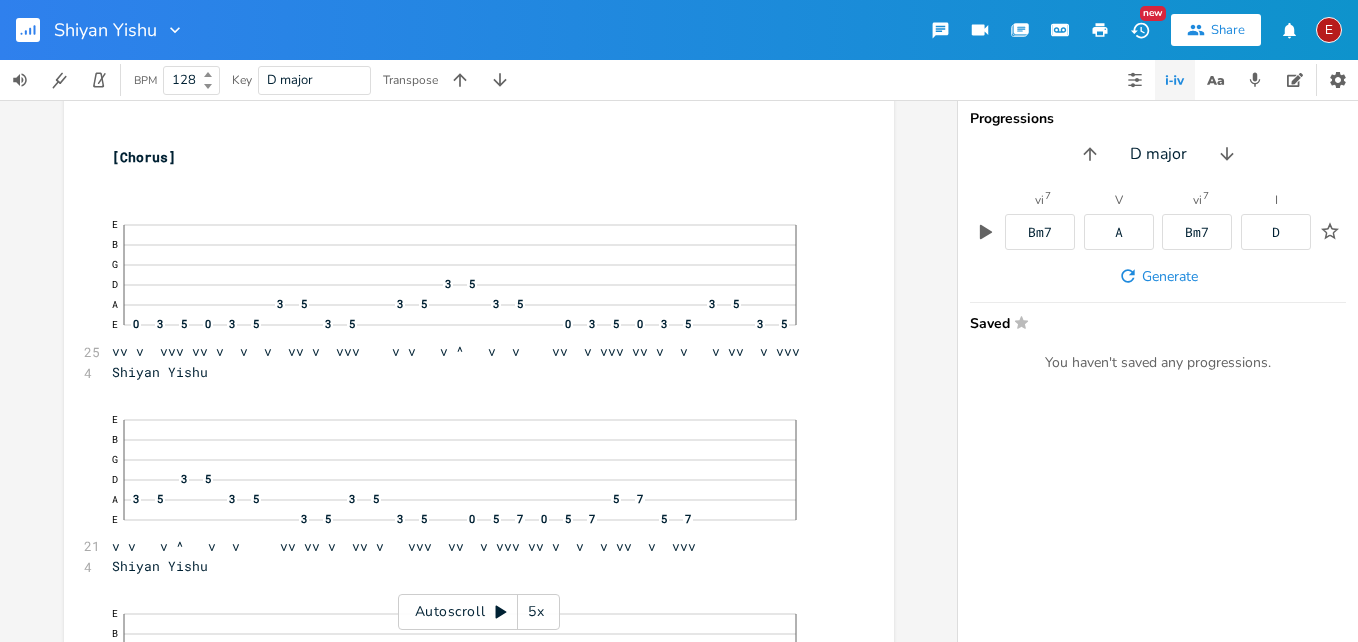 click 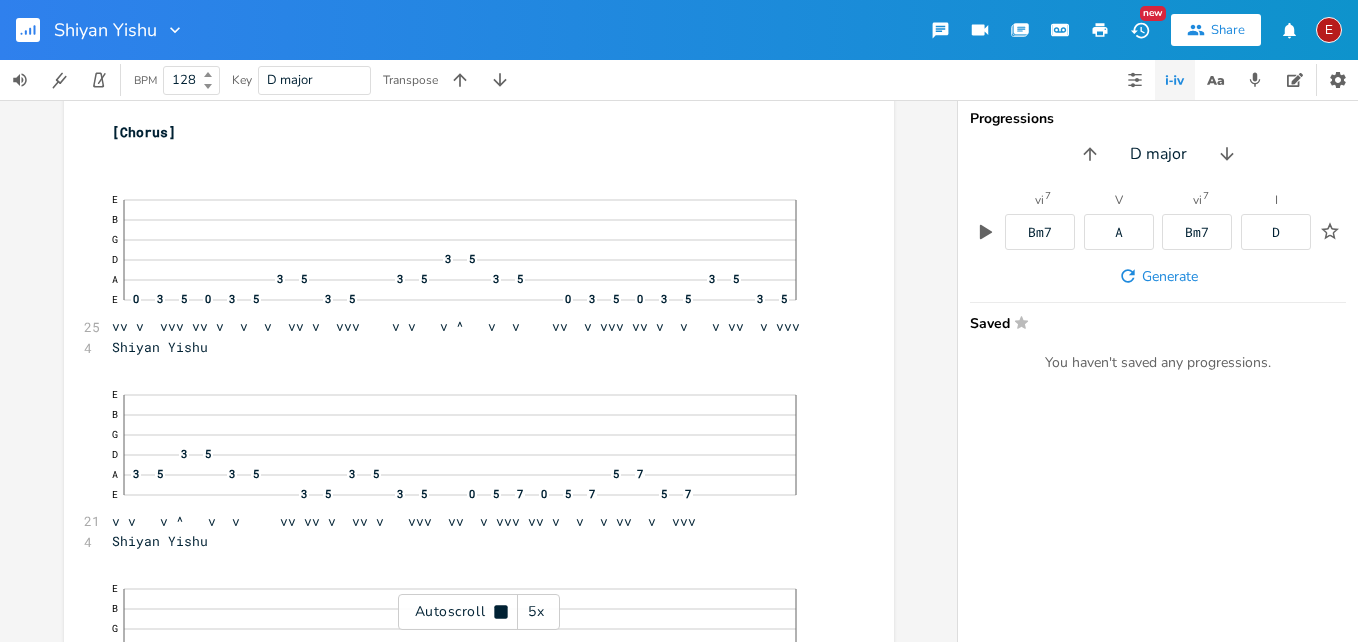 click 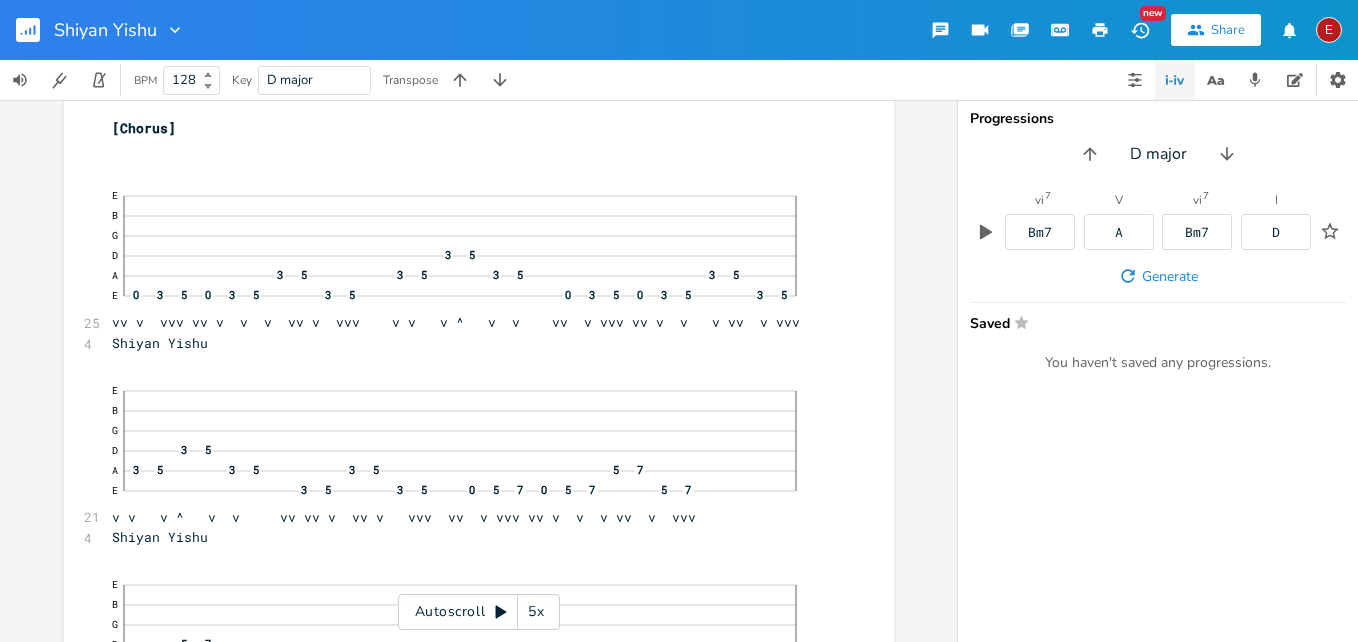 click 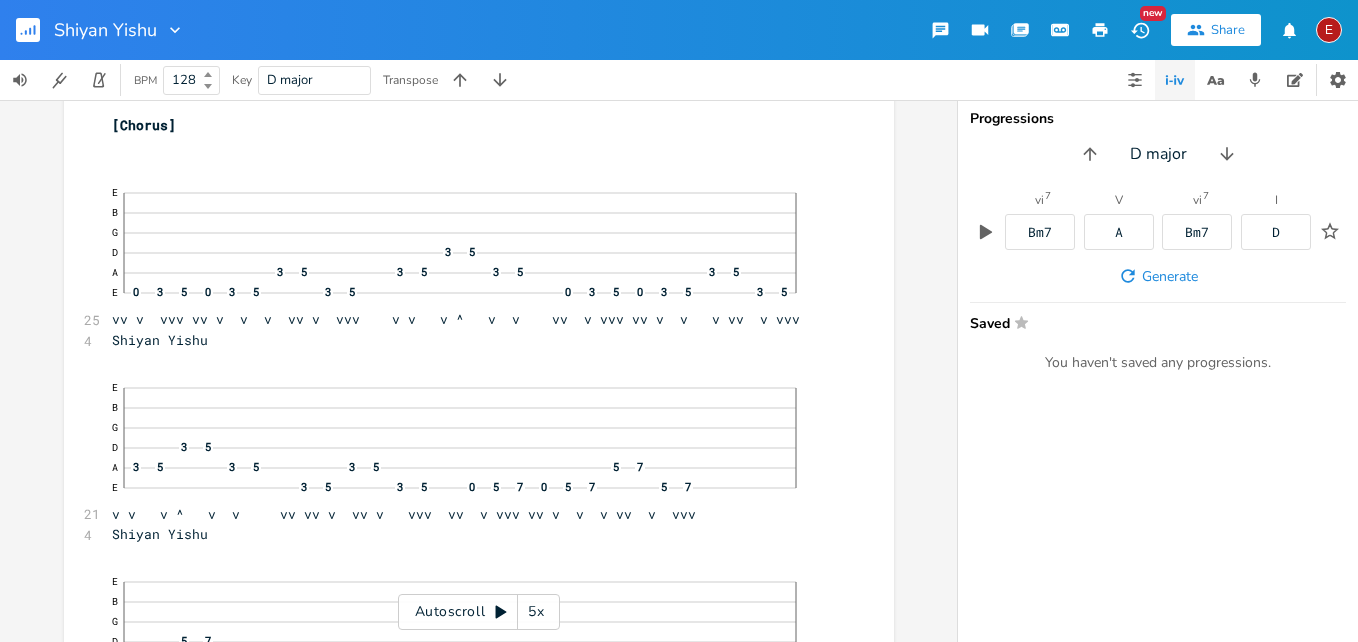 scroll, scrollTop: 3339, scrollLeft: 0, axis: vertical 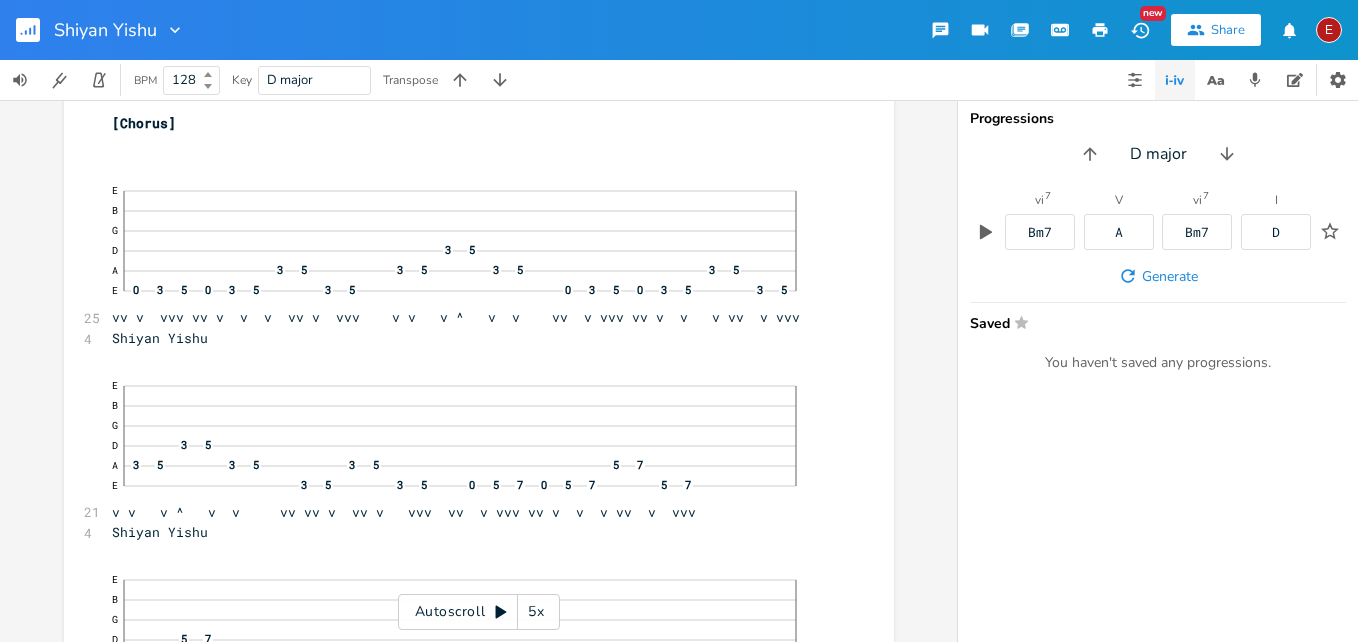click 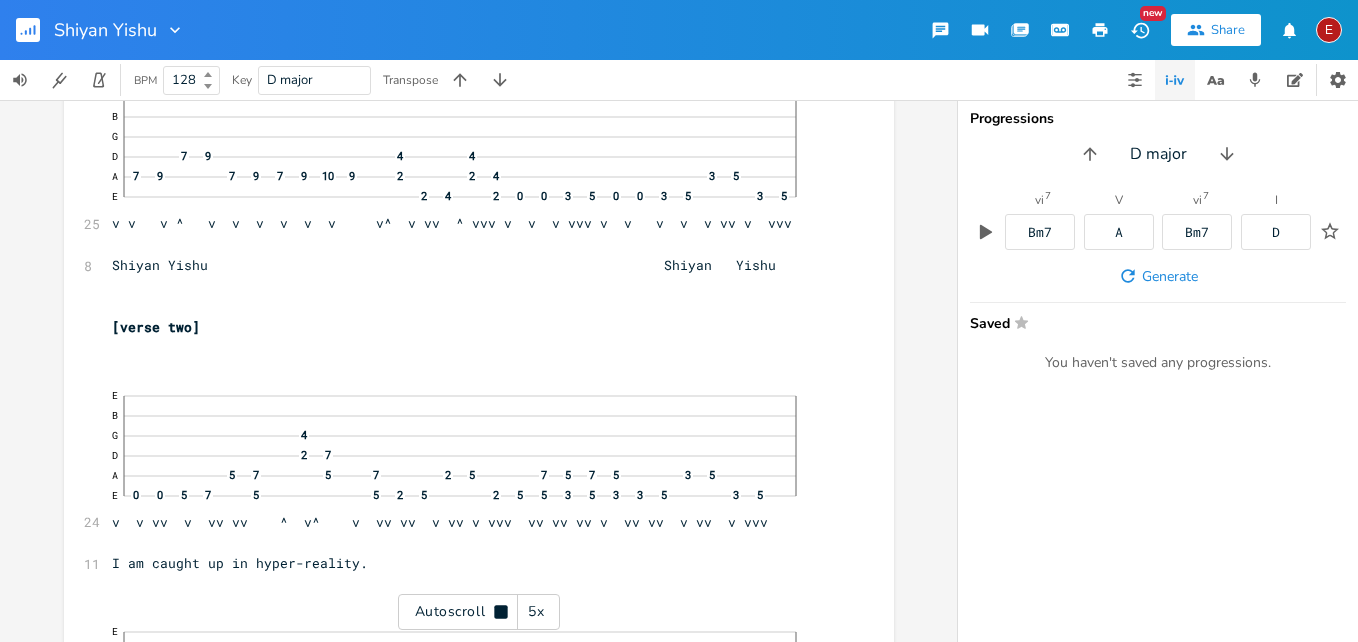 click 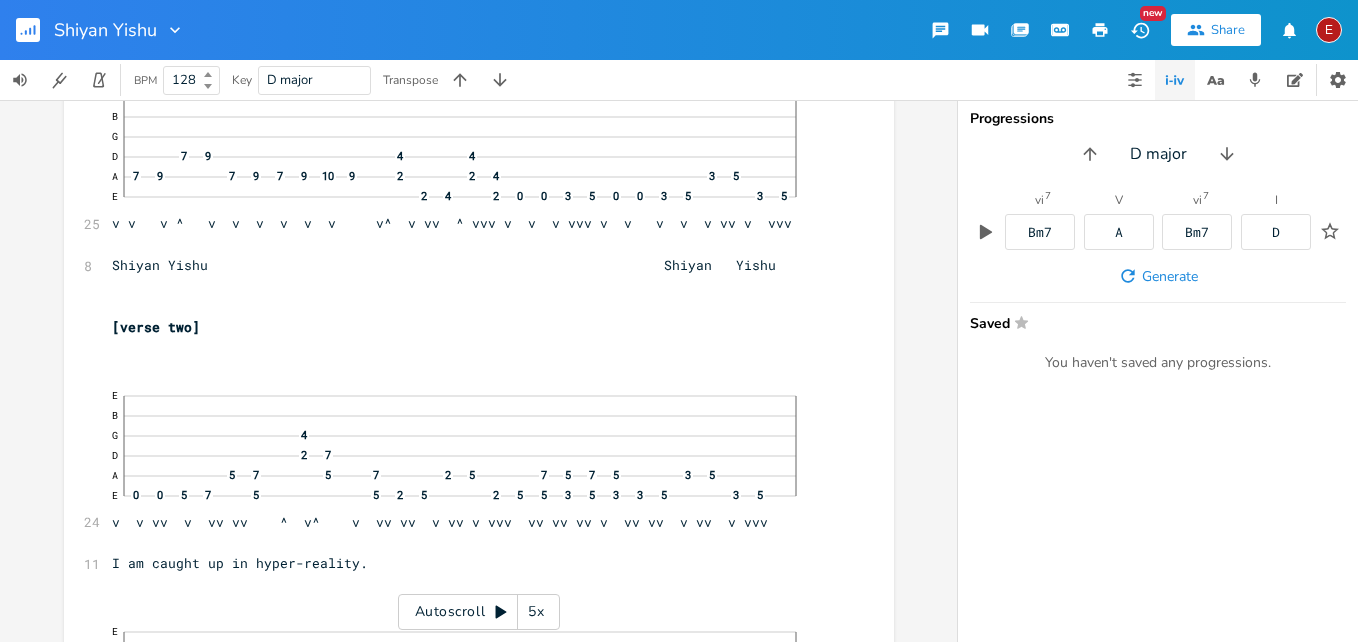 scroll, scrollTop: 4039, scrollLeft: 0, axis: vertical 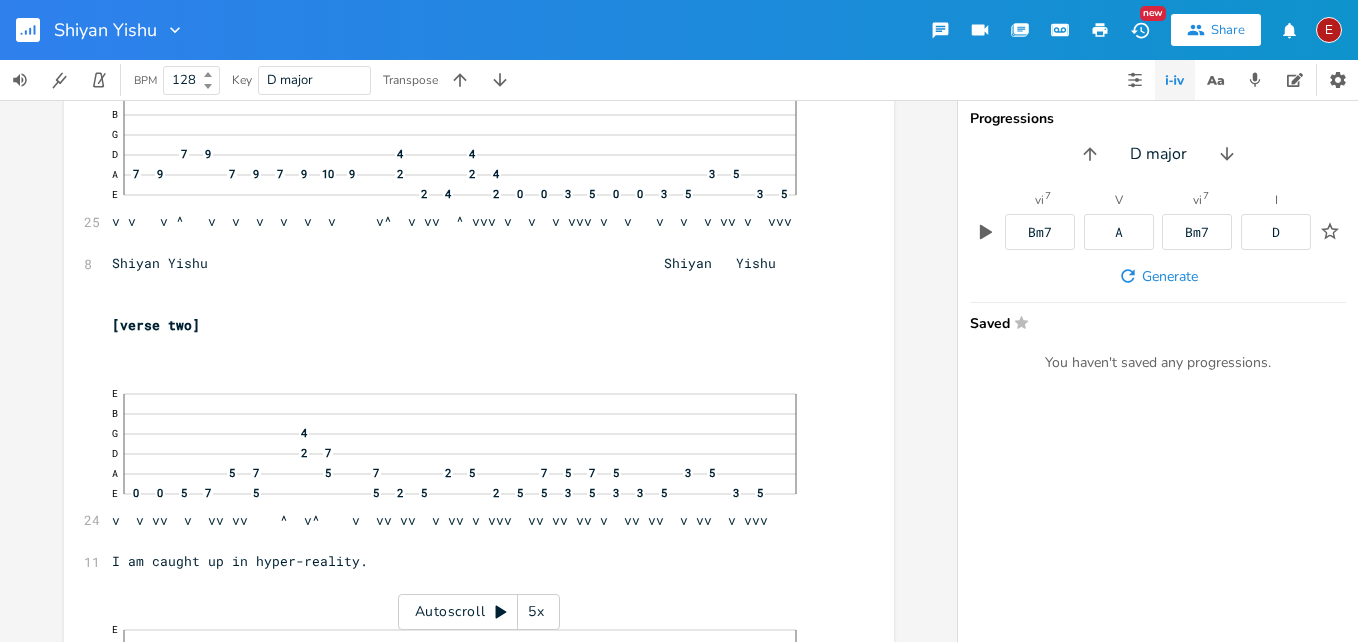 click 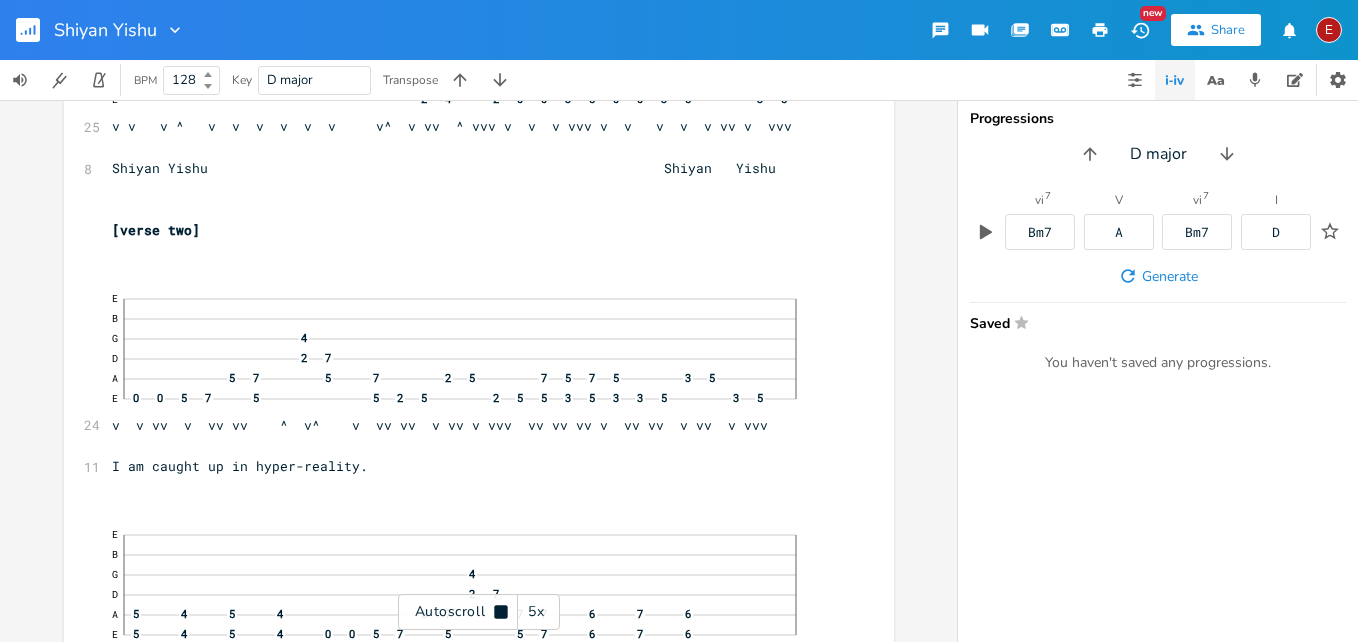 click 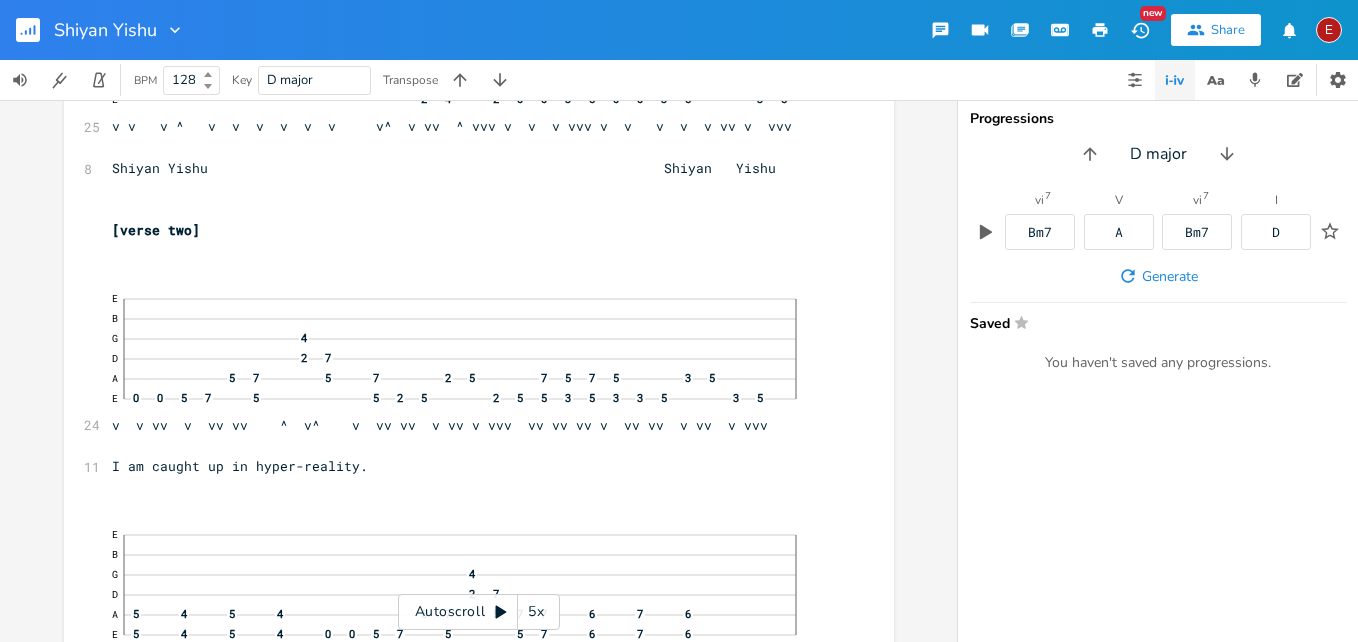 scroll, scrollTop: 4135, scrollLeft: 0, axis: vertical 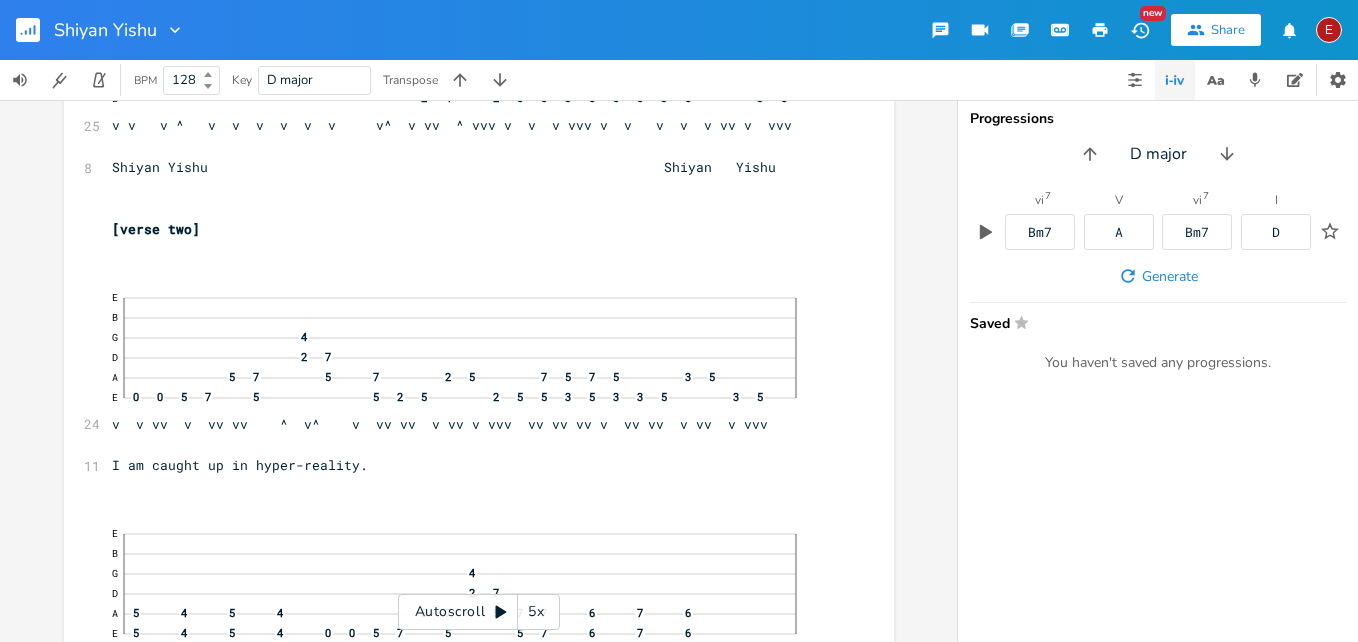 click 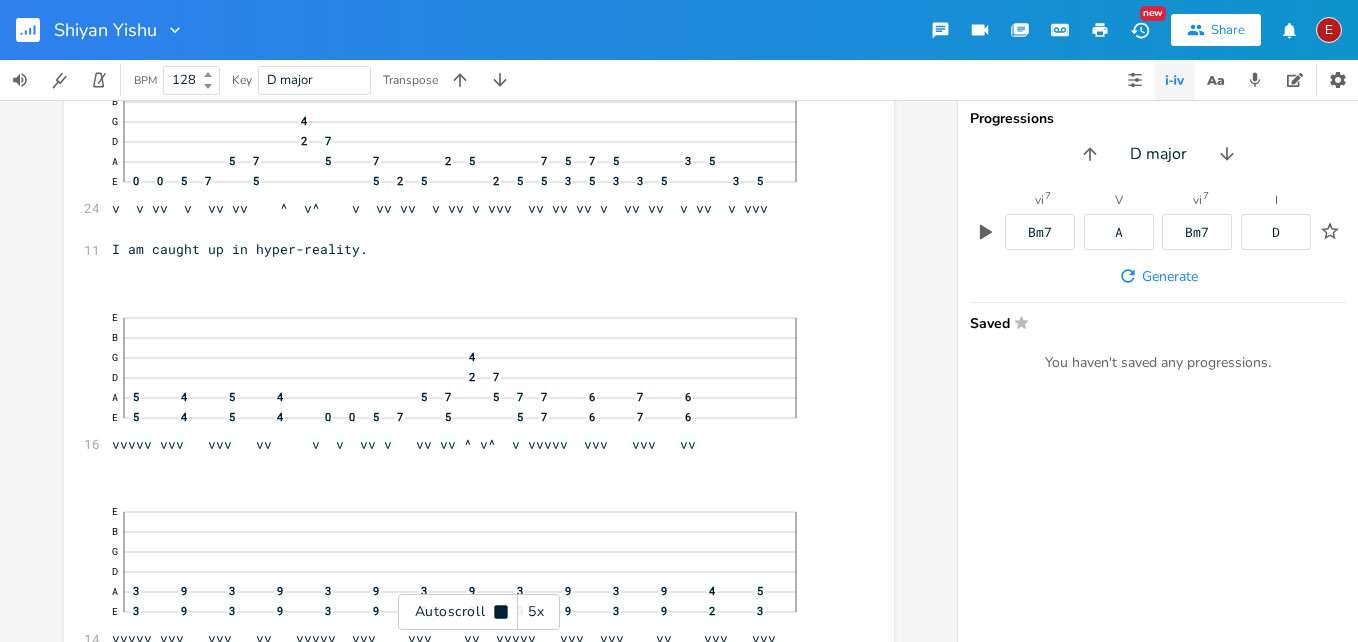 click 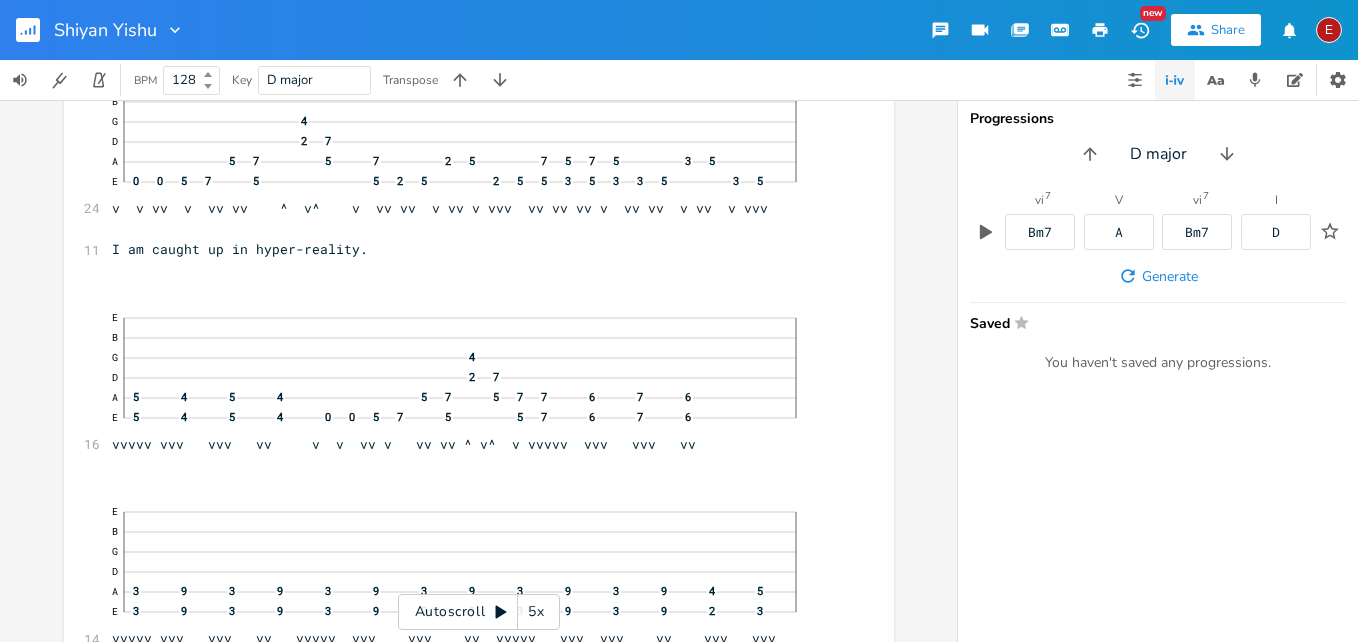 scroll, scrollTop: 4351, scrollLeft: 0, axis: vertical 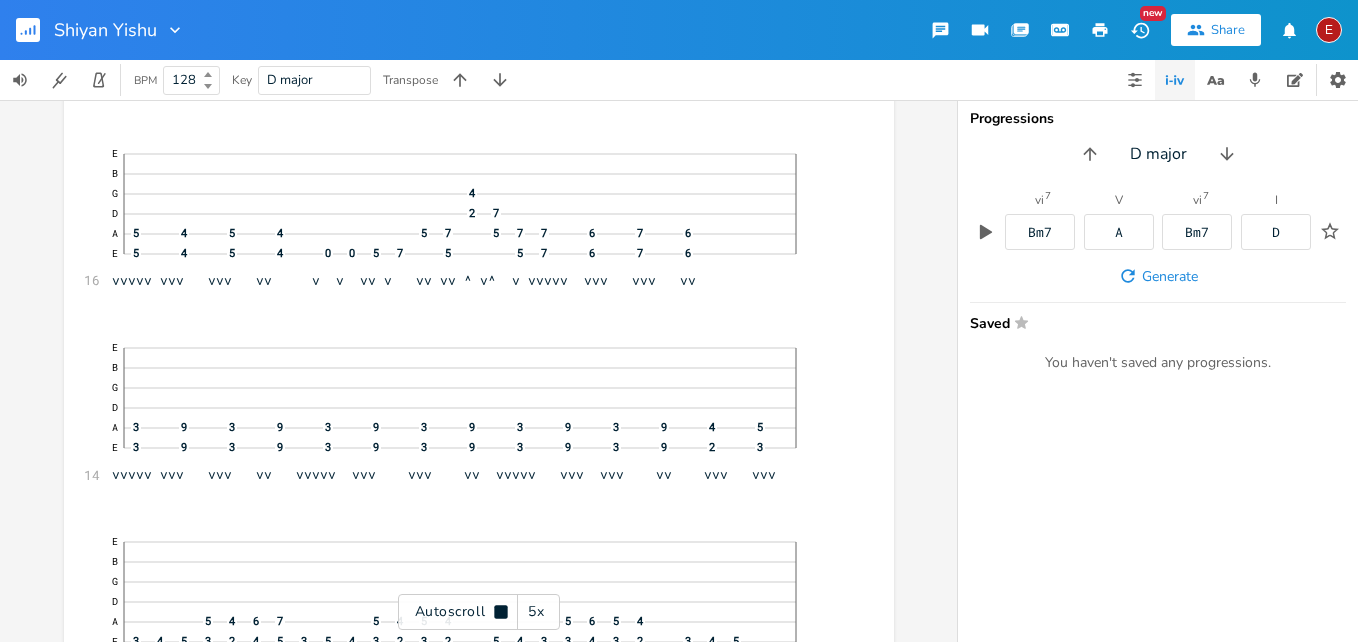 click 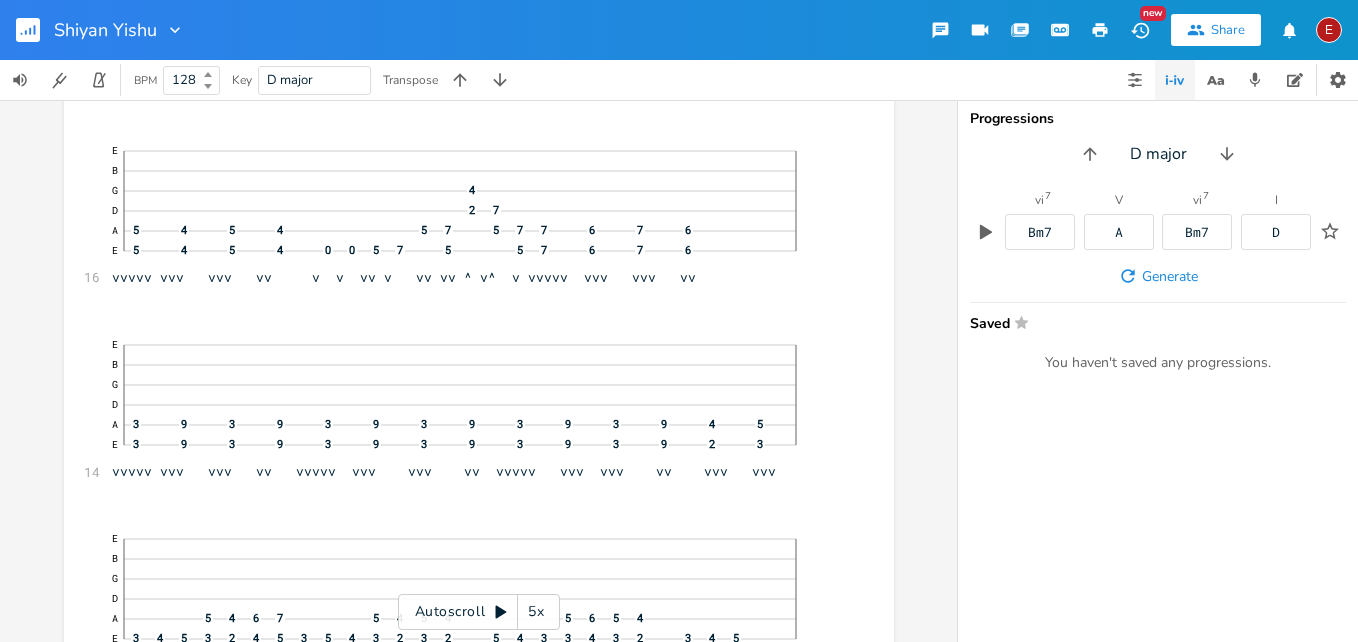 click 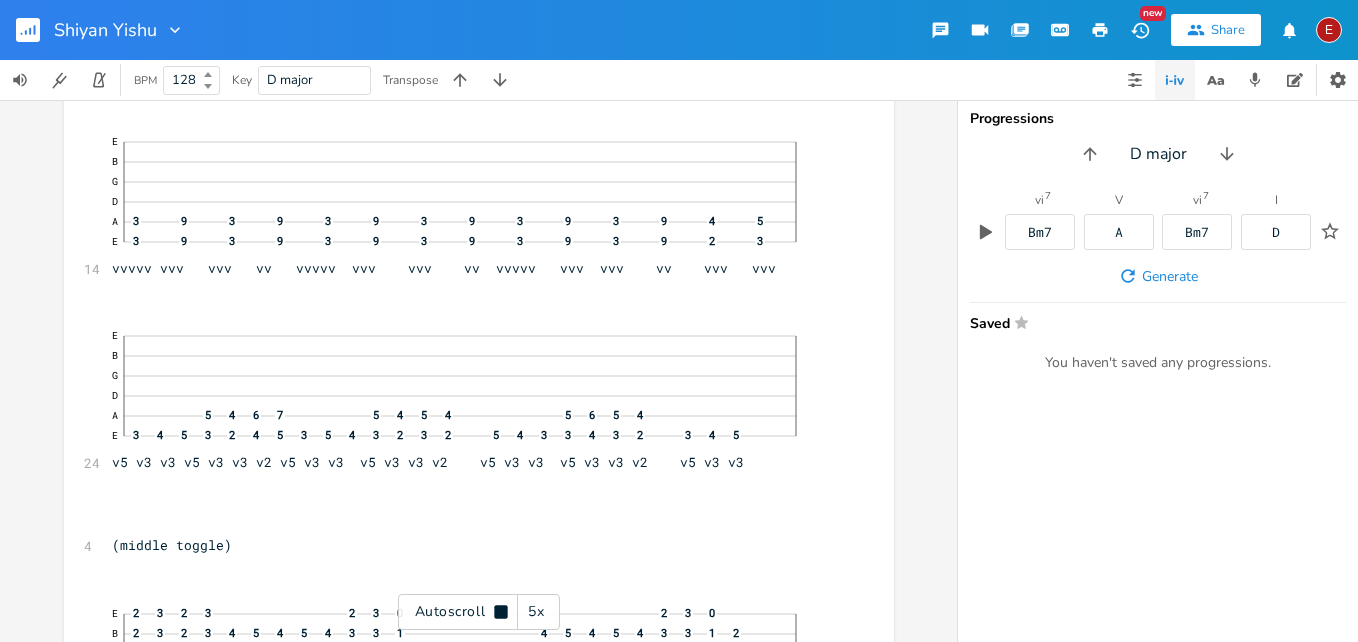 scroll, scrollTop: 4726, scrollLeft: 0, axis: vertical 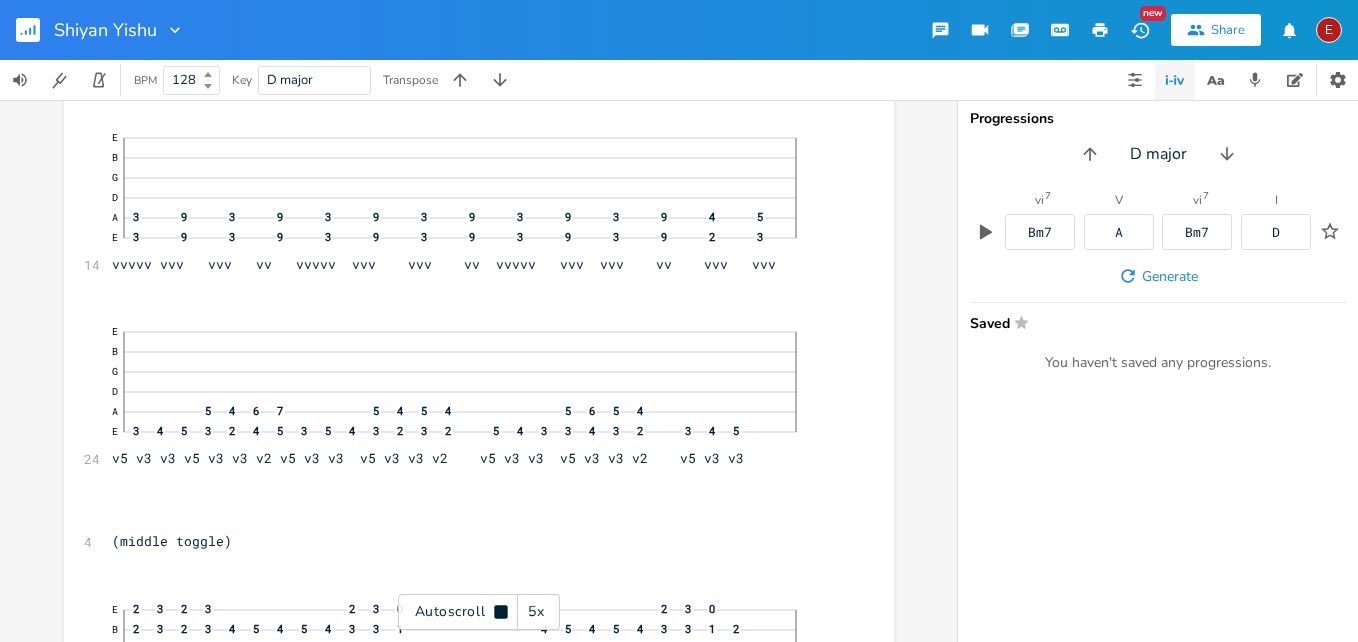 click 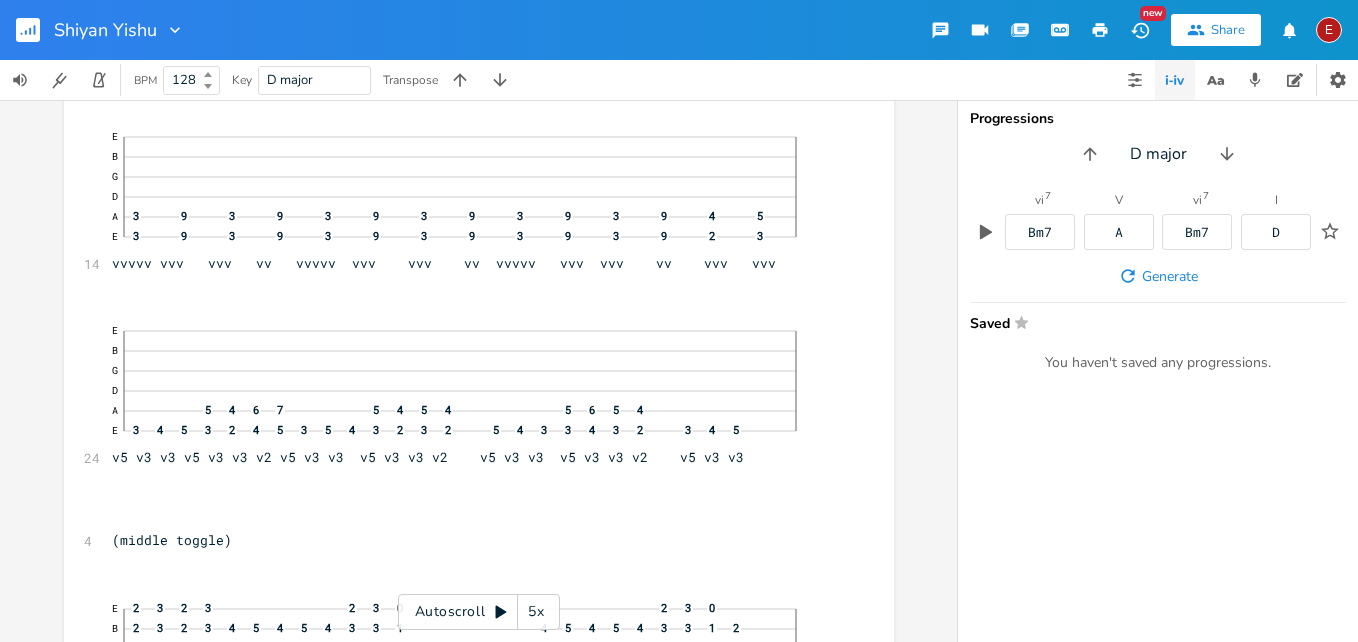 click 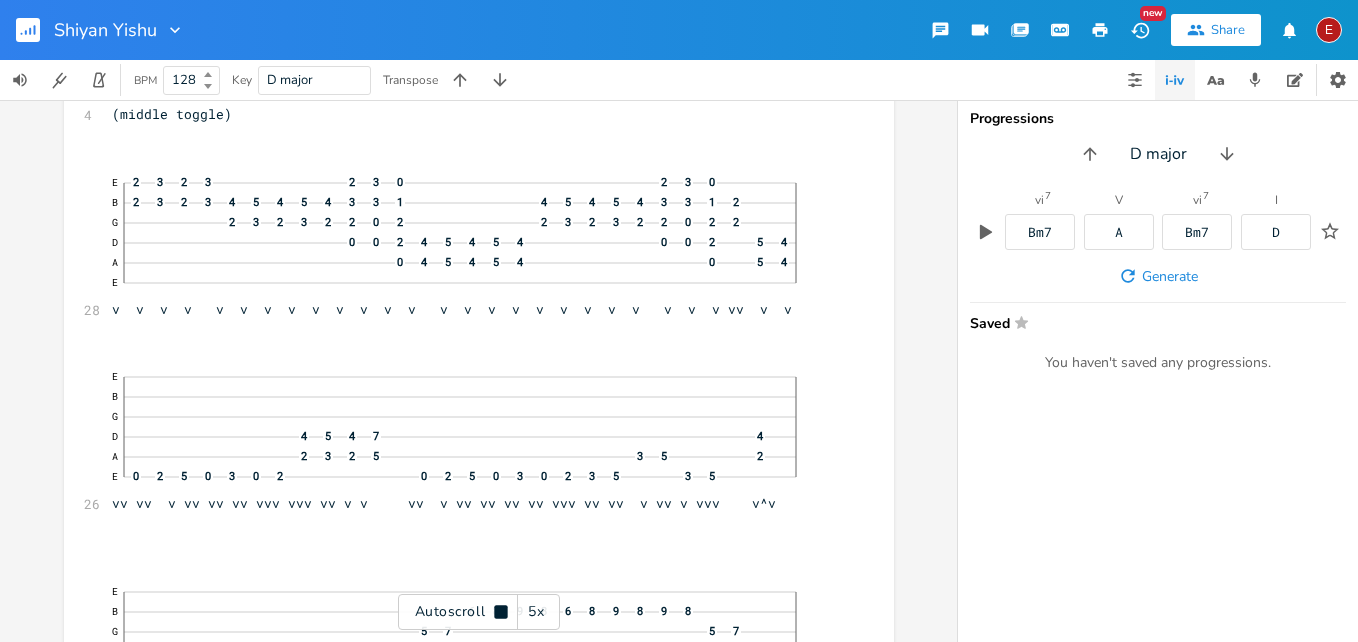 click 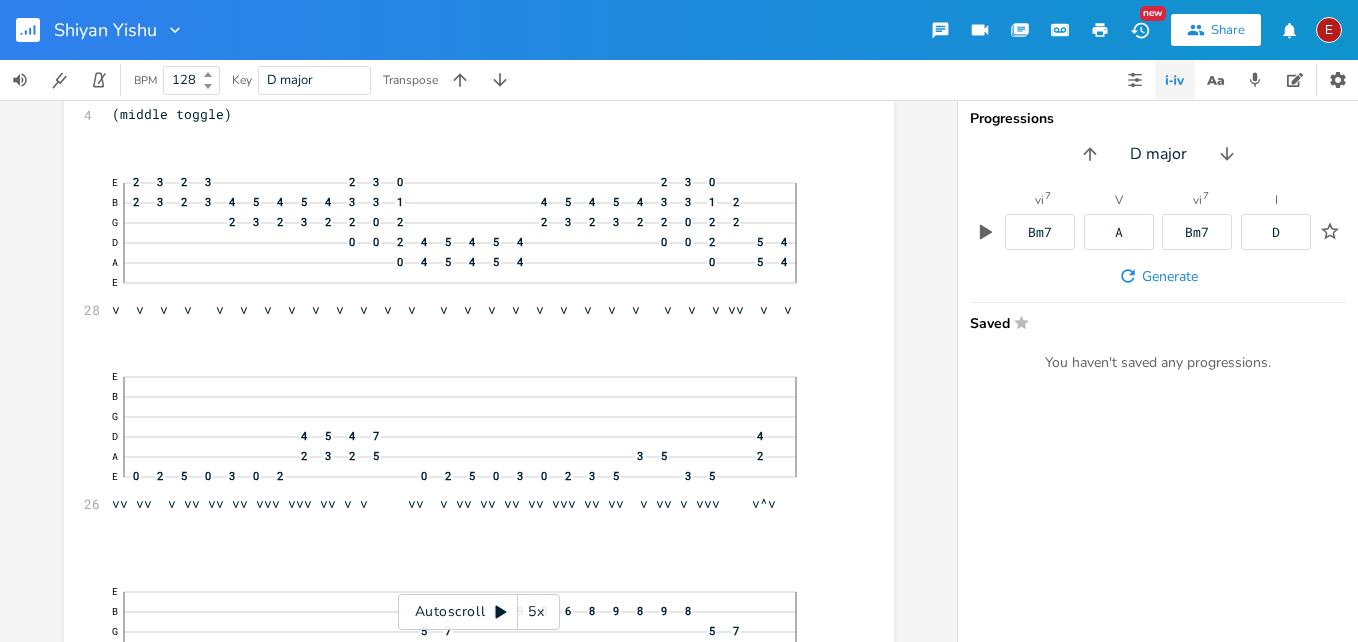 scroll, scrollTop: 5153, scrollLeft: 0, axis: vertical 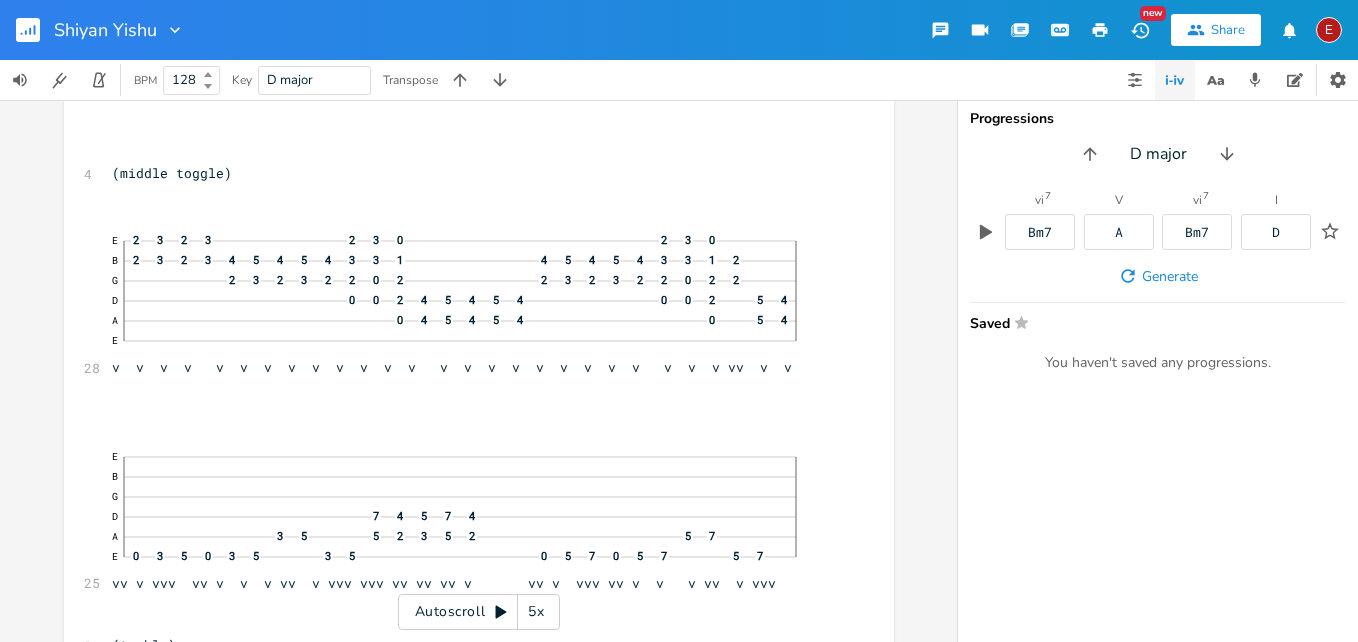click on "E 2 3 2 3 2 3 0 2 3 0 B 2 3 2 3 4 5 4 5 4 3 3 1 4 5 4 5 4 3 3 1 2 G 2 3 2 3 2 2 0 2 2 3 2 3 2 2 0 2 2 D 0 0 2 4 5 4 5 4 0 0 2 5 4 A 0 4 5 4 5 4 0 5 4 E   v  v  v  v   v  v  v  v  v  v  v  v  v   v  v  v  v  v  v  v  v  v   v  v  v vv  v  v" at bounding box center (469, 300) 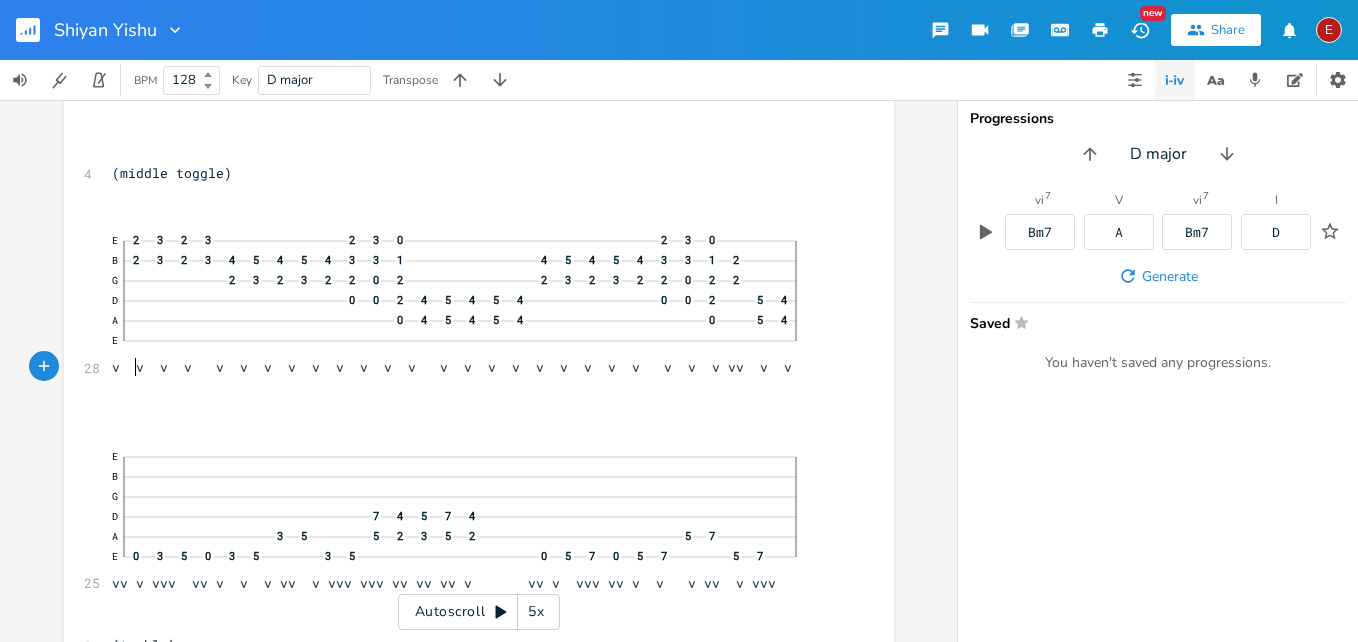 type on "5" 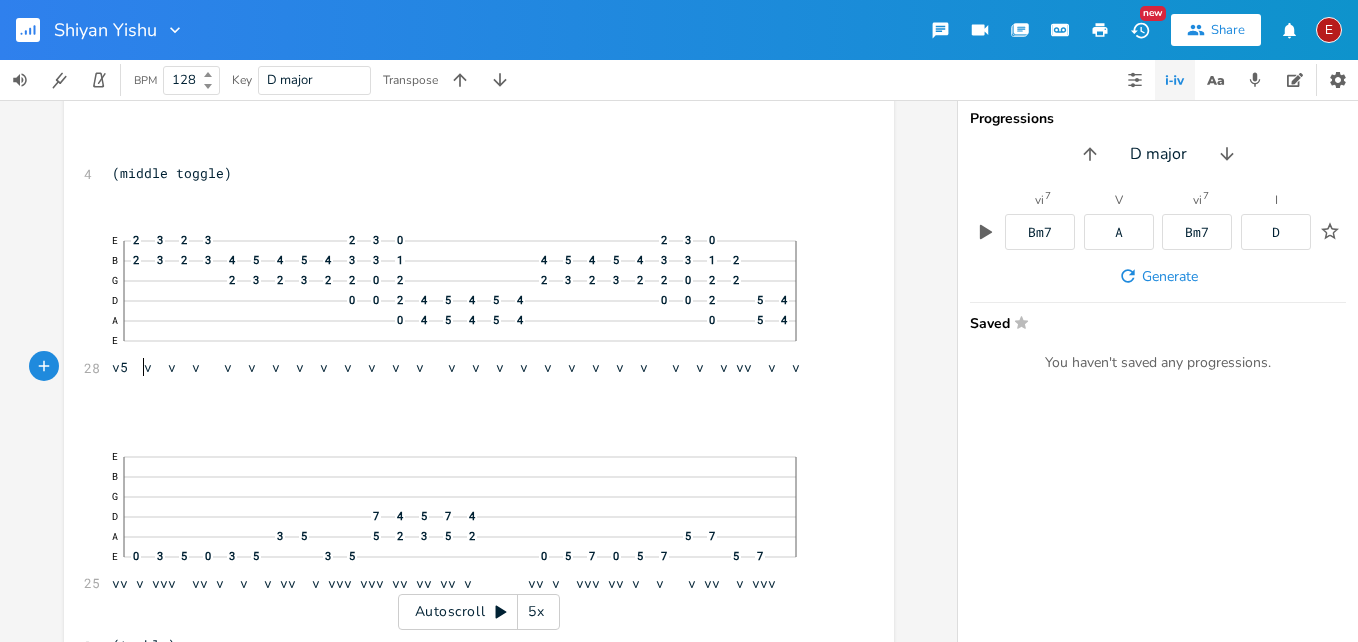 scroll, scrollTop: 0, scrollLeft: 7, axis: horizontal 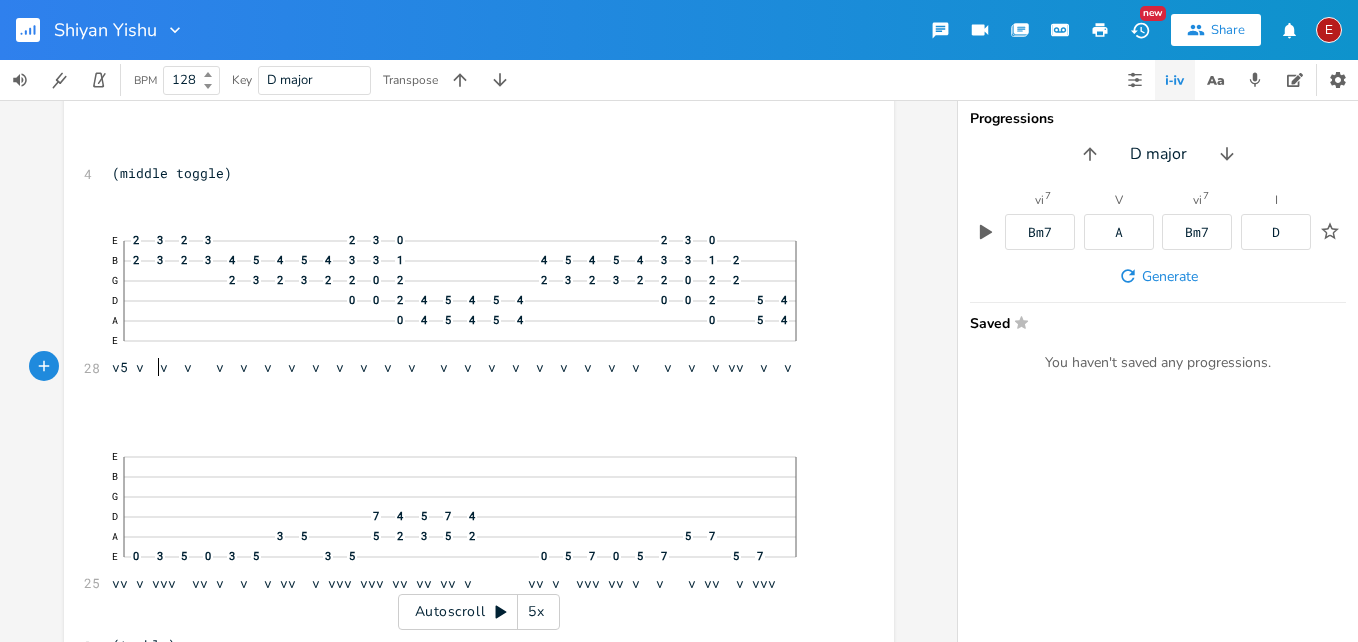 click on "E 2 3 2 3 2 3 0 2 3 0 B 2 3 2 3 4 5 4 5 4 3 3 1 4 5 4 5 4 3 3 1 2 G 2 3 2 3 2 2 0 2 2 3 2 3 2 2 0 2 2 D 0 0 2 4 5 4 5 4 0 0 2 5 4 A 0 4 5 4 5 4 0 5 4 E   v5 v  v  v   v  v  v  v  v  v  v  v  v   v  v  v  v  v  v  v  v  v   v  v  v vv  v  v" at bounding box center (469, 300) 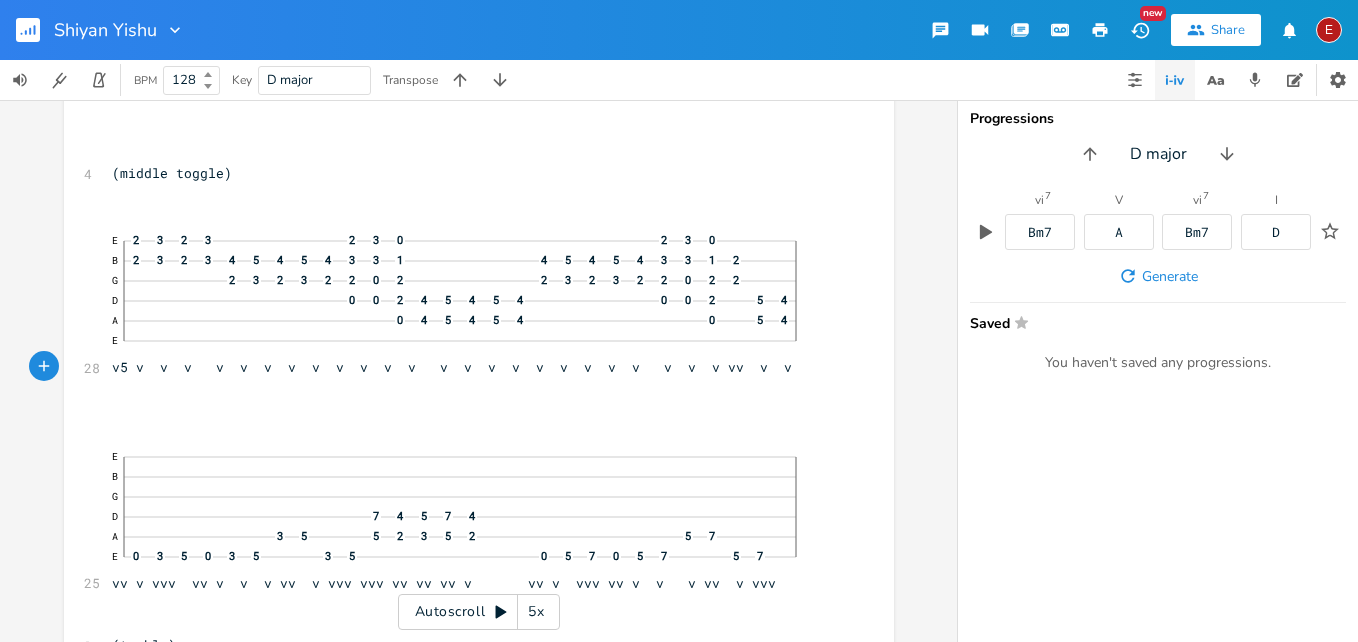 type on "3" 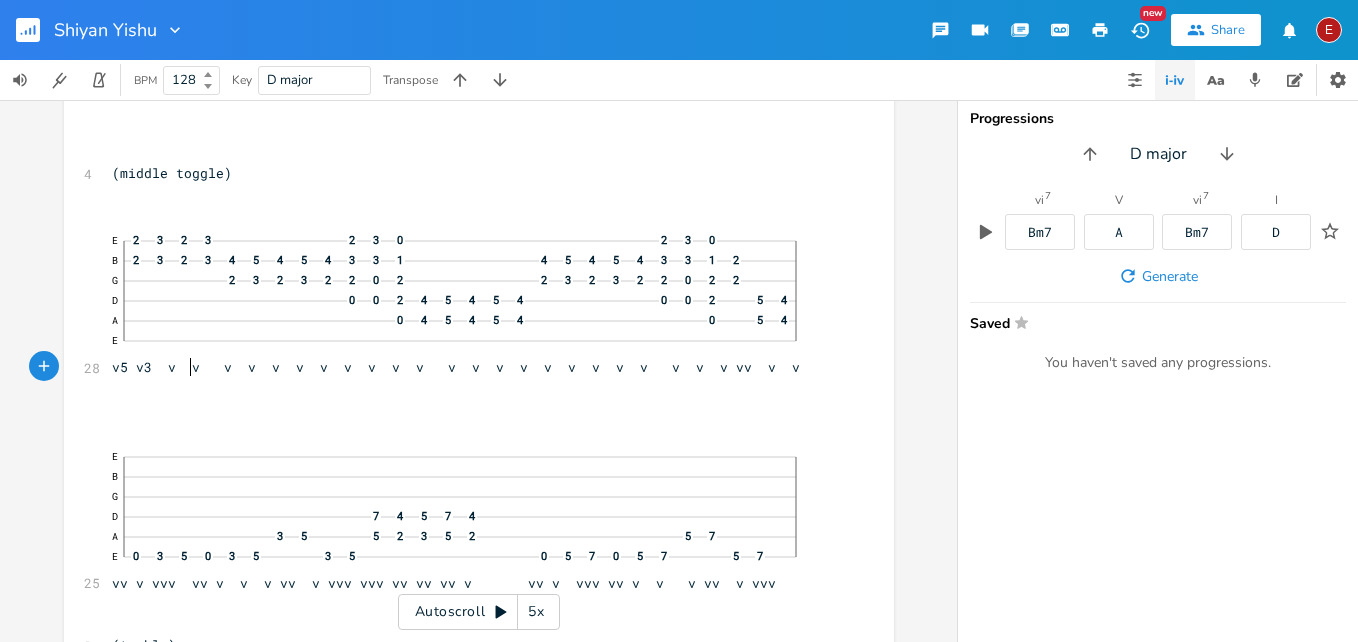 click on "E 2 3 2 3 2 3 0 2 3 0 B 2 3 2 3 4 5 4 5 4 3 3 1 4 5 4 5 4 3 3 1 2 G 2 3 2 3 2 2 0 2 2 3 2 3 2 2 0 2 2 D 0 0 2 4 5 4 5 4 0 0 2 5 4 A 0 4 5 4 5 4 0 5 4 E   v5 v3  v  v   v  v  v  v  v  v  v  v  v   v  v  v  v  v  v  v  v  v   v  v  v vv  v  v" at bounding box center (469, 300) 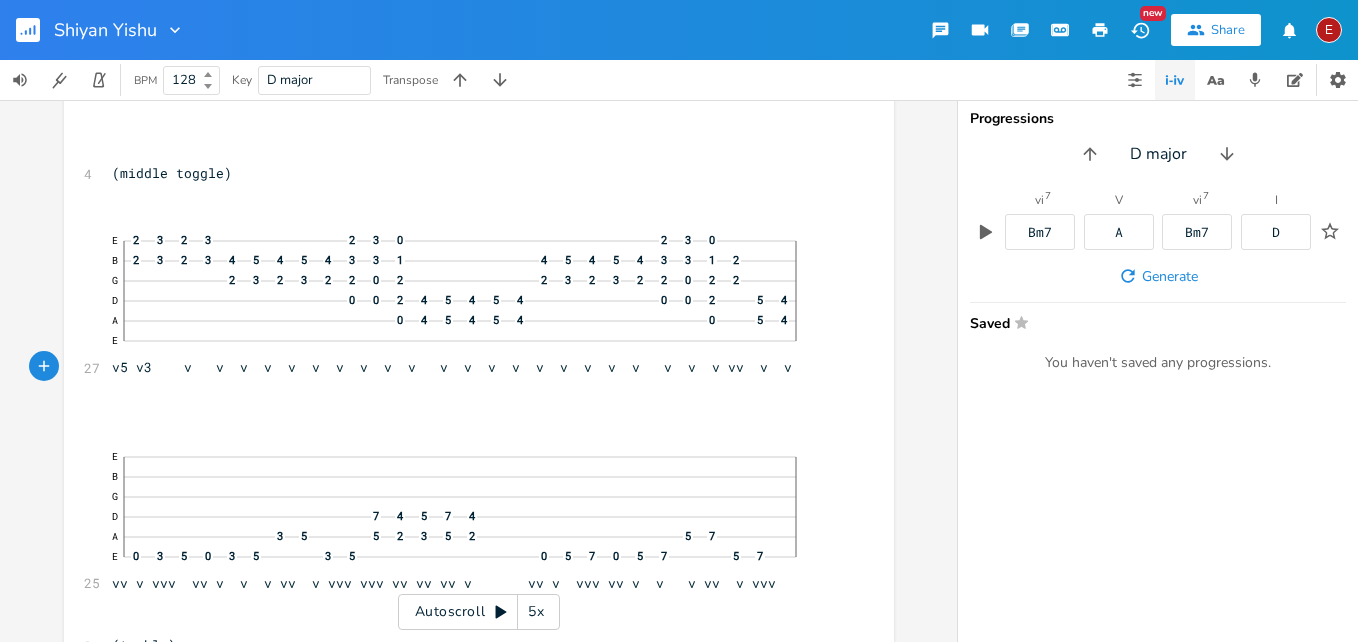 type on "3" 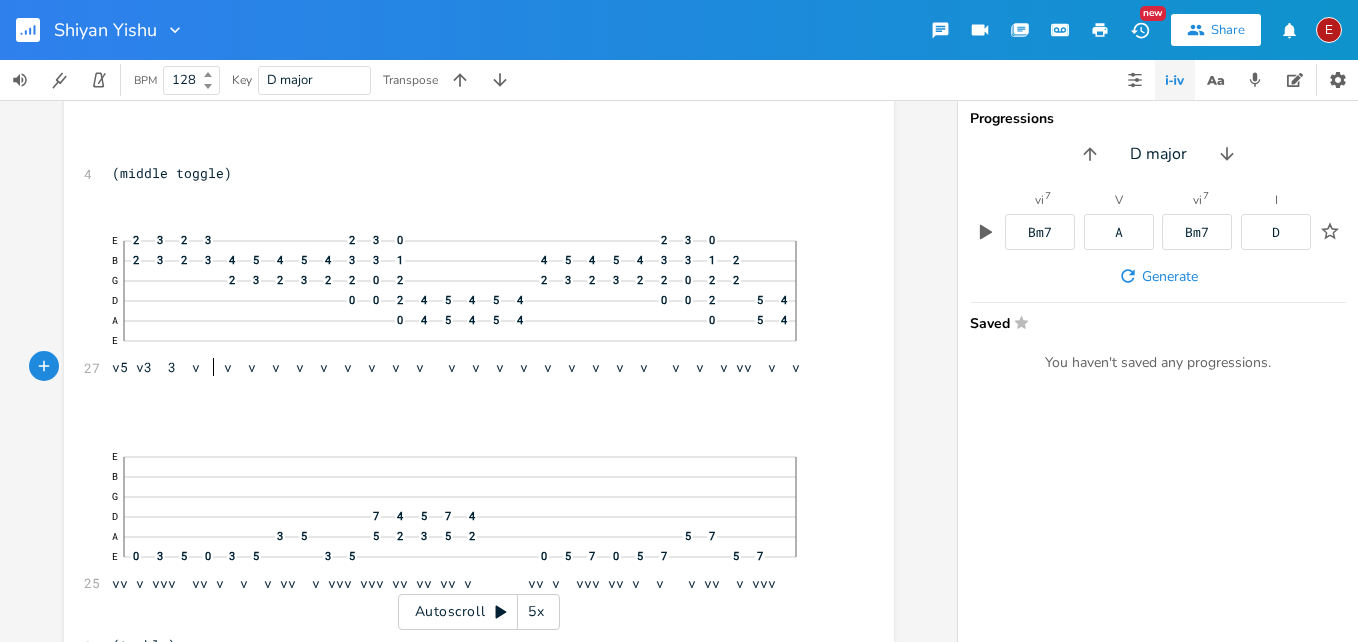 click on "E 2 3 2 3 2 3 0 2 3 0 B 2 3 2 3 4 5 4 5 4 3 3 1 4 5 4 5 4 3 3 1 2 G 2 3 2 3 2 2 0 2 2 3 2 3 2 2 0 2 2 D 0 0 2 4 5 4 5 4 0 0 2 5 4 A 0 4 5 4 5 4 0 5 4 E   v5 v3  3  v   v  v  v  v  v  v  v  v  v   v  v  v  v  v  v  v  v  v   v  v  v vv  v  v" at bounding box center [469, 300] 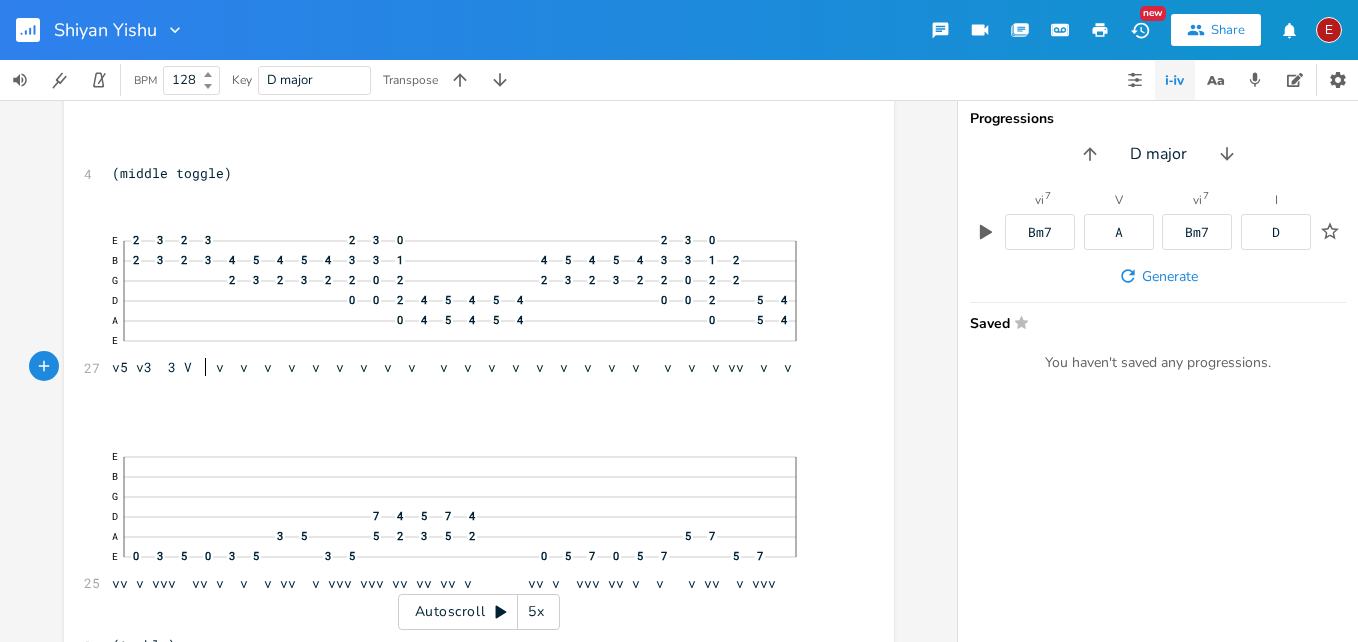 type on "V2" 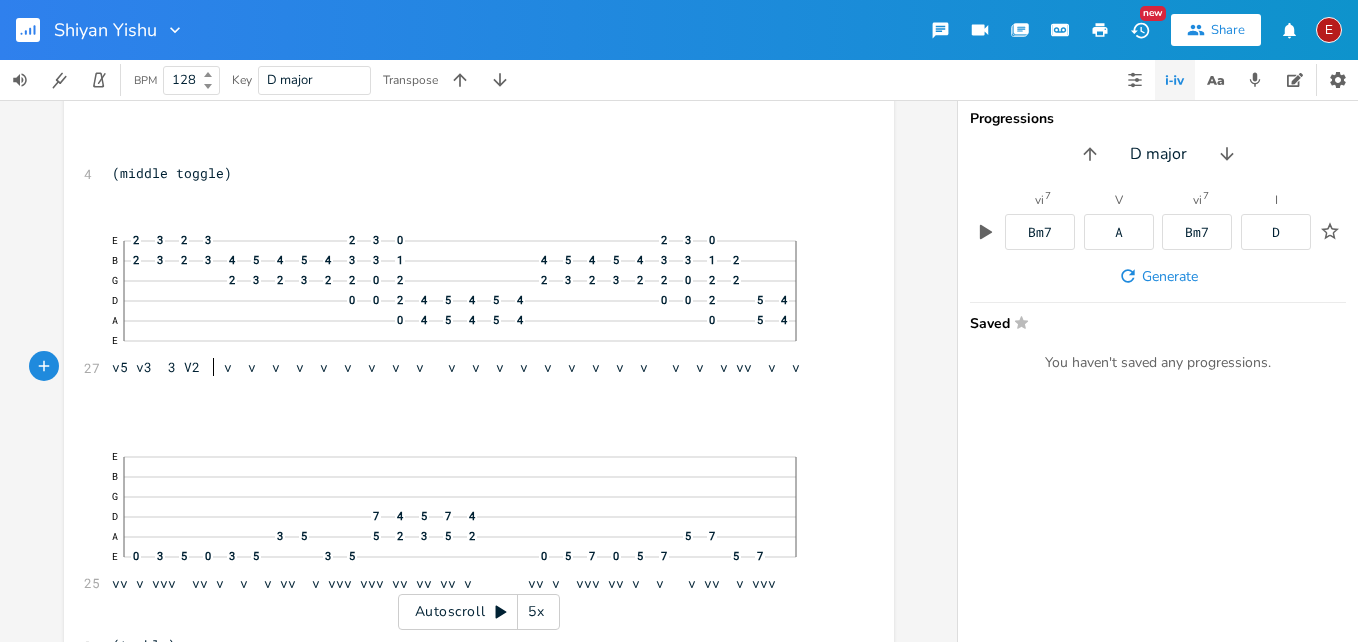 scroll, scrollTop: 0, scrollLeft: 16, axis: horizontal 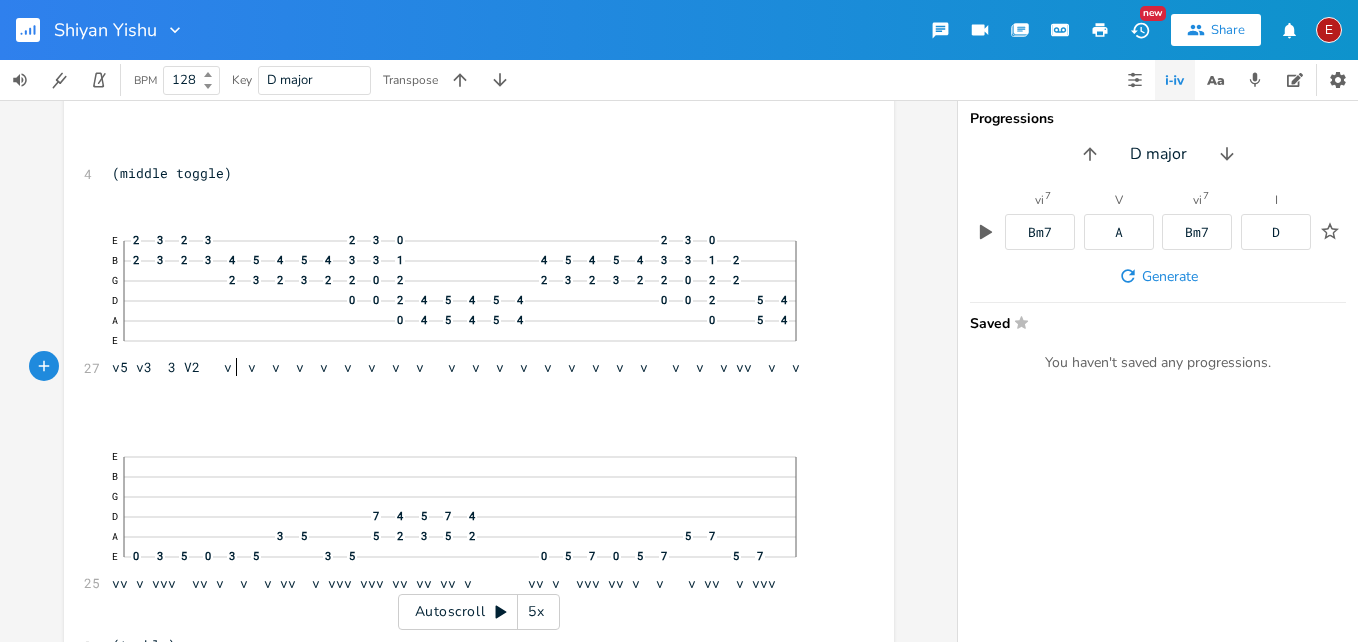 click on "E 2 3 2 3 2 3 0 2 3 0 B 2 3 2 3 4 5 4 5 4 3 3 1 4 5 4 5 4 3 3 1 2 G 2 3 2 3 2 2 0 2 2 3 2 3 2 2 0 2 2 D 0 0 2 4 5 4 5 4 0 0 2 5 4 A 0 4 5 4 5 4 0 5 4 E   v5 v3  3 V2   v  v  v  v  v  v  v  v  v   v  v  v  v  v  v  v  v  v   v  v  v vv  v  v" at bounding box center [469, 300] 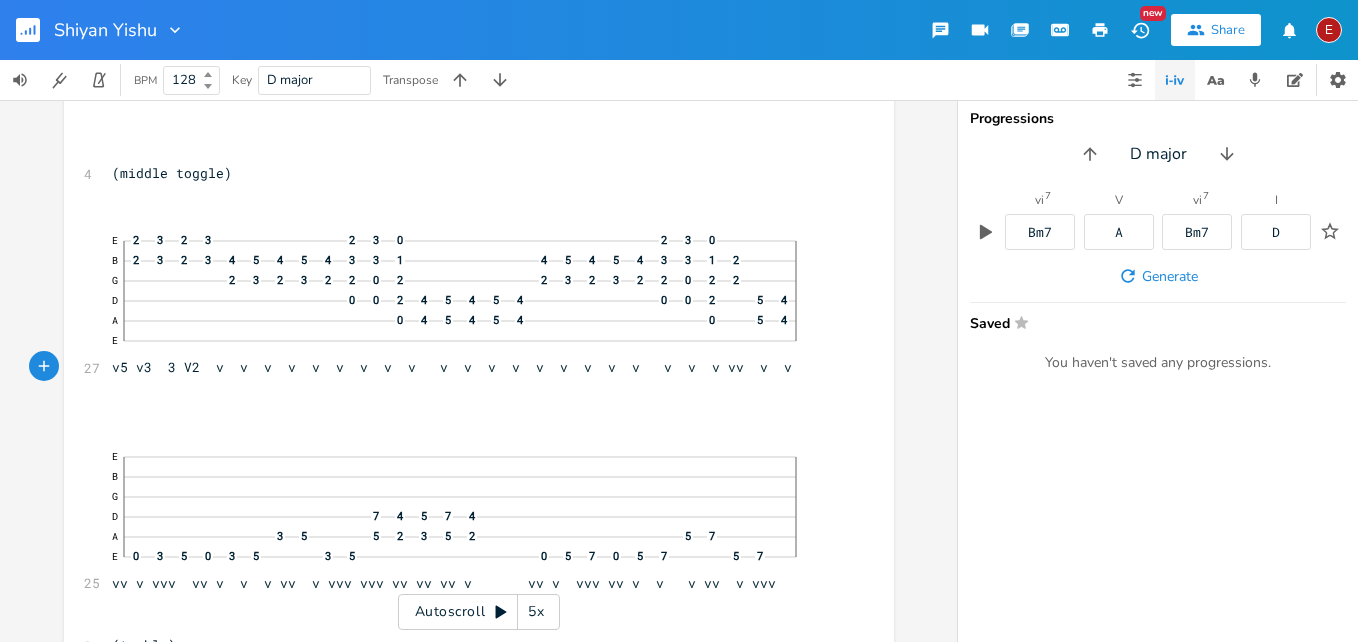 click on "E 2 3 2 3 2 3 0 2 3 0 B 2 3 2 3 4 5 4 5 4 3 3 1 4 5 4 5 4 3 3 1 2 G 2 3 2 3 2 2 0 2 2 3 2 3 2 2 0 2 2 D 0 0 2 4 5 4 5 4 0 0 2 5 4 A 0 4 5 4 5 4 0 5 4 E   v5 v3  3 V2  v  v  v  v  v  v  v  v  v   v  v  v  v  v  v  v  v  v   v  v  v vv  v  v" at bounding box center [469, 300] 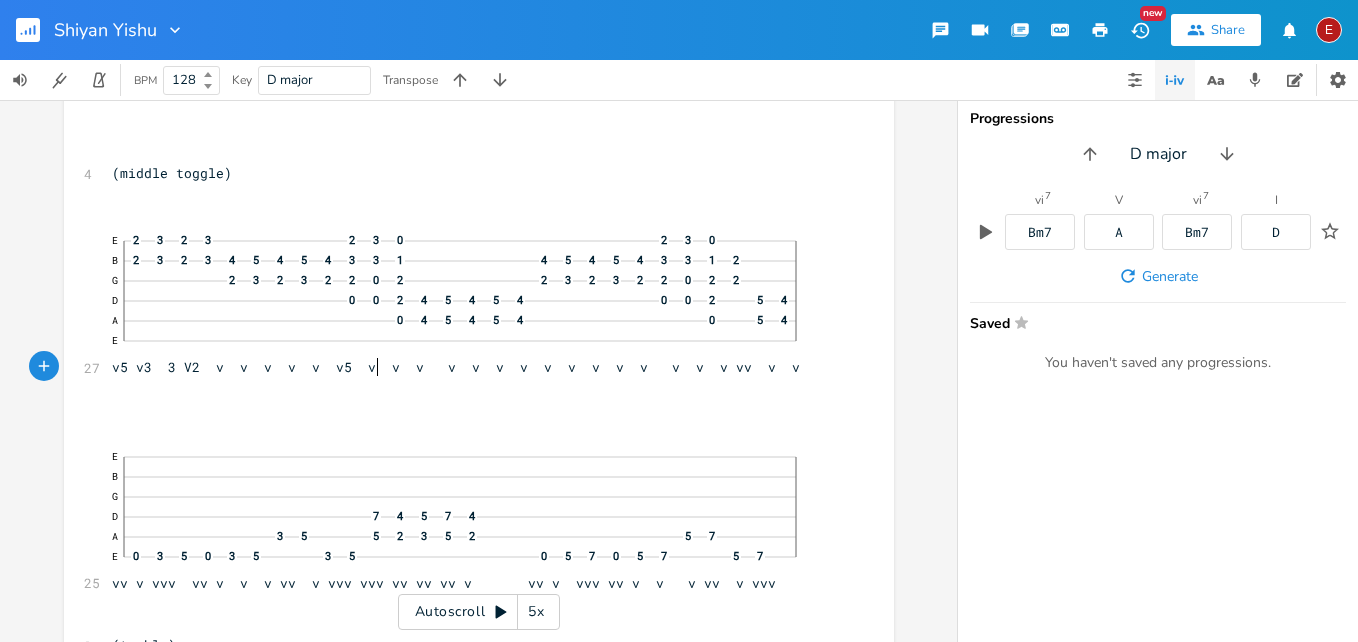 click on "E 2 3 2 3 2 3 0 2 3 0 B 2 3 2 3 4 5 4 5 4 3 3 1 4 5 4 5 4 3 3 1 2 G 2 3 2 3 2 2 0 2 2 3 2 3 2 2 0 2 2 D 0 0 2 4 5 4 5 4 0 0 2 5 4 A 0 4 5 4 5 4 0 5 4 E   v5 v3  3 V2  v  v  v  v  v  v5  v  v  v   v  v  v  v  v  v  v  v  v   v  v  v vv  v  v" at bounding box center [469, 300] 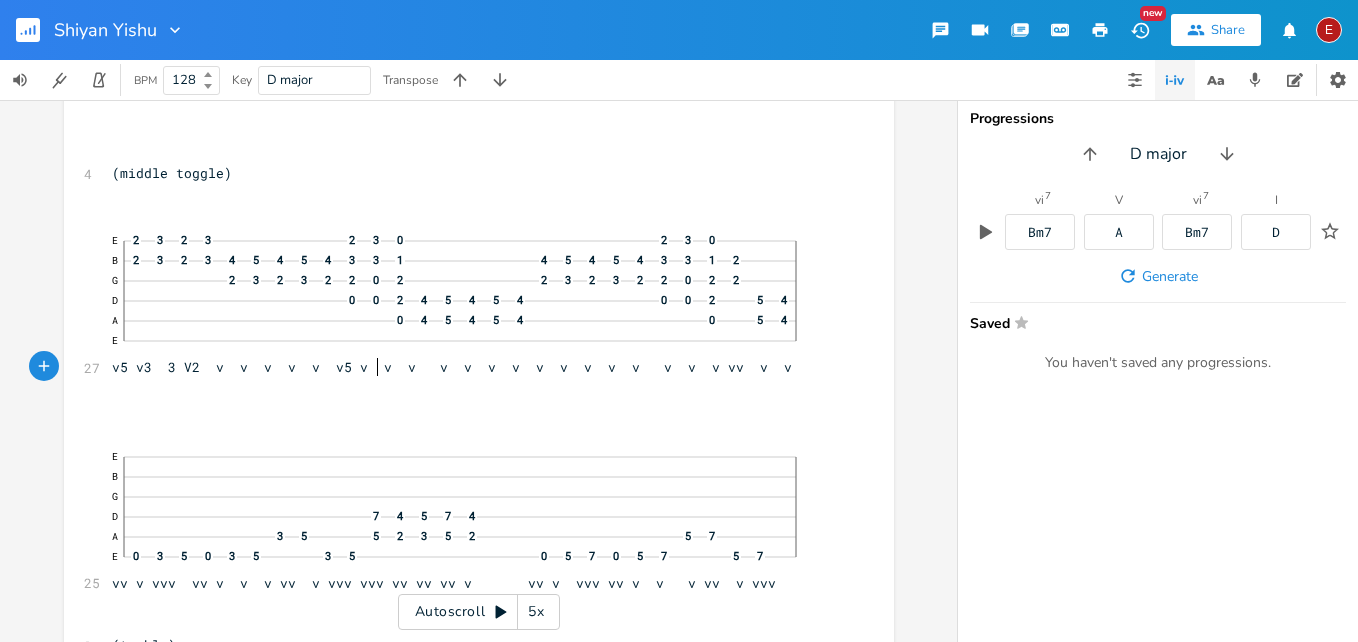 click on "E 2 3 2 3 2 3 0 2 3 0 B 2 3 2 3 4 5 4 5 4 3 3 1 4 5 4 5 4 3 3 1 2 G 2 3 2 3 2 2 0 2 2 3 2 3 2 2 0 2 2 D 0 0 2 4 5 4 5 4 0 0 2 5 4 A 0 4 5 4 5 4 0 5 4 E   v5 v3  3 V2  v  v  v  v  v  v5 v  v  v   v  v  v  v  v  v  v  v  v   v  v  v vv  v  v" at bounding box center [469, 300] 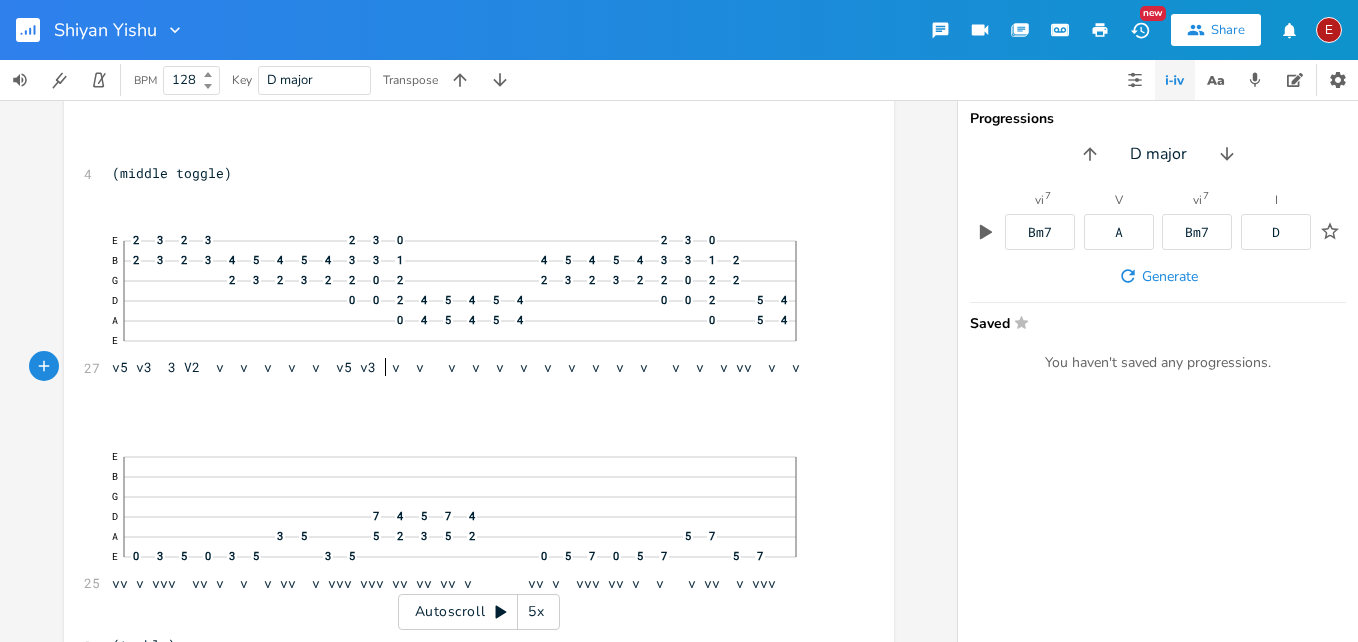 click on "E 2 3 2 3 2 3 0 2 3 0 B 2 3 2 3 4 5 4 5 4 3 3 1 4 5 4 5 4 3 3 1 2 G 2 3 2 3 2 2 0 2 2 3 2 3 2 2 0 2 2 D 0 0 2 4 5 4 5 4 0 0 2 5 4 A 0 4 5 4 5 4 0 5 4 E   v5 v3  3 V2  v  v  v  v  v  v5 v3  v  v   v  v  v  v  v  v  v  v  v   v  v  v vv  v  v" at bounding box center (469, 300) 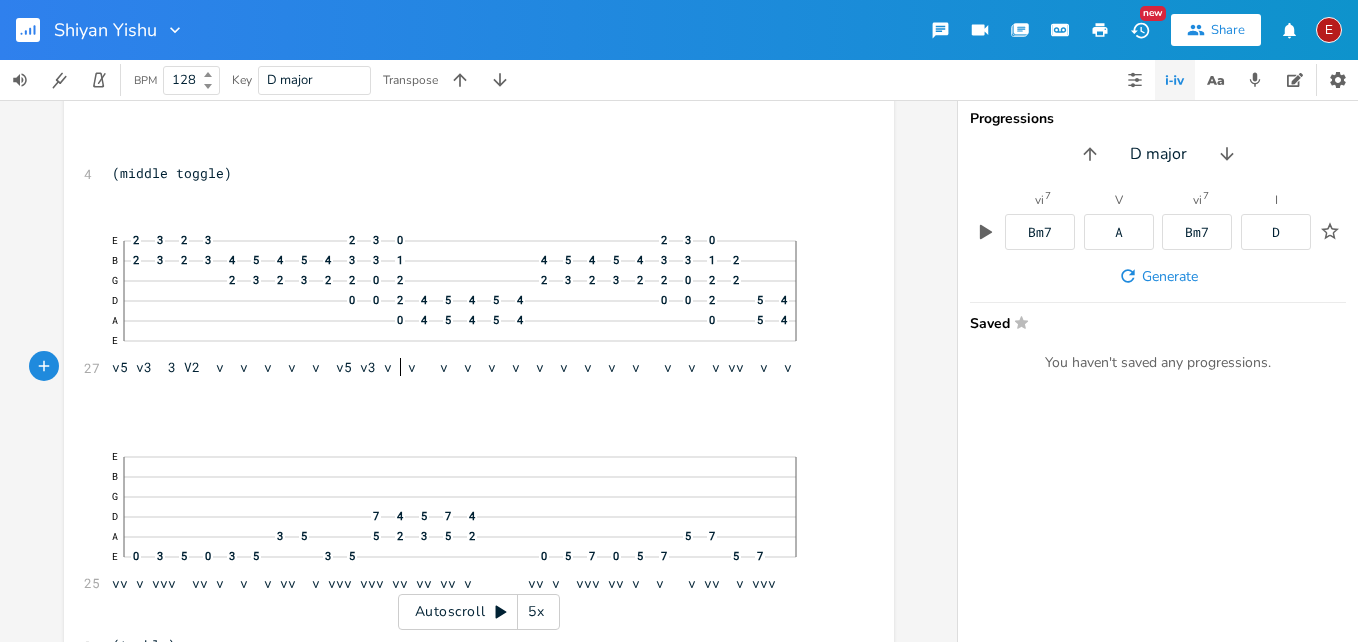 click on "E 2 3 2 3 2 3 0 2 3 0 B 2 3 2 3 4 5 4 5 4 3 3 1 4 5 4 5 4 3 3 1 2 G 2 3 2 3 2 2 0 2 2 3 2 3 2 2 0 2 2 D 0 0 2 4 5 4 5 4 0 0 2 5 4 A 0 4 5 4 5 4 0 5 4 E   v5 v3  3 V2  v  v  v  v  v  v5 v3 v  v   v  v  v  v  v  v  v  v  v   v  v  v vv  v  v" at bounding box center (469, 300) 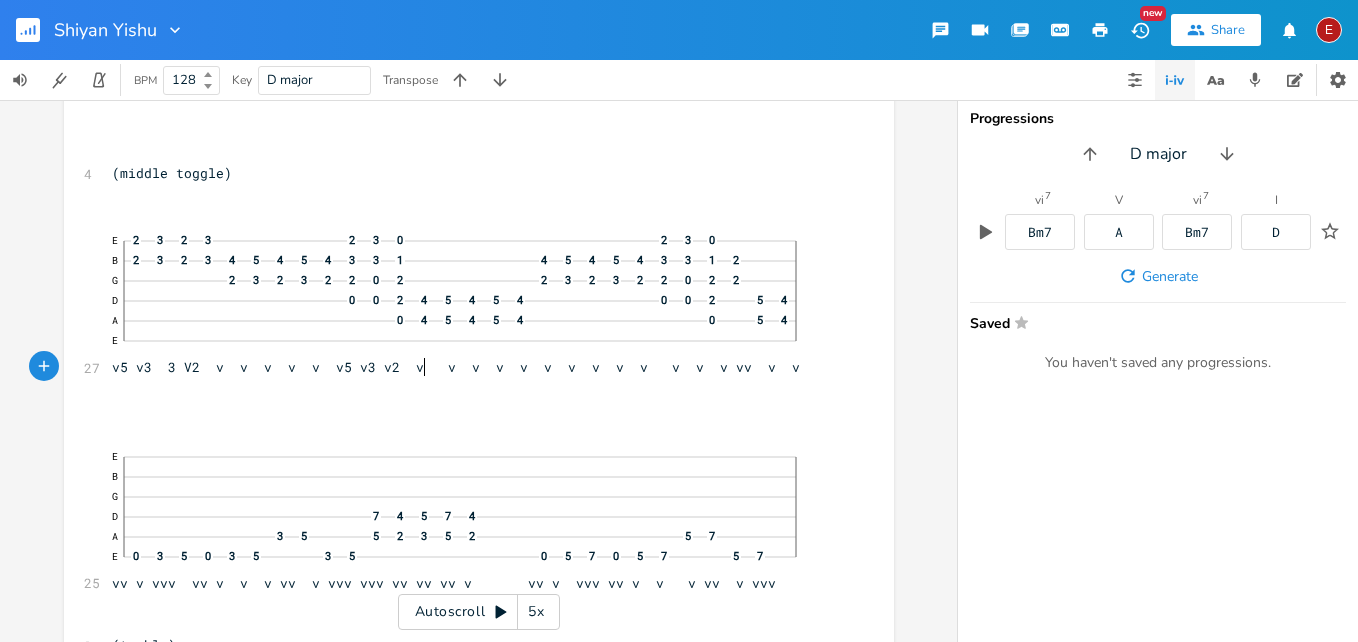 click on "E 2 3 2 3 2 3 0 2 3 0 B 2 3 2 3 4 5 4 5 4 3 3 1 4 5 4 5 4 3 3 1 2 G 2 3 2 3 2 2 0 2 2 3 2 3 2 2 0 2 2 D 0 0 2 4 5 4 5 4 0 0 2 5 4 A 0 4 5 4 5 4 0 5 4 E   v5 v3  3 V2  v  v  v  v  v  v5 v3 v2  v   v  v  v  v  v  v  v  v  v   v  v  v vv  v  v" at bounding box center [469, 300] 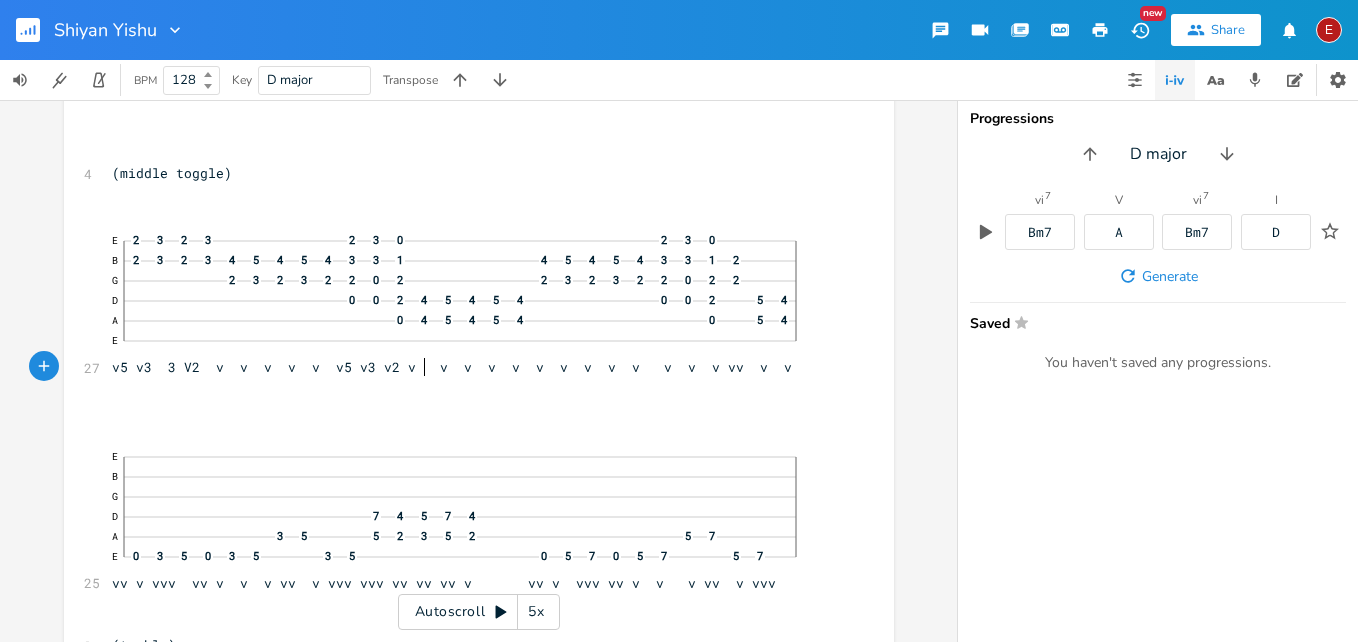 click on "E 2 3 2 3 2 3 0 2 3 0 B 2 3 2 3 4 5 4 5 4 3 3 1 4 5 4 5 4 3 3 1 2 G 2 3 2 3 2 2 0 2 2 3 2 3 2 2 0 2 2 D 0 0 2 4 5 4 5 4 0 0 2 5 4 A 0 4 5 4 5 4 0 5 4 E   v5 v3  3 V2  v  v  v  v  v  v5 v3 v2 v   v  v  v  v  v  v  v  v  v   v  v  v vv  v  v" at bounding box center [469, 300] 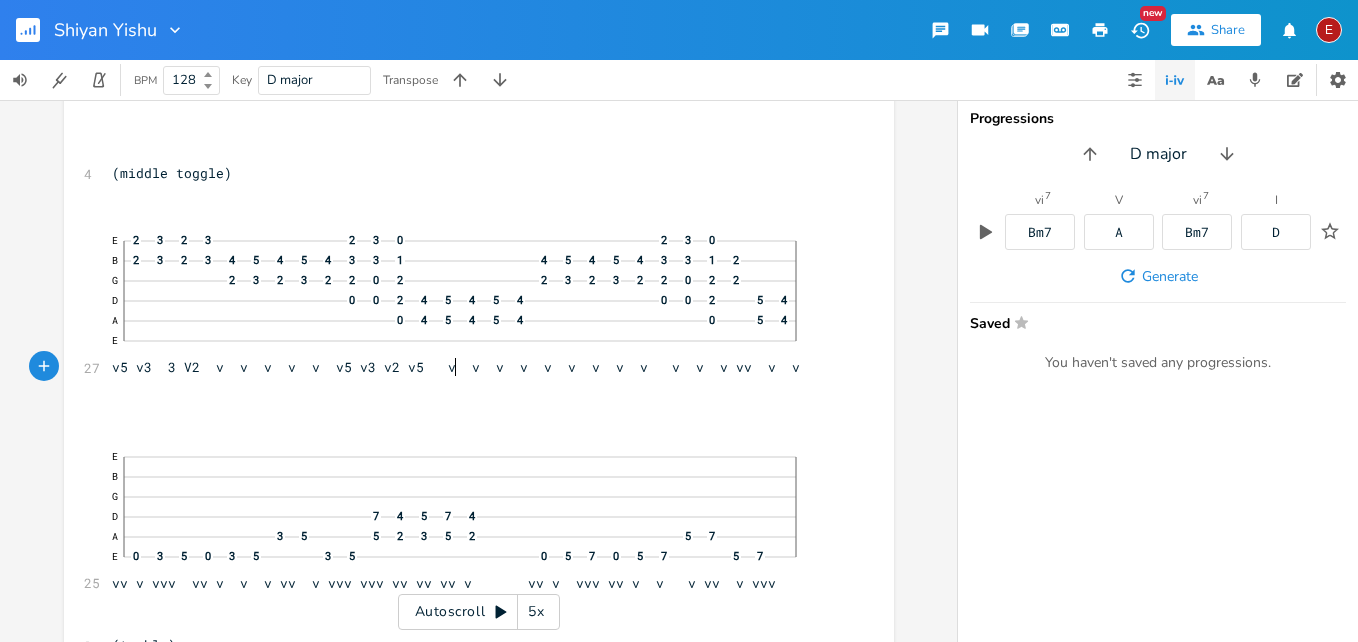 click on "E 2 3 2 3 2 3 0 2 3 0 B 2 3 2 3 4 5 4 5 4 3 3 1 4 5 4 5 4 3 3 1 2 G 2 3 2 3 2 2 0 2 2 3 2 3 2 2 0 2 2 D 0 0 2 4 5 4 5 4 0 0 2 5 4 A 0 4 5 4 5 4 0 5 4 E   v5 v3  3 V2  v  v  v  v  v  v5 v3 v2 v5   v  v  v  v  v  v  v  v  v   v  v  v vv  v  v" at bounding box center (469, 300) 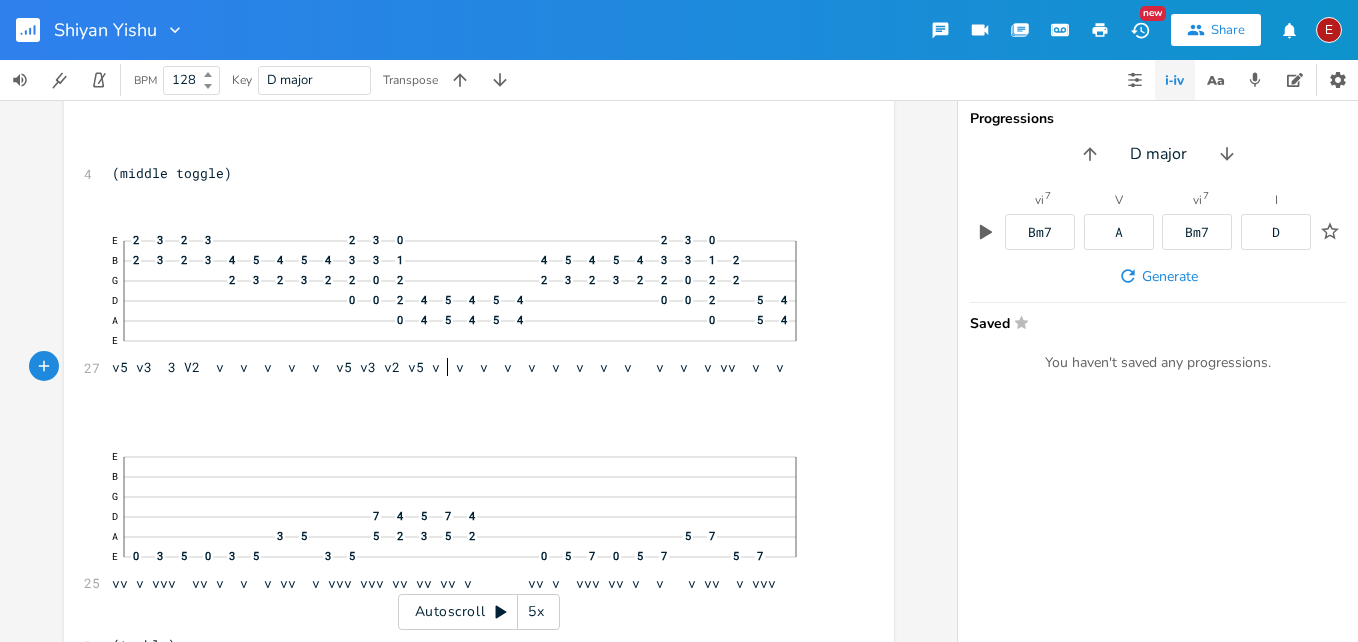 click on "E 2 3 2 3 2 3 0 2 3 0 B 2 3 2 3 4 5 4 5 4 3 3 1 4 5 4 5 4 3 3 1 2 G 2 3 2 3 2 2 0 2 2 3 2 3 2 2 0 2 2 D 0 0 2 4 5 4 5 4 0 0 2 5 4 A 0 4 5 4 5 4 0 5 4 E   v5 v3  3 V2  v  v  v  v  v  v5 v3 v2 v5 v  v  v  v  v  v  v  v  v   v  v  v vv  v  v" at bounding box center (469, 300) 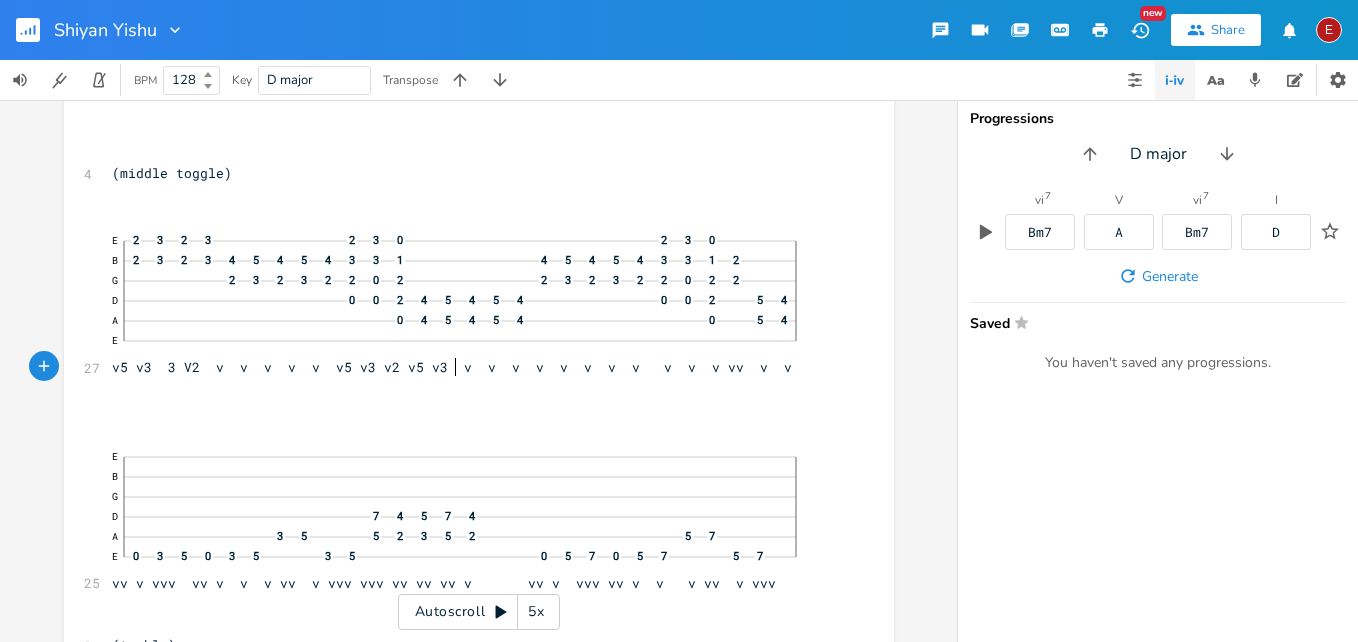 click on "E 2 3 2 3 2 3 0 2 3 0 B 2 3 2 3 4 5 4 5 4 3 3 1 4 5 4 5 4 3 3 1 2 G 2 3 2 3 2 2 0 2 2 3 2 3 2 2 0 2 2 D 0 0 2 4 5 4 5 4 0 0 2 5 4 A 0 4 5 4 5 4 0 5 4 E   v5 v3  3 V2  v  v  v  v  v  v5 v3 v2 v5 v3  v  v  v  v  v  v  v  v   v  v  v vv  v  v" at bounding box center [469, 300] 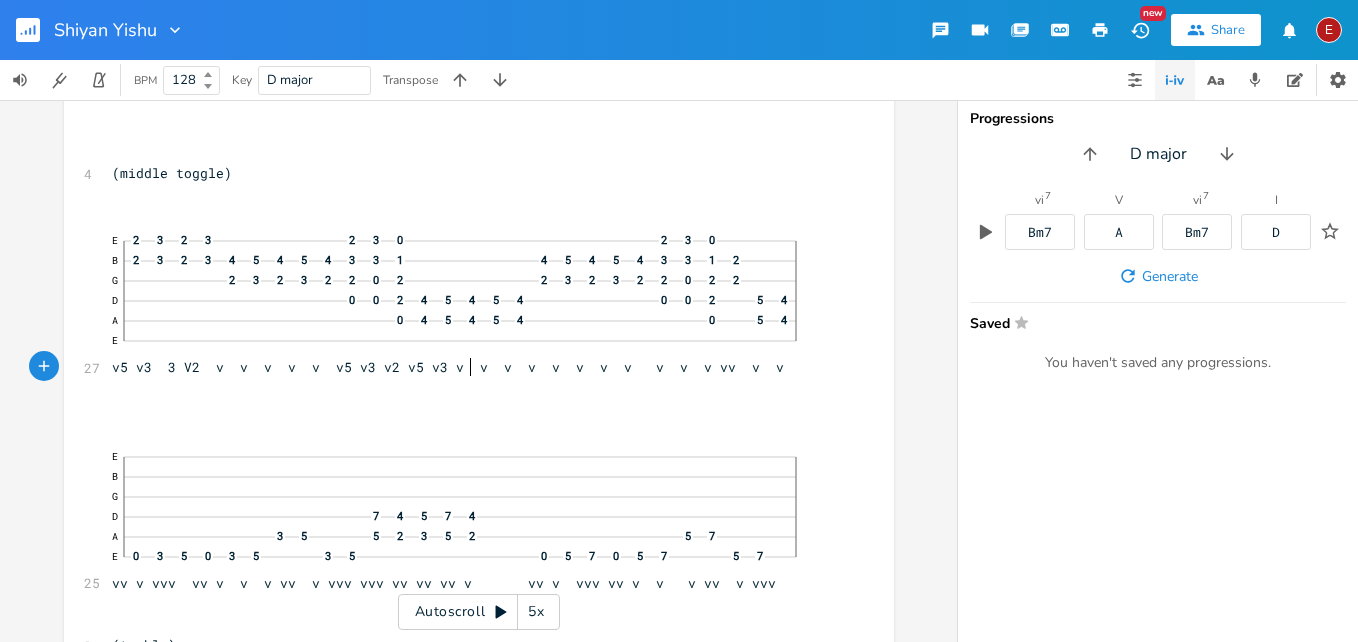click on "E 2 3 2 3 2 3 0 2 3 0 B 2 3 2 3 4 5 4 5 4 3 3 1 4 5 4 5 4 3 3 1 2 G 2 3 2 3 2 2 0 2 2 3 2 3 2 2 0 2 2 D 0 0 2 4 5 4 5 4 0 0 2 5 4 A 0 4 5 4 5 4 0 5 4 E   v5 v3  3 V2  v  v  v  v  v  v5 v3 v2 v5 v3 v  v  v  v  v  v  v  v   v  v  v vv  v  v" at bounding box center [469, 300] 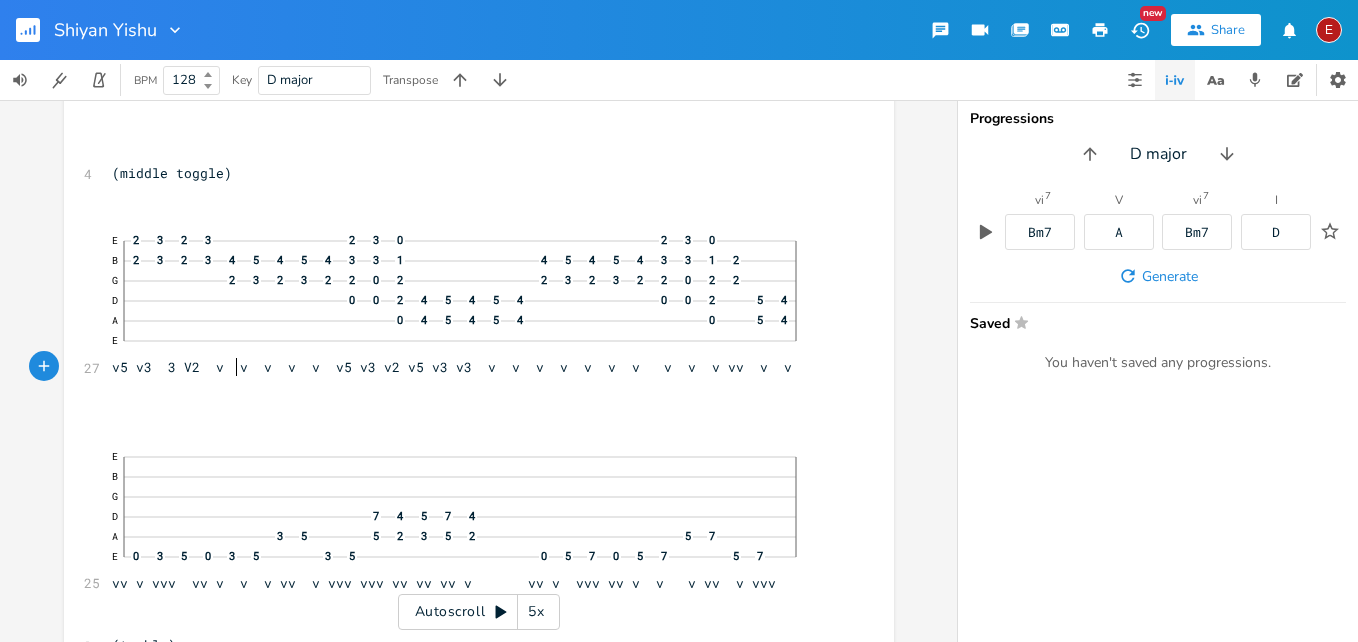 click on "E 2 3 2 3 2 3 0 2 3 0 B 2 3 2 3 4 5 4 5 4 3 3 1 4 5 4 5 4 3 3 1 2 G 2 3 2 3 2 2 0 2 2 3 2 3 2 2 0 2 2 D 0 0 2 4 5 4 5 4 0 0 2 5 4 A 0 4 5 4 5 4 0 5 4 E   v5 v3  3 V2  v  v  v  v  v  v5 v3 v2 v5 v3 v3  v  v  v  v  v  v  v   v  v  v vv  v  v" at bounding box center [469, 300] 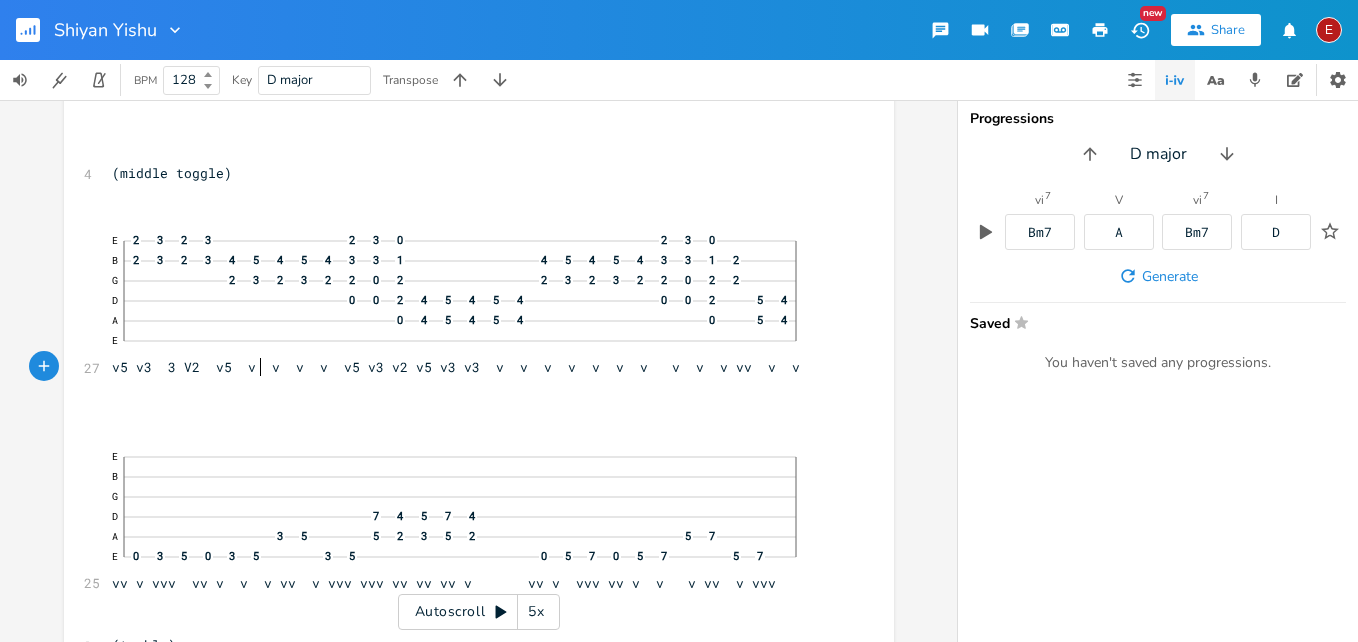 click on "E 2 3 2 3 2 3 0 2 3 0 B 2 3 2 3 4 5 4 5 4 3 3 1 4 5 4 5 4 3 3 1 2 G 2 3 2 3 2 2 0 2 2 3 2 3 2 2 0 2 2 D 0 0 2 4 5 4 5 4 0 0 2 5 4 A 0 4 5 4 5 4 0 5 4 E   v5 v3  3 V2  v5  v  v  v  v  v5 v3 v2 v5 v3 v3  v  v  v  v  v  v  v   v  v  v vv  v  v" at bounding box center [469, 300] 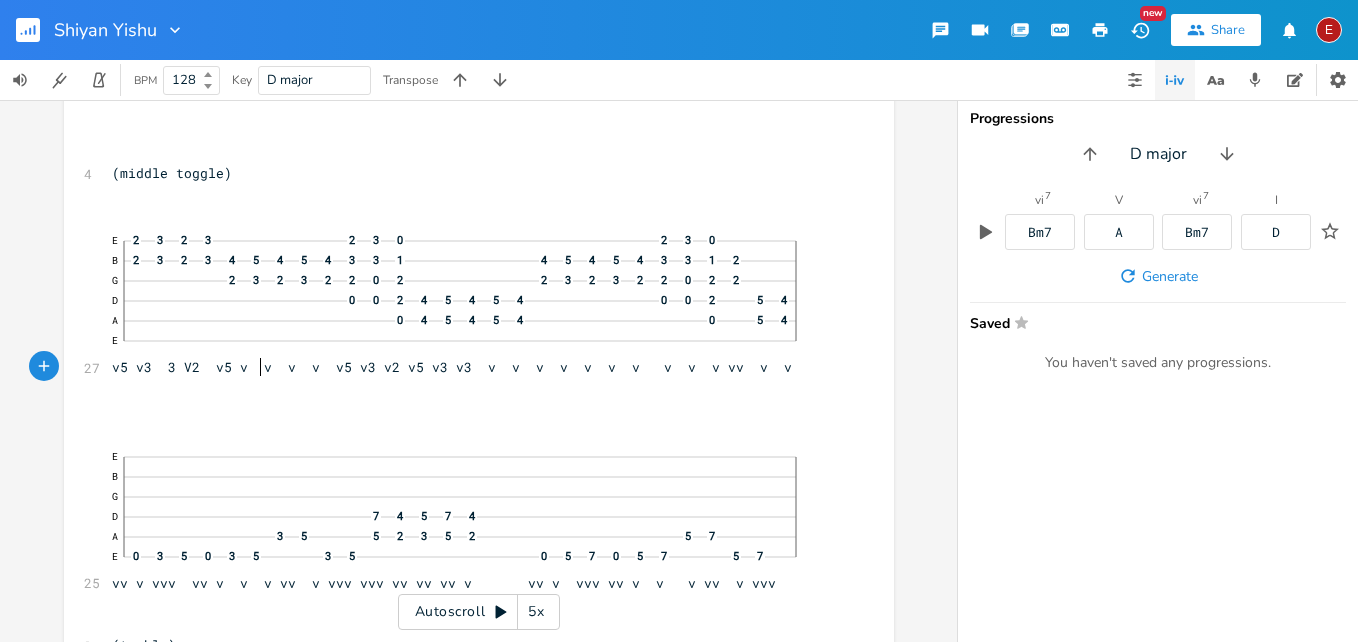 click on "E 2 3 2 3 2 3 0 2 3 0 B 2 3 2 3 4 5 4 5 4 3 3 1 4 5 4 5 4 3 3 1 2 G 2 3 2 3 2 2 0 2 2 3 2 3 2 2 0 2 2 D 0 0 2 4 5 4 5 4 0 0 2 5 4 A 0 4 5 4 5 4 0 5 4 E   v5 v3  3 V2  v5 v  v  v  v  v5 v3 v2 v5 v3 v3  v  v  v  v  v  v  v   v  v  v vv  v  v" at bounding box center [469, 300] 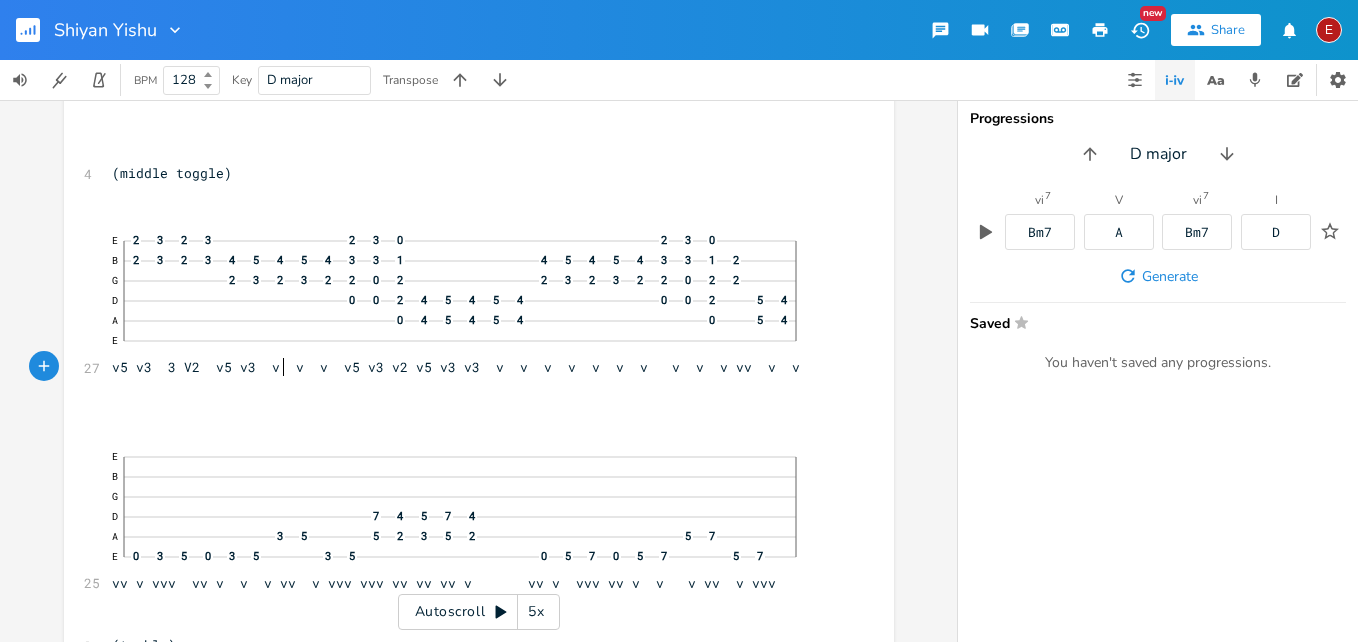 click on "E 2 3 2 3 2 3 0 2 3 0 B 2 3 2 3 4 5 4 5 4 3 3 1 4 5 4 5 4 3 3 1 2 G 2 3 2 3 2 2 0 2 2 3 2 3 2 2 0 2 2 D 0 0 2 4 5 4 5 4 0 0 2 5 4 A 0 4 5 4 5 4 0 5 4 E   v5 v3  3 V2  v5 v3  v  v  v  v5 v3 v2 v5 v3 v3  v  v  v  v  v  v  v   v  v  v vv  v  v" at bounding box center [469, 300] 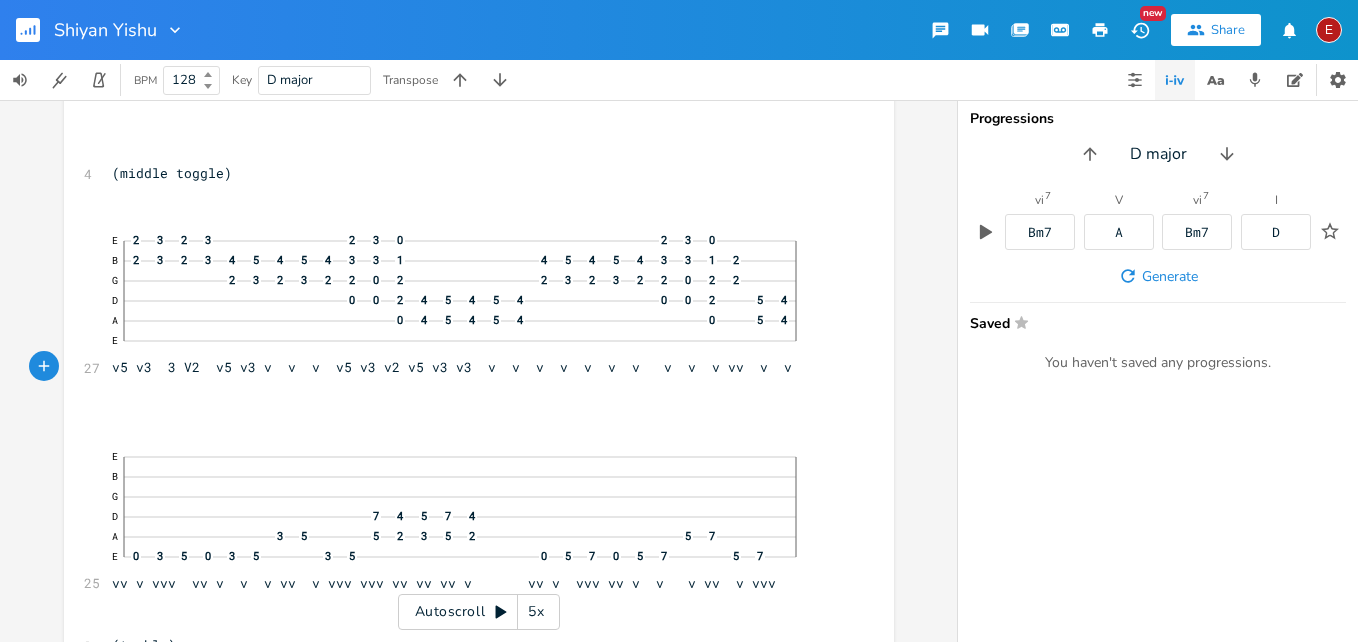 click on "E 2 3 2 3 2 3 0 2 3 0 B 2 3 2 3 4 5 4 5 4 3 3 1 4 5 4 5 4 3 3 1 2 G 2 3 2 3 2 2 0 2 2 3 2 3 2 2 0 2 2 D 0 0 2 4 5 4 5 4 0 0 2 5 4 A 0 4 5 4 5 4 0 5 4 E   v5 v3  3 V2  v5 v3 v  v  v  v5 v3 v2 v5 v3 v3  v  v  v  v  v  v  v   v  v  v vv  v  v" at bounding box center [469, 300] 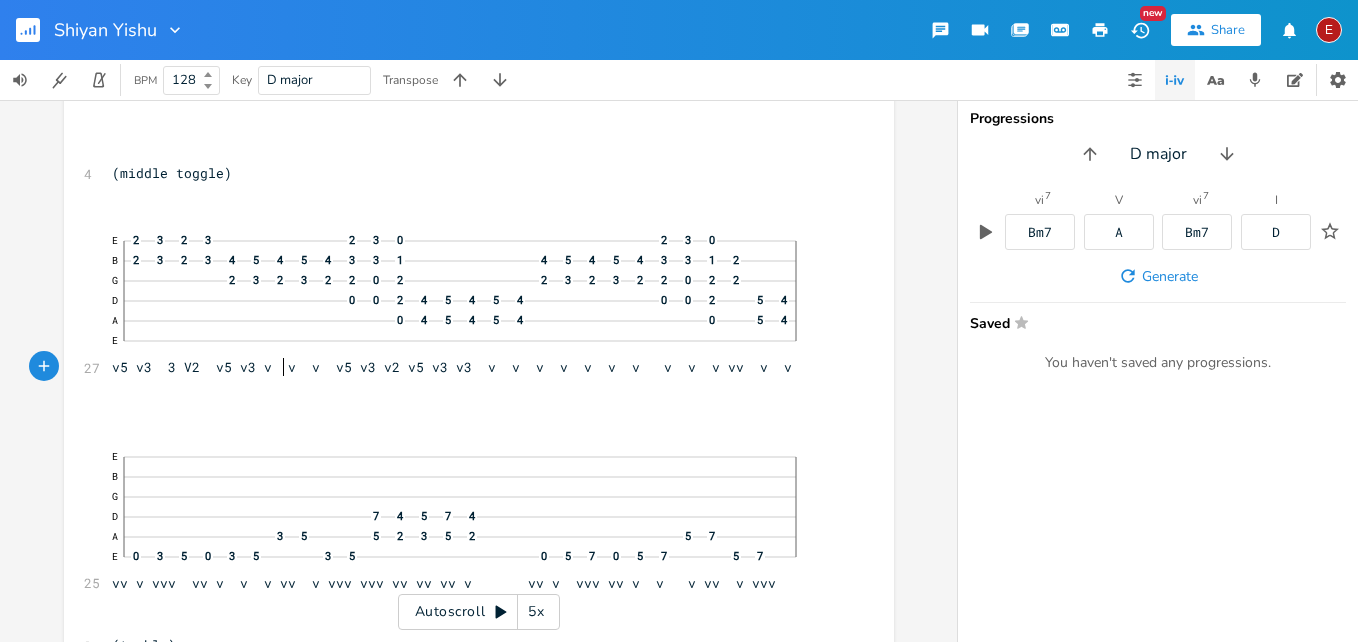 type on "3" 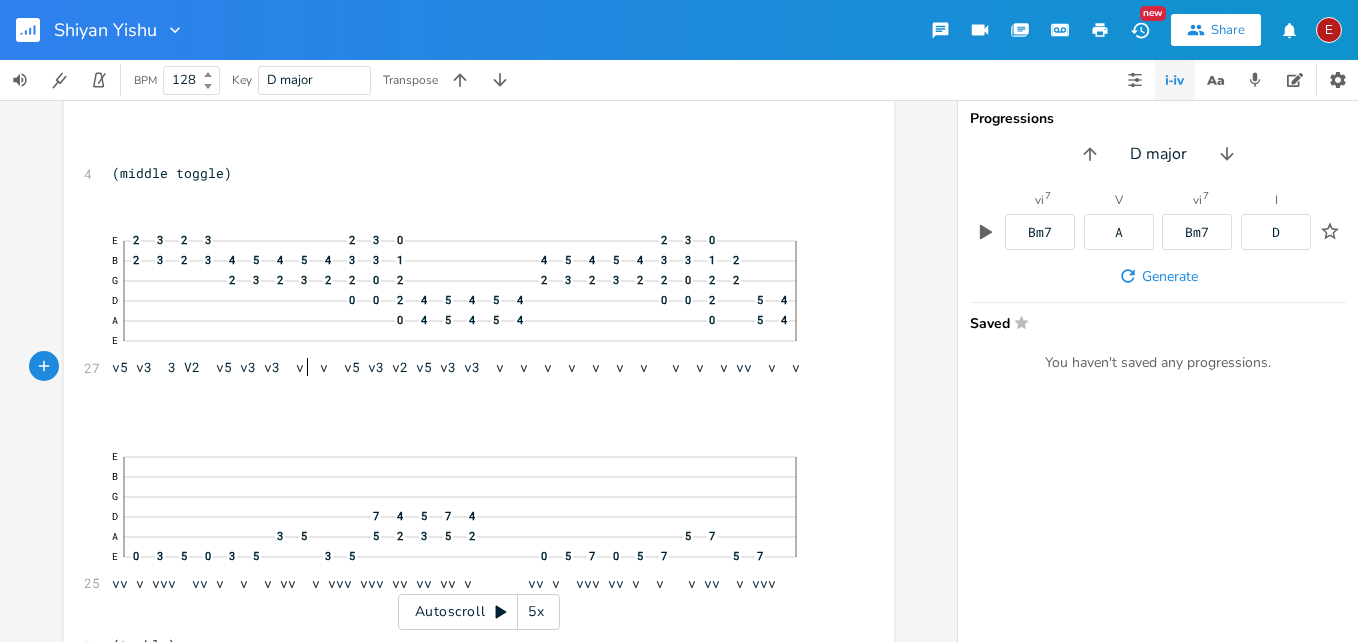 click on "E 2 3 2 3 2 3 0 2 3 0 B 2 3 2 3 4 5 4 5 4 3 3 1 4 5 4 5 4 3 3 1 2 G 2 3 2 3 2 2 0 2 2 3 2 3 2 2 0 2 2 D 0 0 2 4 5 4 5 4 0 0 2 5 4 A 0 4 5 4 5 4 0 5 4 E   v5 v3  3 V2  v5 v3 v3  v  v  v5 v3 v2 v5 v3 v3  v  v  v  v  v  v  v   v  v  v vv  v  v" at bounding box center [469, 300] 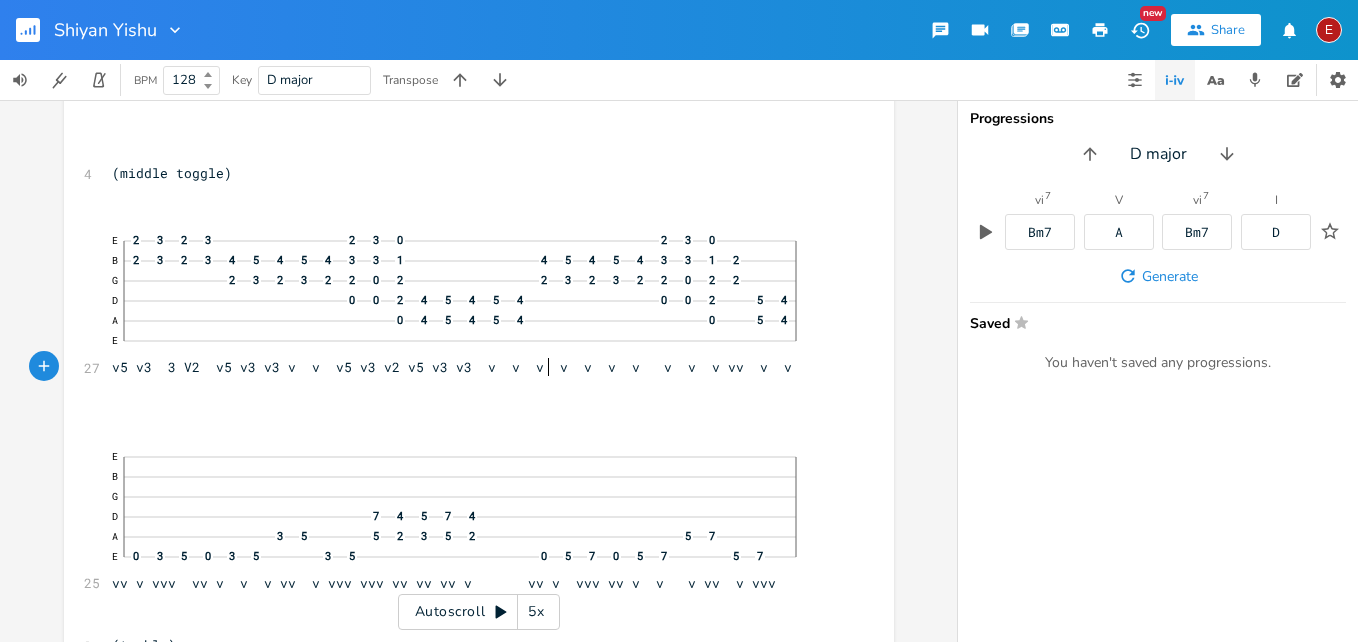 click on "E 2 3 2 3 2 3 0 2 3 0 B 2 3 2 3 4 5 4 5 4 3 3 1 4 5 4 5 4 3 3 1 2 G 2 3 2 3 2 2 0 2 2 3 2 3 2 2 0 2 2 D 0 0 2 4 5 4 5 4 0 0 2 5 4 A 0 4 5 4 5 4 0 5 4 E   v5 v3  3 V2  v5 v3 v3 v  v  v5 v3 v2 v5 v3 v3  v  v  v  v  v  v  v   v  v  v vv  v  v" at bounding box center (469, 300) 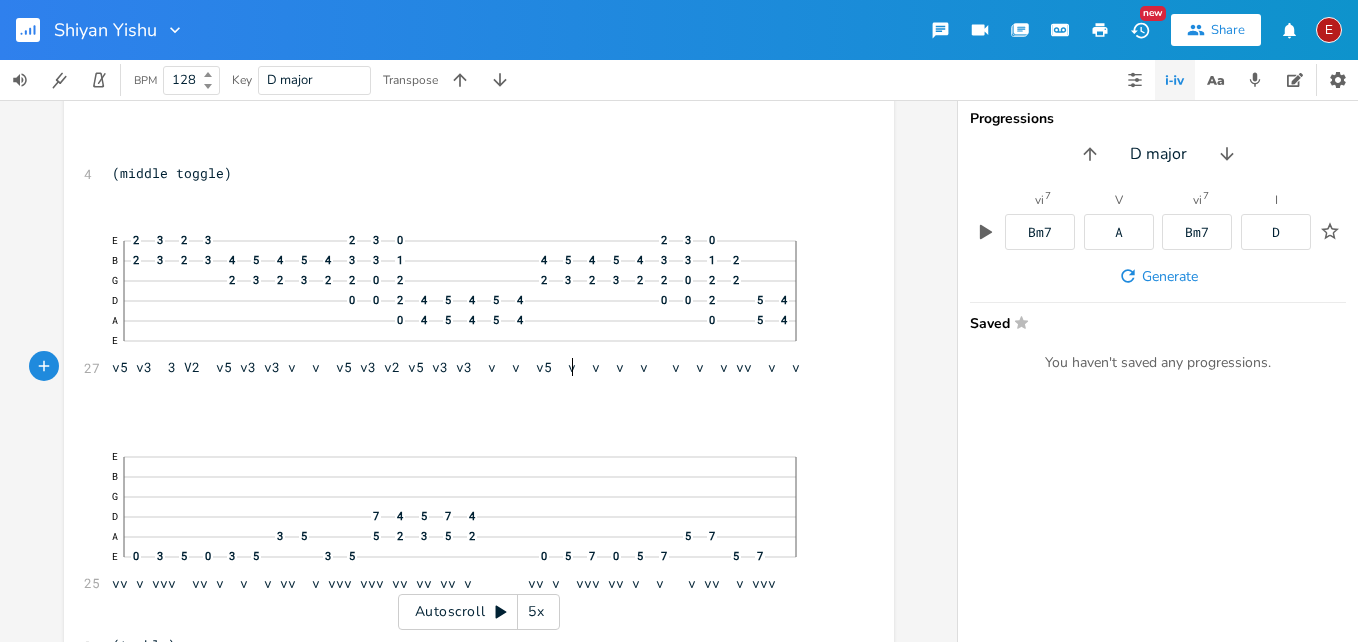 click on "E 2 3 2 3 2 3 0 2 3 0 B 2 3 2 3 4 5 4 5 4 3 3 1 4 5 4 5 4 3 3 1 2 G 2 3 2 3 2 2 0 2 2 3 2 3 2 2 0 2 2 D 0 0 2 4 5 4 5 4 0 0 2 5 4 A 0 4 5 4 5 4 0 5 4 E   v5 v3  3 V2  v5 v3 v3 v  v  v5 v3 v2 v5 v3 v3  v  v  v5  v  v  v  v   v  v  v vv  v  v" at bounding box center (469, 300) 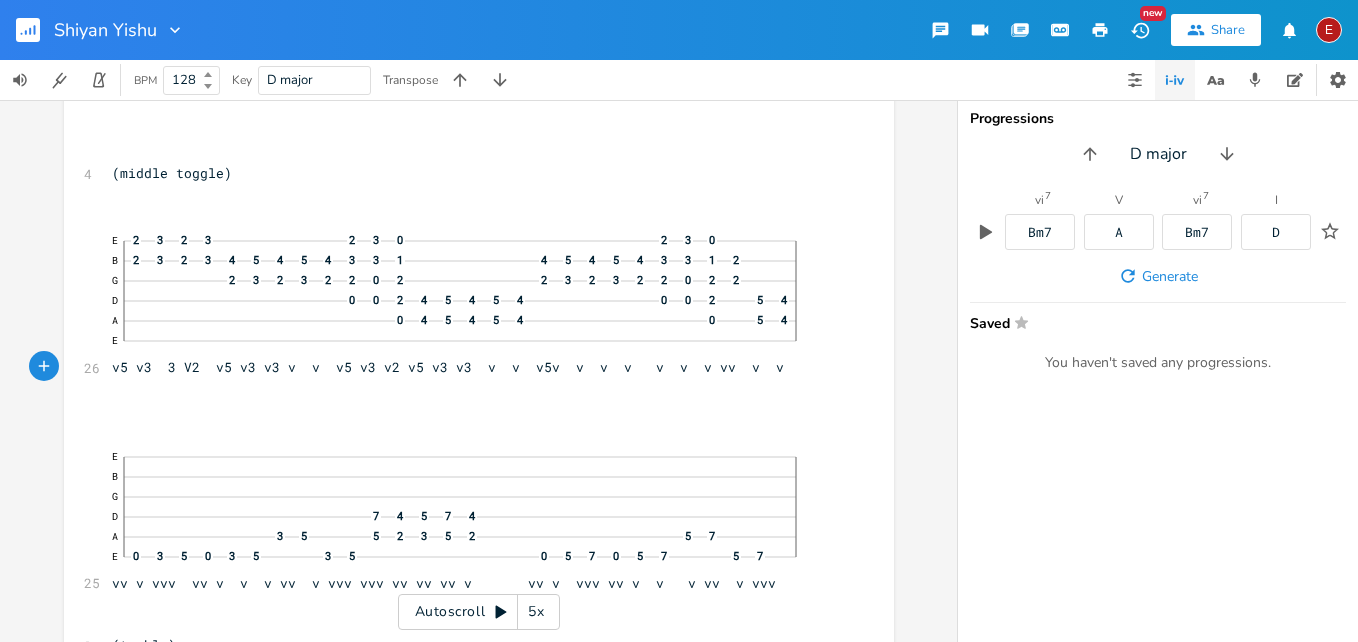 scroll, scrollTop: 0, scrollLeft: 3, axis: horizontal 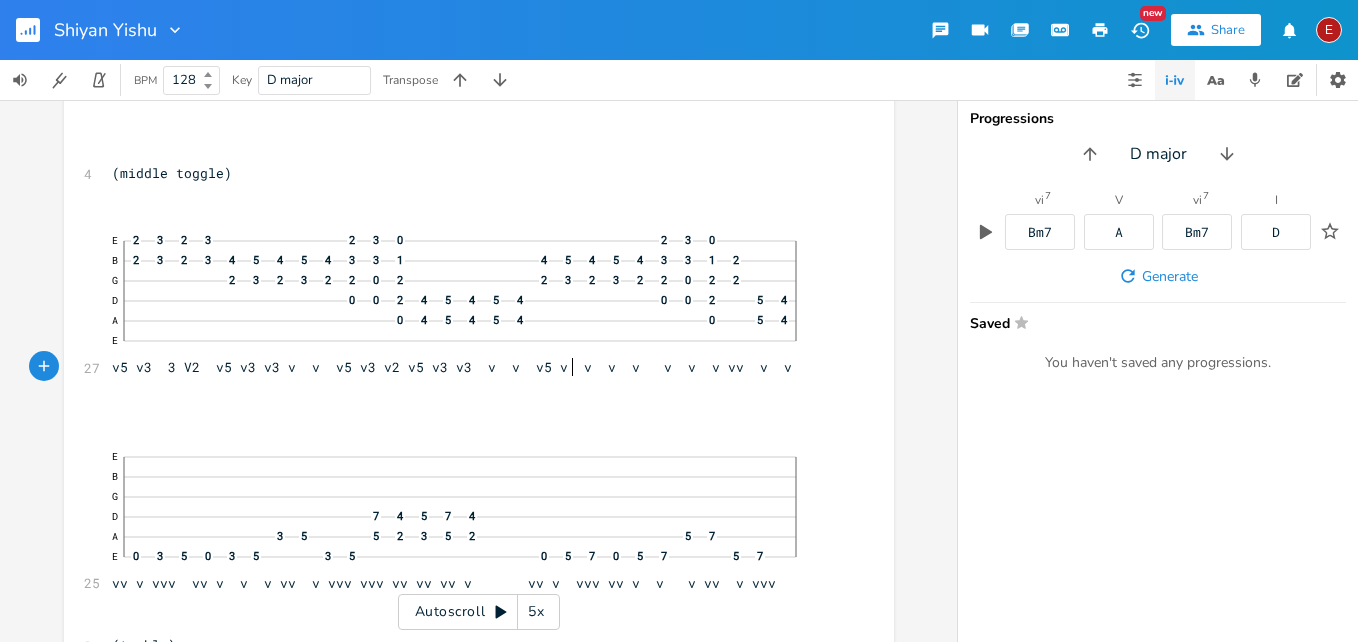click on "E 2 3 2 3 2 3 0 2 3 0 B 2 3 2 3 4 5 4 5 4 3 3 1 4 5 4 5 4 3 3 1 2 G 2 3 2 3 2 2 0 2 2 3 2 3 2 2 0 2 2 D 0 0 2 4 5 4 5 4 0 0 2 5 4 A 0 4 5 4 5 4 0 5 4 E   v5 v3  3 V2  v5 v3 v3 v  v  v5 v3 v2 v5 v3 v3  v  v  v5 v  v  v  v   v  v  v vv  v  v" at bounding box center (469, 300) 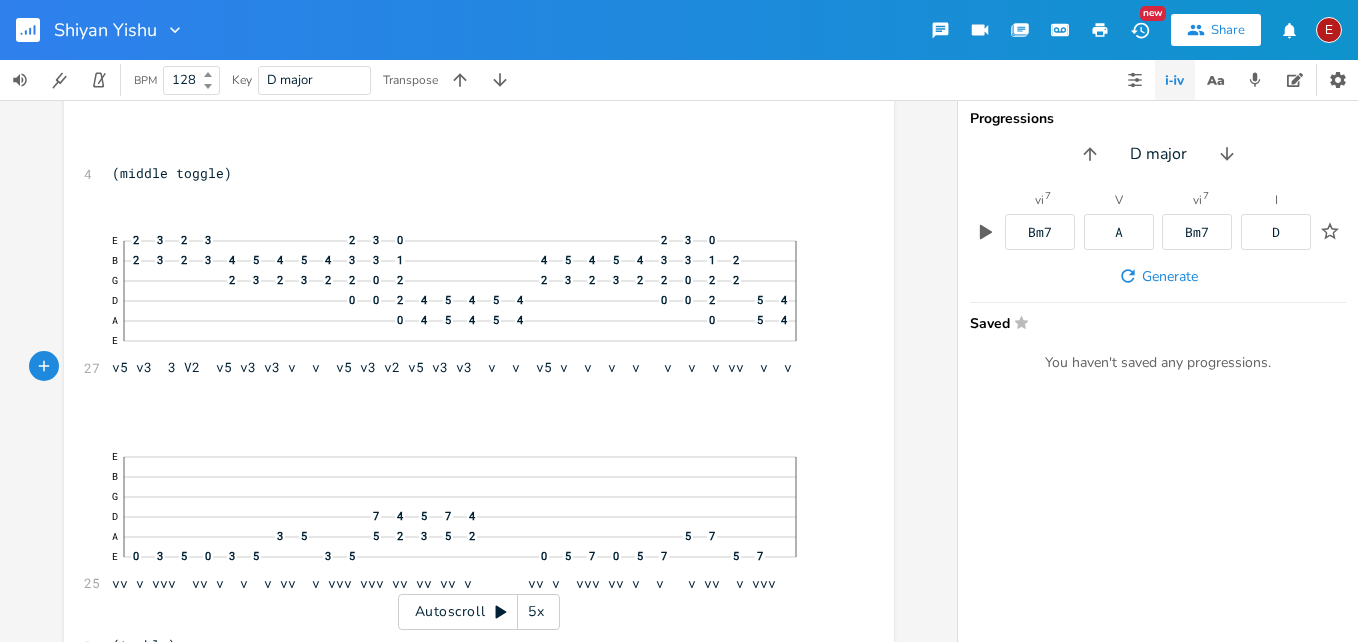 type on "3" 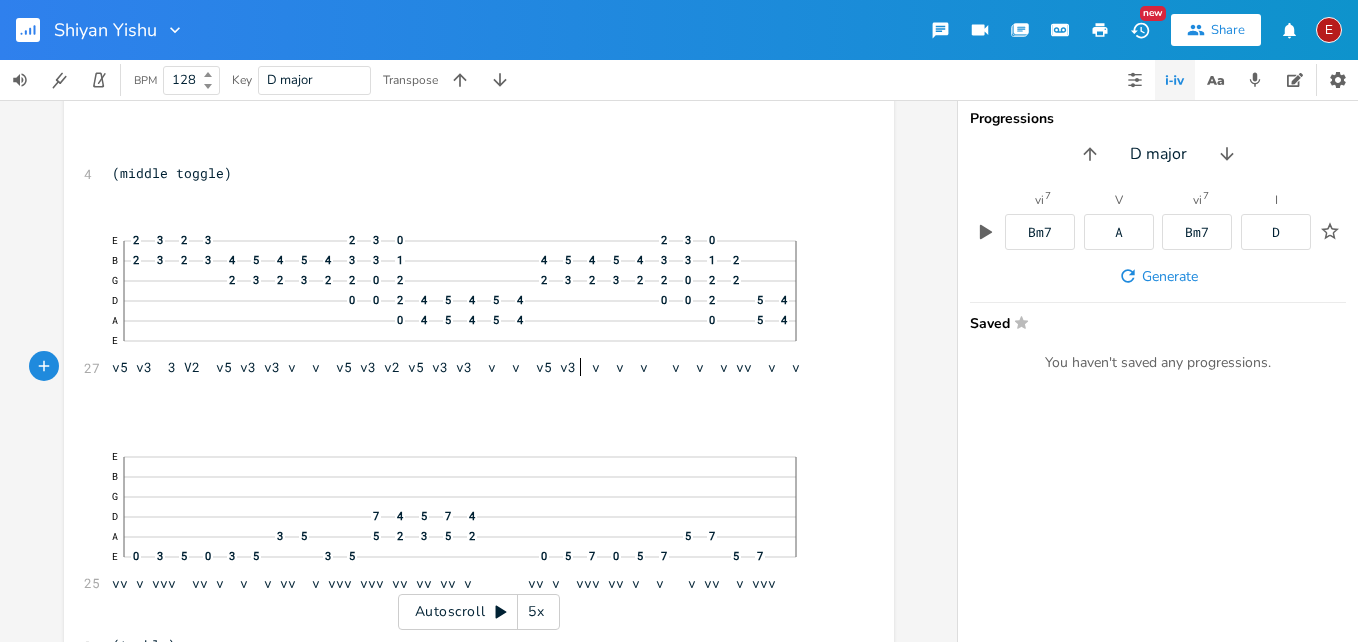 scroll, scrollTop: 0, scrollLeft: 7, axis: horizontal 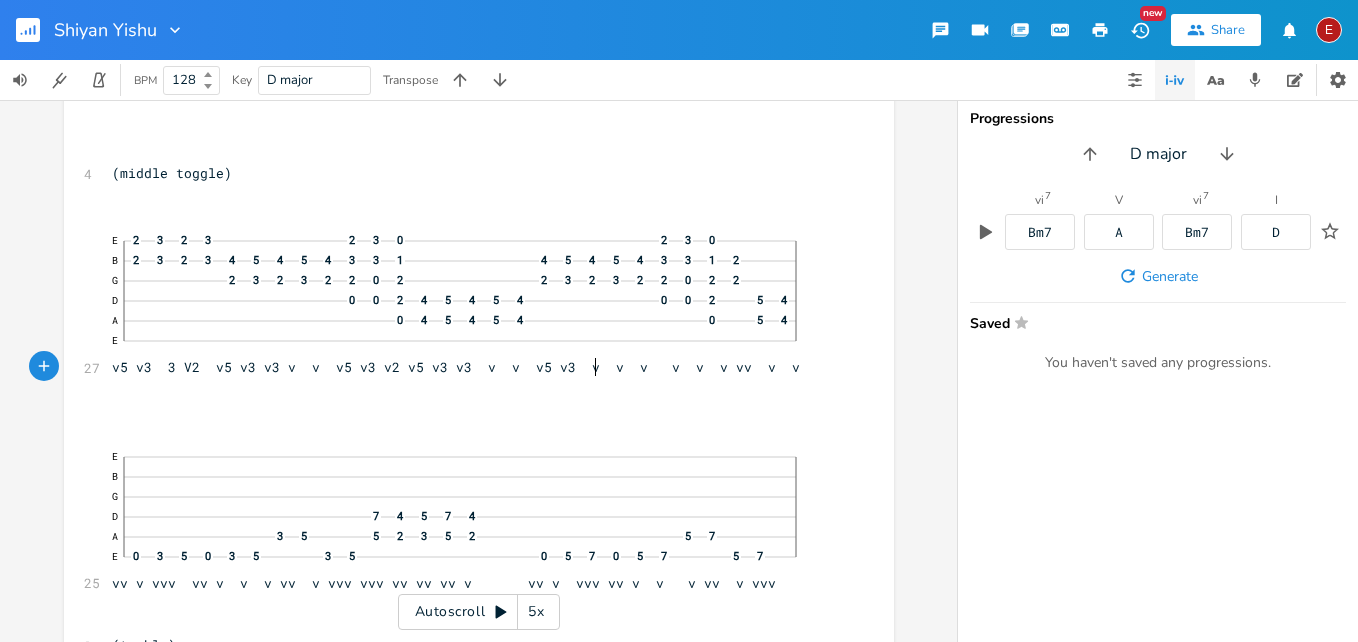 click on "E 2 3 2 3 2 3 0 2 3 0 B 2 3 2 3 4 5 4 5 4 3 3 1 4 5 4 5 4 3 3 1 2 G 2 3 2 3 2 2 0 2 2 3 2 3 2 2 0 2 2 D 0 0 2 4 5 4 5 4 0 0 2 5 4 A 0 4 5 4 5 4 0 5 4 E   v5 v3  3 V2  v5 v3 v3 v  v  v5 v3 v2 v5 v3 v3  v  v  v5 v3  v  v  v   v  v  v vv  v  v" at bounding box center [469, 300] 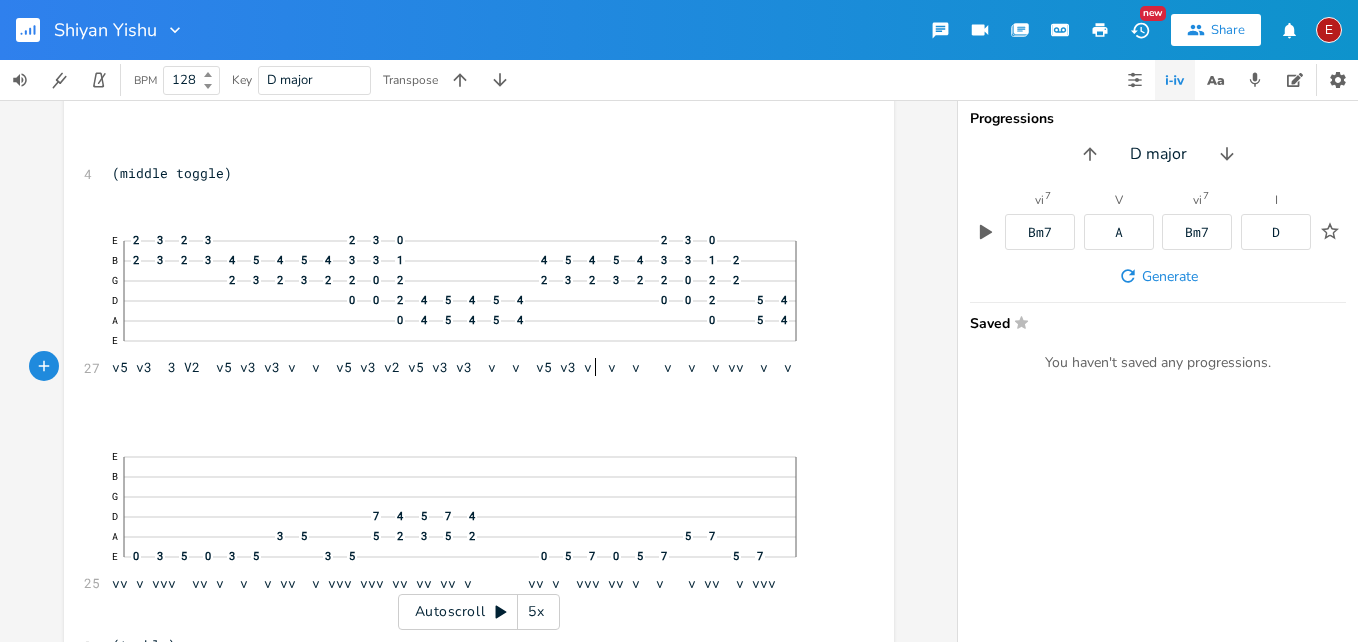 click on "E 2 3 2 3 2 3 0 2 3 0 B 2 3 2 3 4 5 4 5 4 3 3 1 4 5 4 5 4 3 3 1 2 G 2 3 2 3 2 2 0 2 2 3 2 3 2 2 0 2 2 D 0 0 2 4 5 4 5 4 0 0 2 5 4 A 0 4 5 4 5 4 0 5 4 E   v5 v3  3 V2  v5 v3 v3 v  v  v5 v3 v2 v5 v3 v3  v  v  v5 v3 v  v  v   v  v  v vv  v  v" at bounding box center (469, 300) 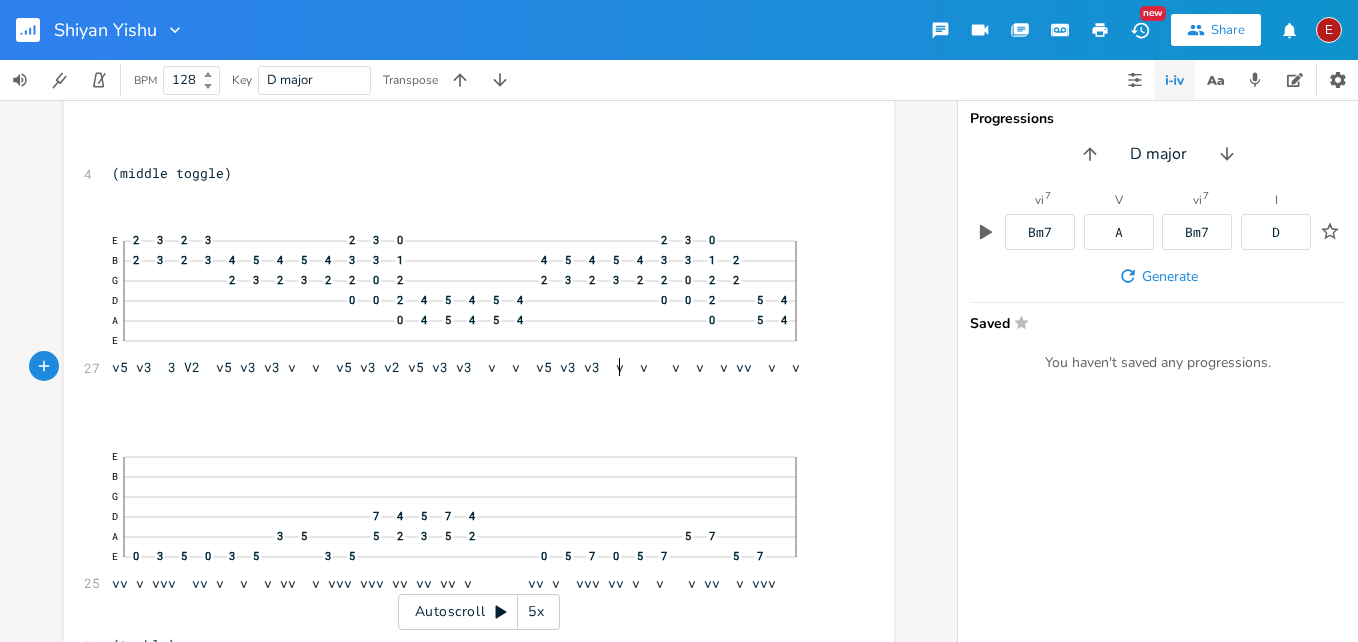 click on "E 2 3 2 3 2 3 0 2 3 0 B 2 3 2 3 4 5 4 5 4 3 3 1 4 5 4 5 4 3 3 1 2 G 2 3 2 3 2 2 0 2 2 3 2 3 2 2 0 2 2 D 0 0 2 4 5 4 5 4 0 0 2 5 4 A 0 4 5 4 5 4 0 5 4 E   v5 v3  3 V2  v5 v3 v3 v  v  v5 v3 v2 v5 v3 v3  v  v  v5 v3 v3  v  v   v  v  v vv  v  v" at bounding box center (469, 300) 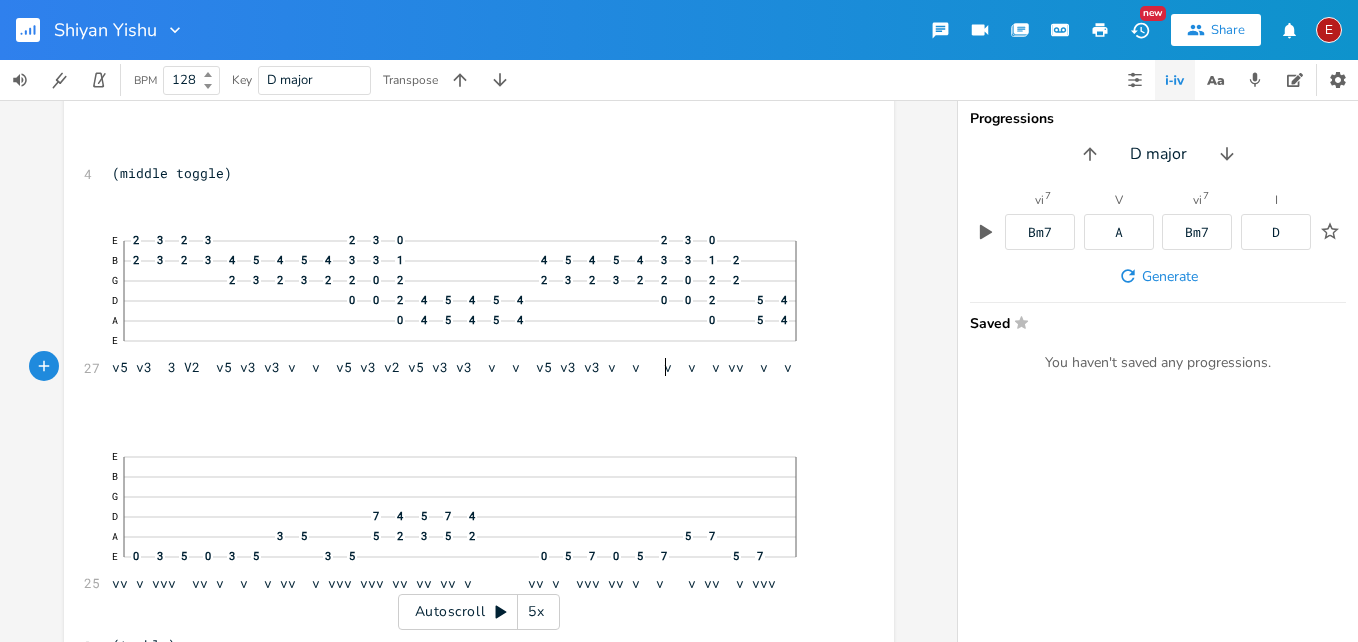 click on "E 2 3 2 3 2 3 0 2 3 0 B 2 3 2 3 4 5 4 5 4 3 3 1 4 5 4 5 4 3 3 1 2 G 2 3 2 3 2 2 0 2 2 3 2 3 2 2 0 2 2 D 0 0 2 4 5 4 5 4 0 0 2 5 4 A 0 4 5 4 5 4 0 5 4 E   v5 v3  3 V2  v5 v3 v3 v  v  v5 v3 v2 v5 v3 v3  v  v  v5 v3 v3 v  v   v  v  v vv  v  v" at bounding box center (469, 300) 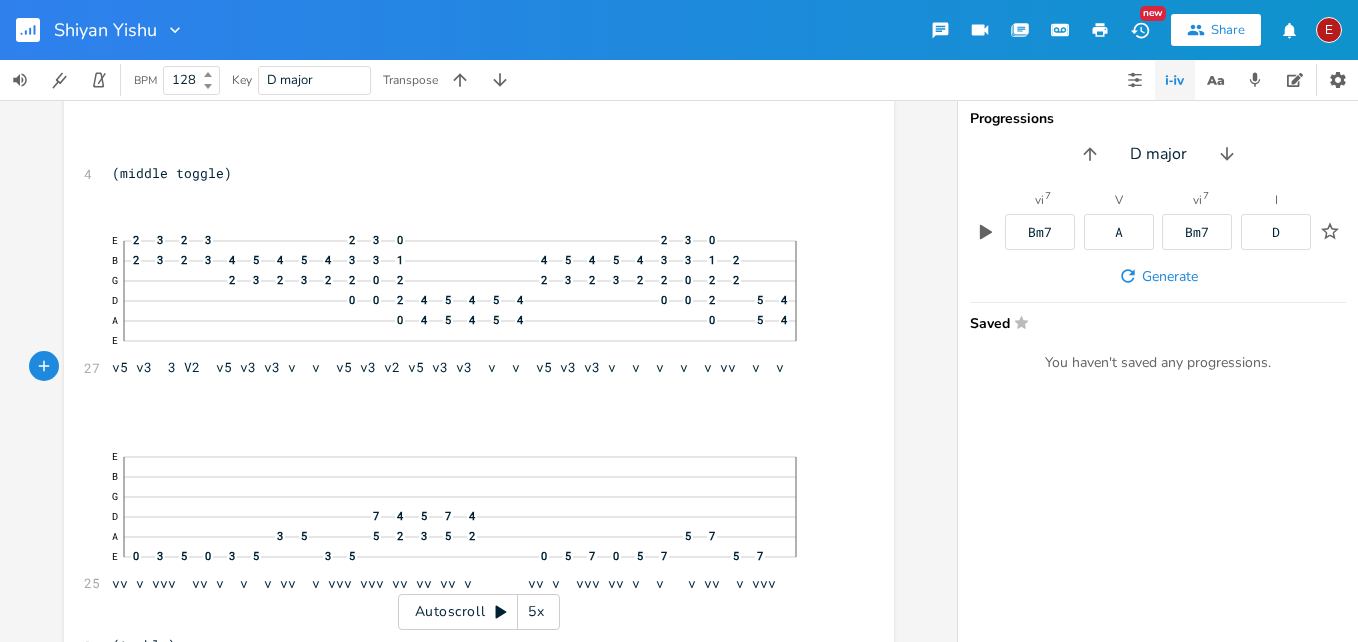 type on "5" 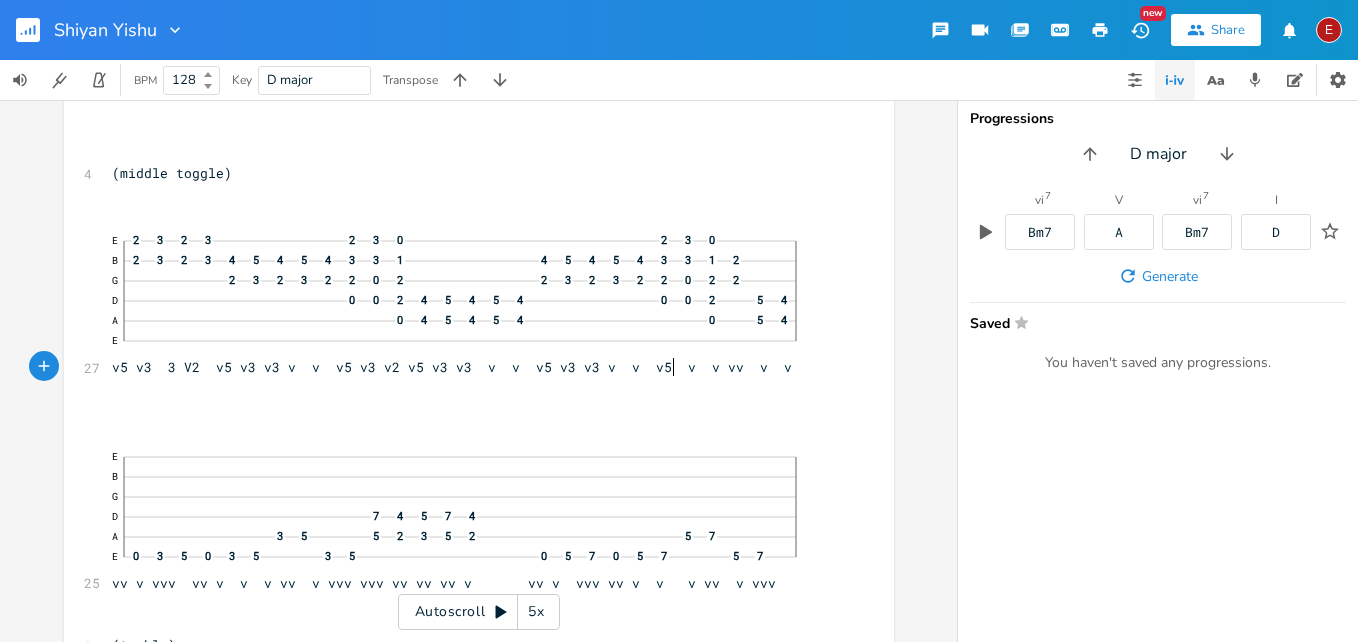scroll, scrollTop: 0, scrollLeft: 8, axis: horizontal 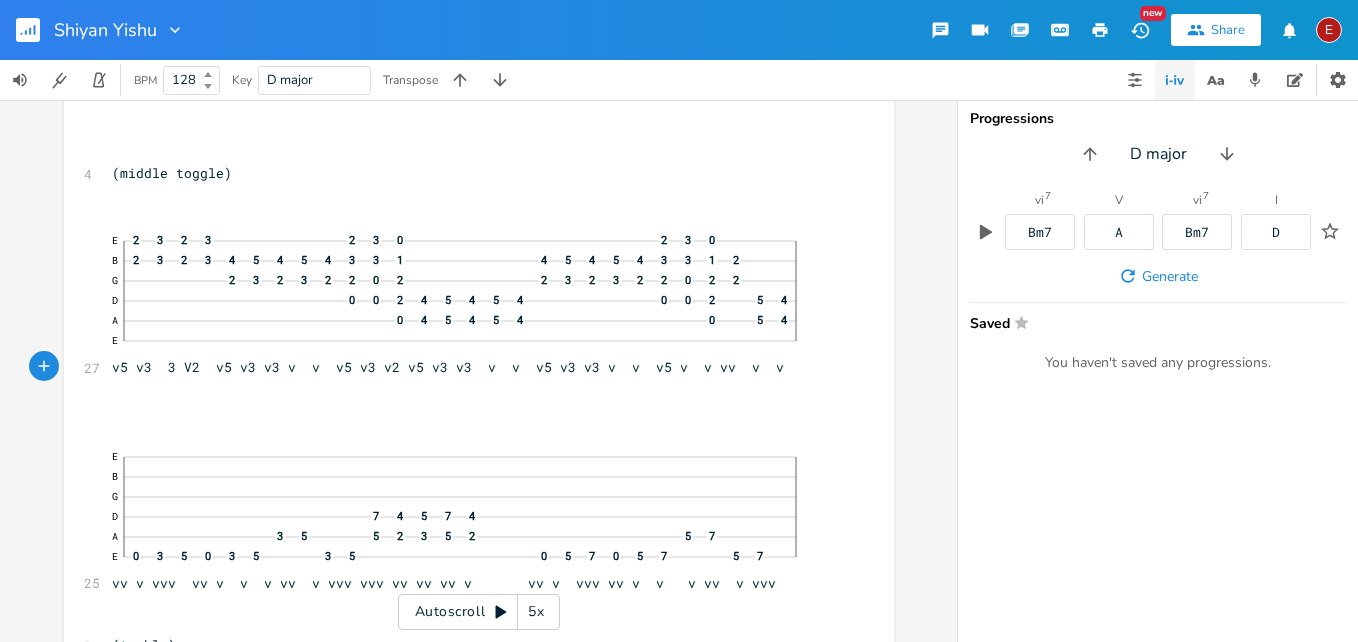 type on "3" 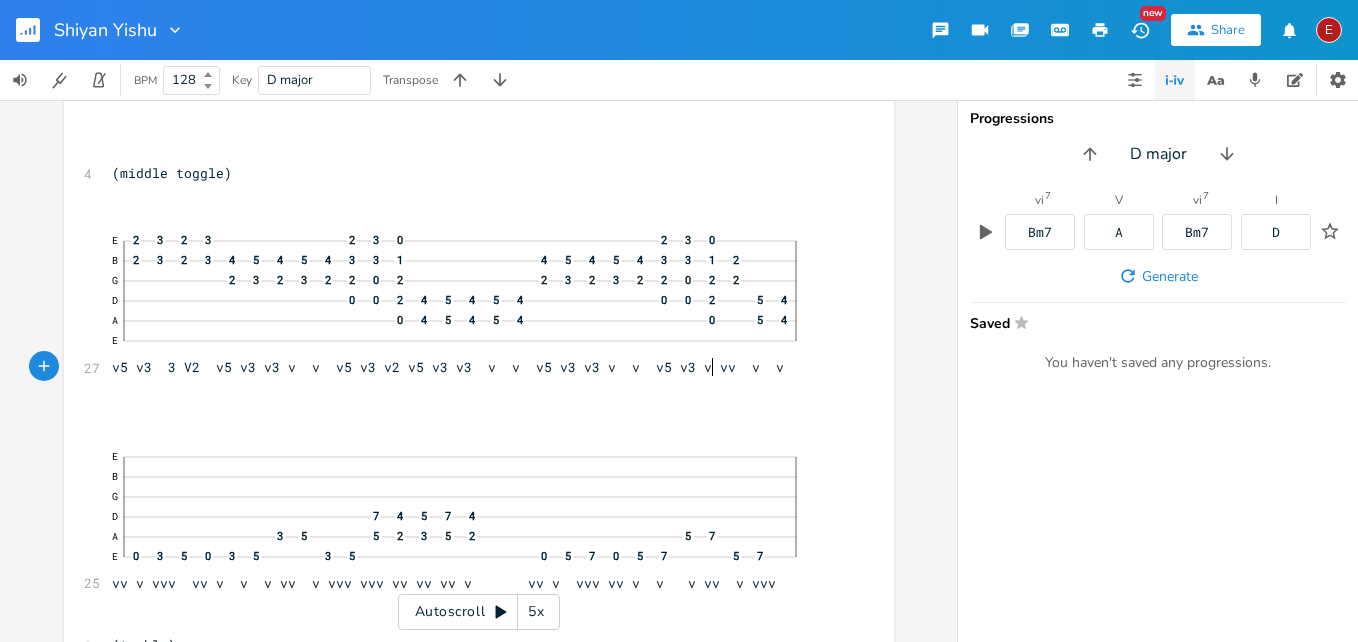 type on "3" 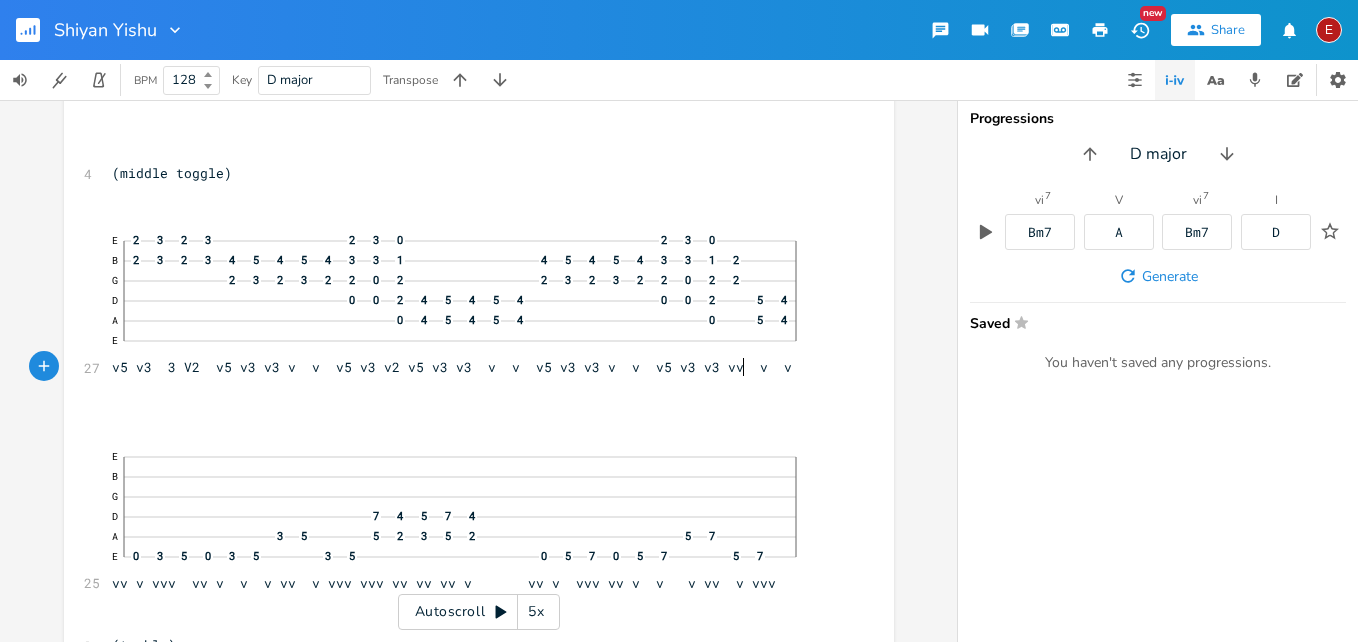 click on "E 2 3 2 3 2 3 0 2 3 0 B 2 3 2 3 4 5 4 5 4 3 3 1 4 5 4 5 4 3 3 1 2 G 2 3 2 3 2 2 0 2 2 3 2 3 2 2 0 2 2 D 0 0 2 4 5 4 5 4 0 0 2 5 4 A 0 4 5 4 5 4 0 5 4 E   v5 v3  3 V2  v5 v3 v3 v  v  v5 v3 v2 v5 v3 v3  v  v  v5 v3 v3 v  v  v5 v3 v3 vv  v  v" at bounding box center (469, 300) 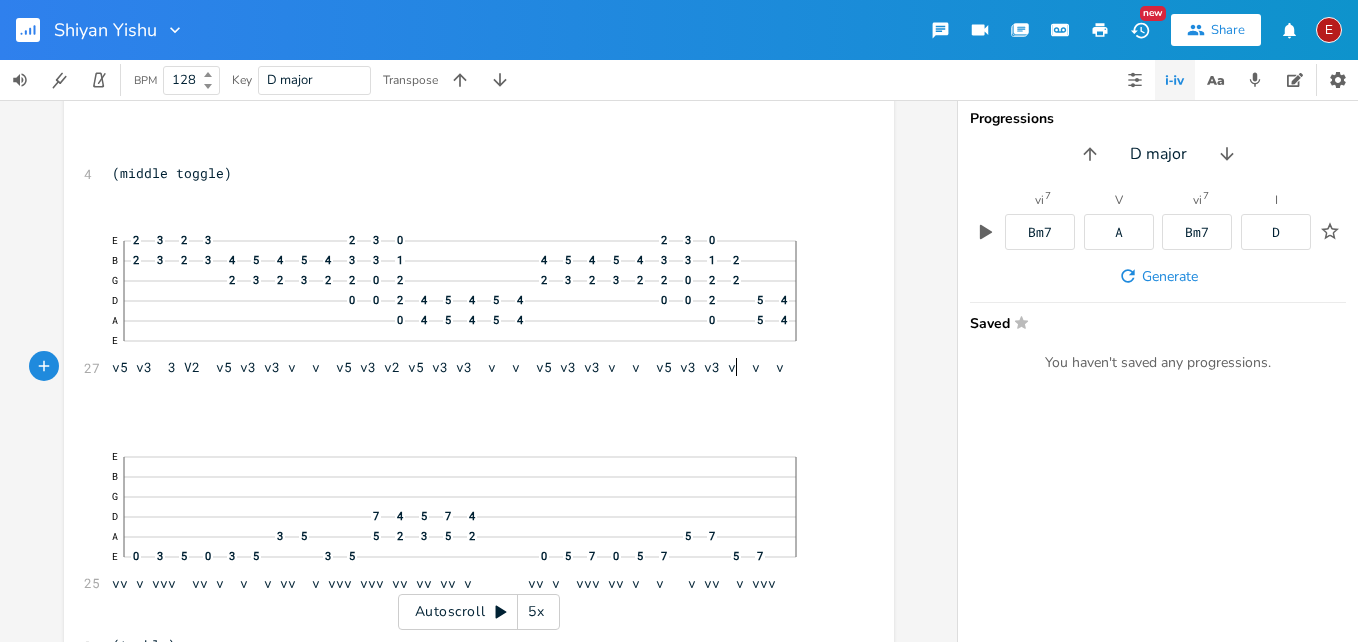 type on "5" 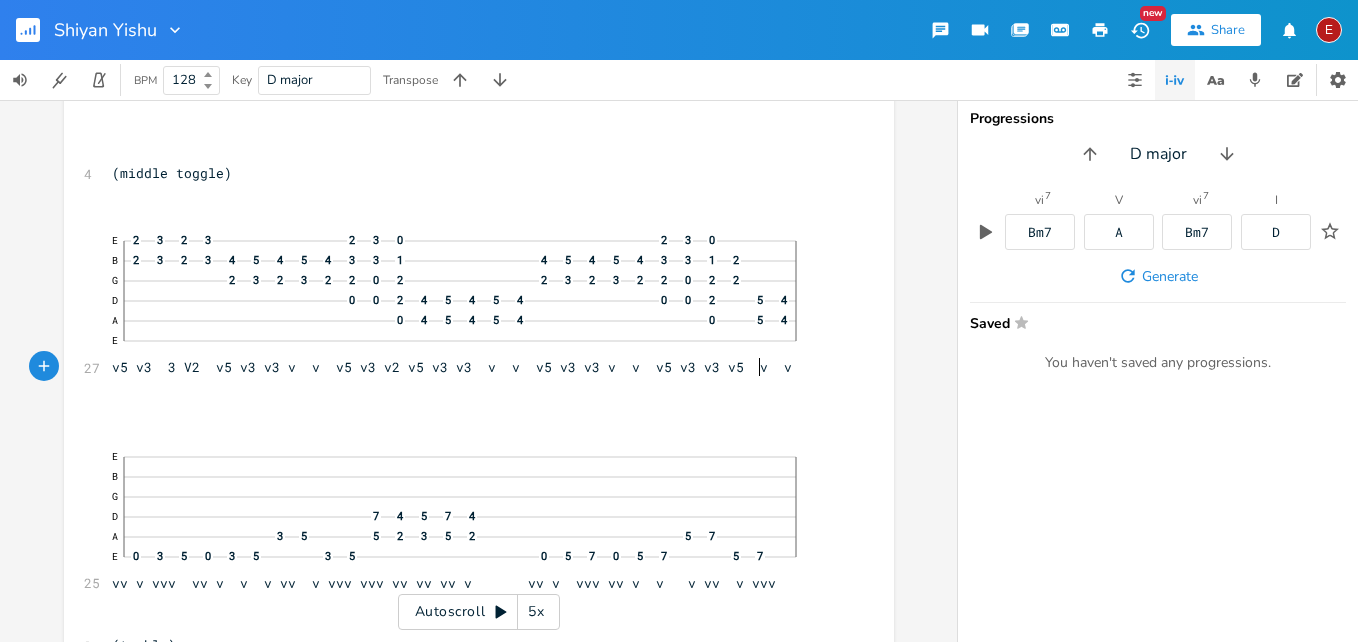click on "E 2 3 2 3 2 3 0 2 3 0 B 2 3 2 3 4 5 4 5 4 3 3 1 4 5 4 5 4 3 3 1 2 G 2 3 2 3 2 2 0 2 2 3 2 3 2 2 0 2 2 D 0 0 2 4 5 4 5 4 0 0 2 5 4 A 0 4 5 4 5 4 0 5 4 E   v5 v3  3 V2  v5 v3 v3 v  v  v5 v3 v2 v5 v3 v3  v  v  v5 v3 v3 v  v  v5 v3 v3 v5  v  v" at bounding box center [469, 300] 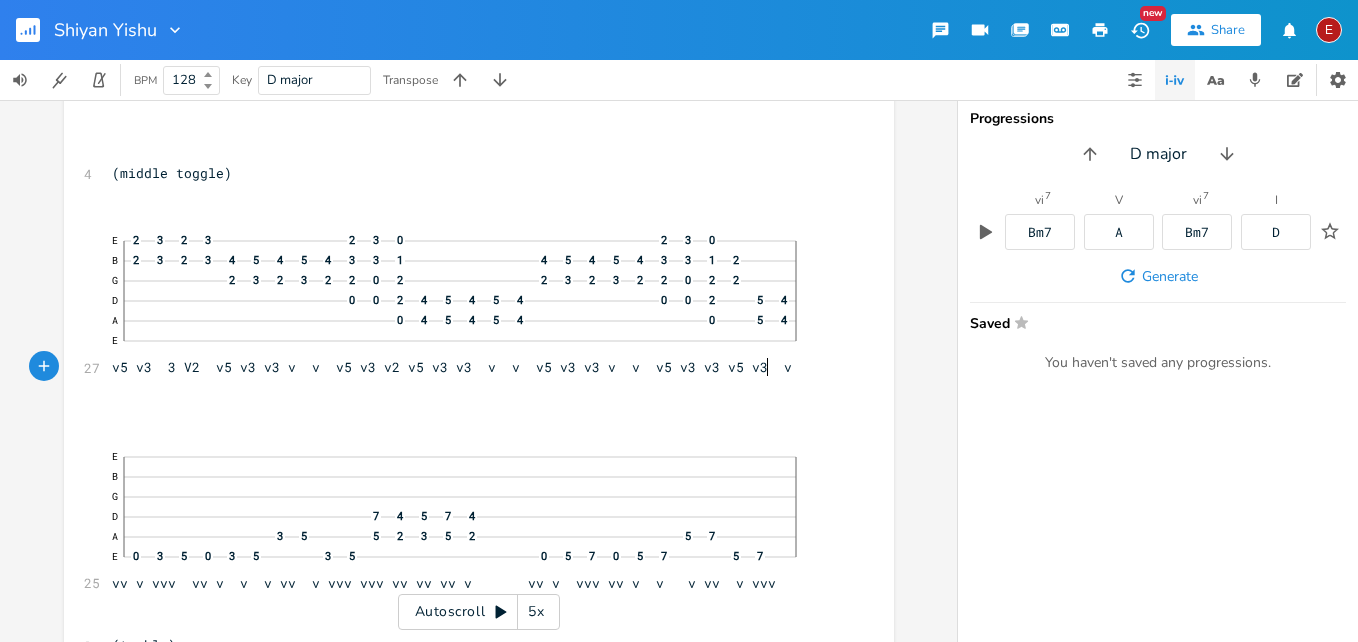 type on "3" 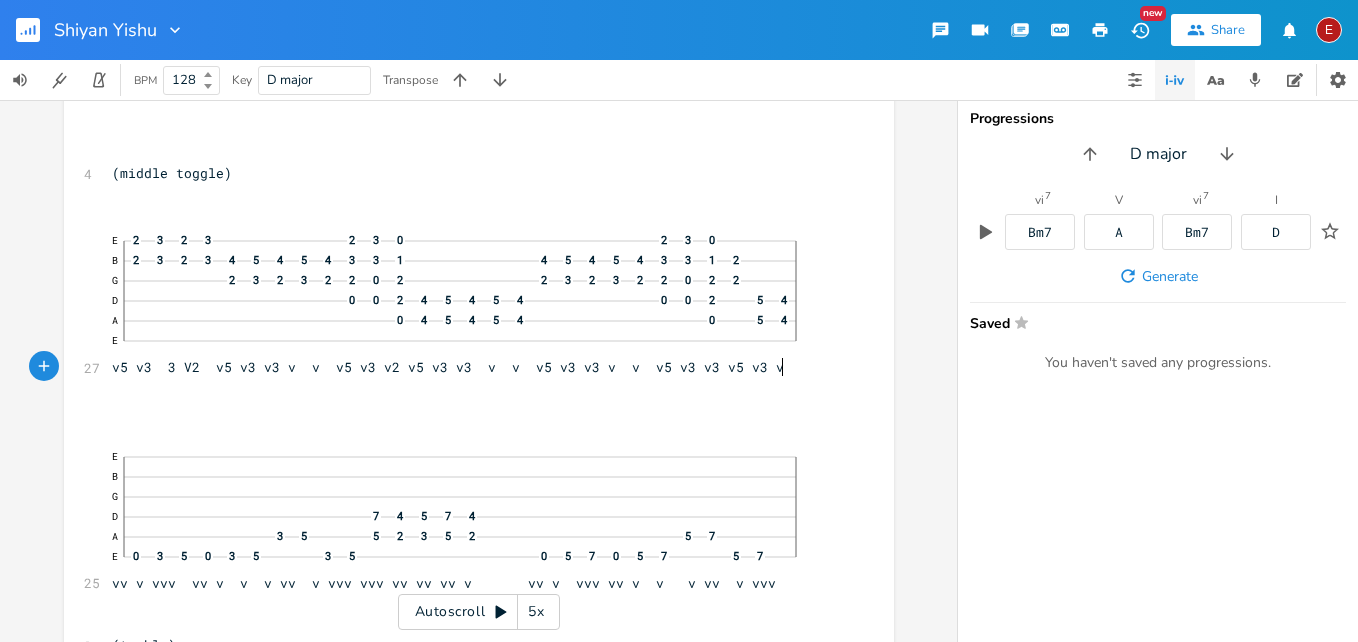 type on "3" 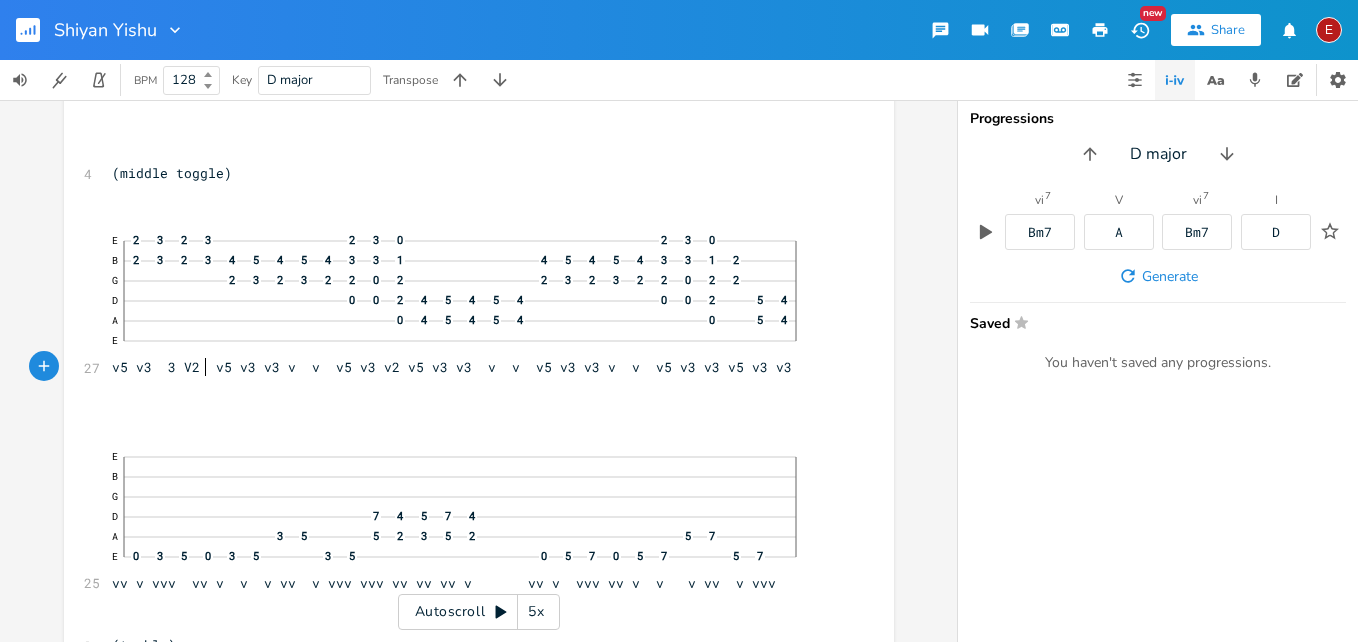 click on "E 2 3 2 3 2 3 0 2 3 0 B 2 3 2 3 4 5 4 5 4 3 3 1 4 5 4 5 4 3 3 1 2 G 2 3 2 3 2 2 0 2 2 3 2 3 2 2 0 2 2 D 0 0 2 4 5 4 5 4 0 0 2 5 4 A 0 4 5 4 5 4 0 5 4 E   v5 v3  3 V2  v5 v3 v3 v  v  v5 v3 v2 v5 v3 v3  v  v  v5 v3 v3 v  v  v5 v3 v3 v5 v3 v3" at bounding box center [469, 300] 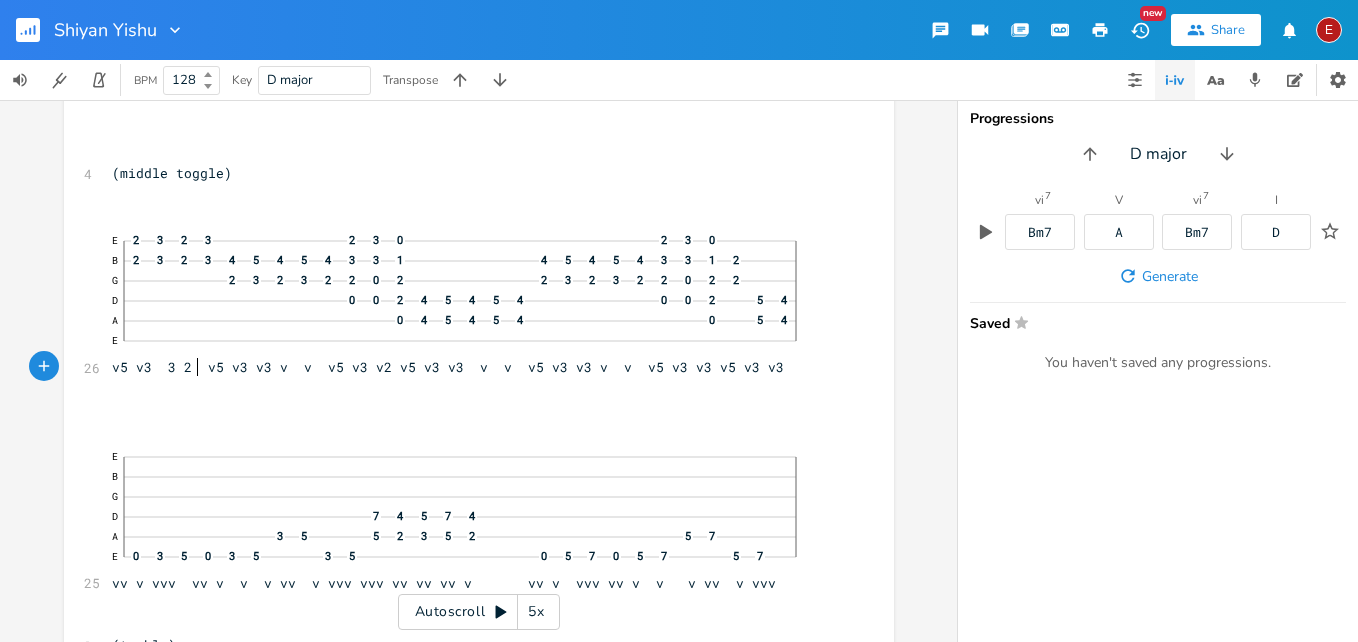 type on "v" 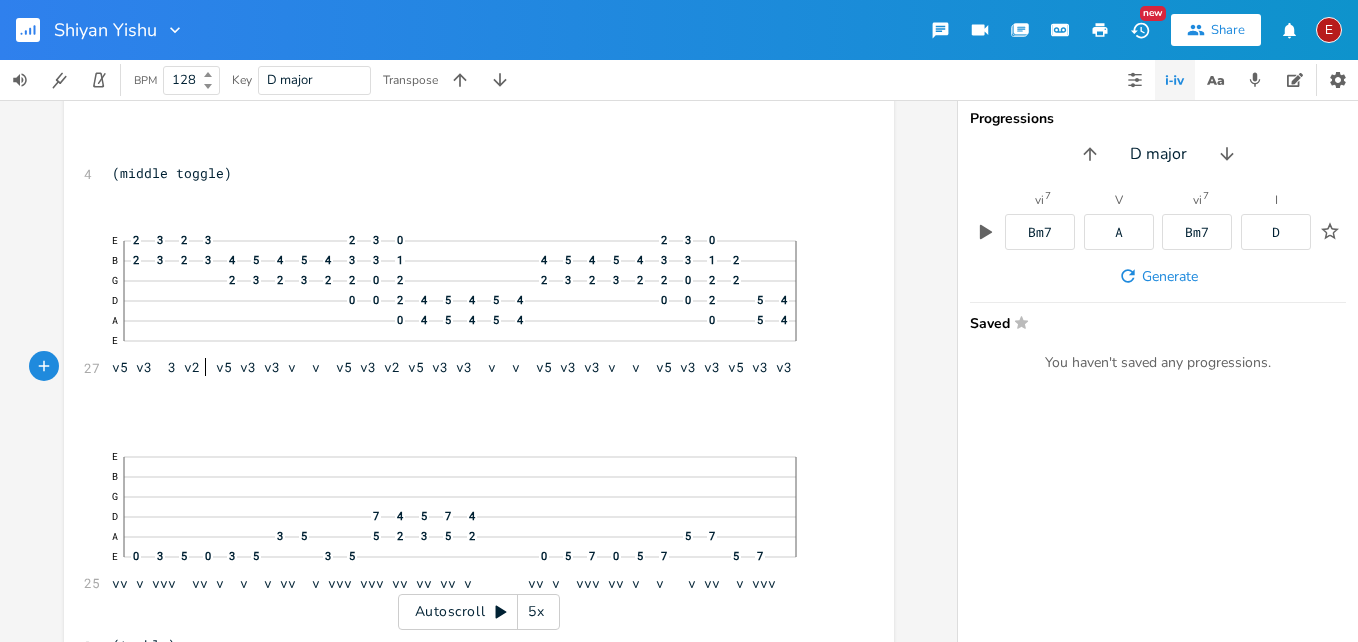 scroll, scrollTop: 0, scrollLeft: 7, axis: horizontal 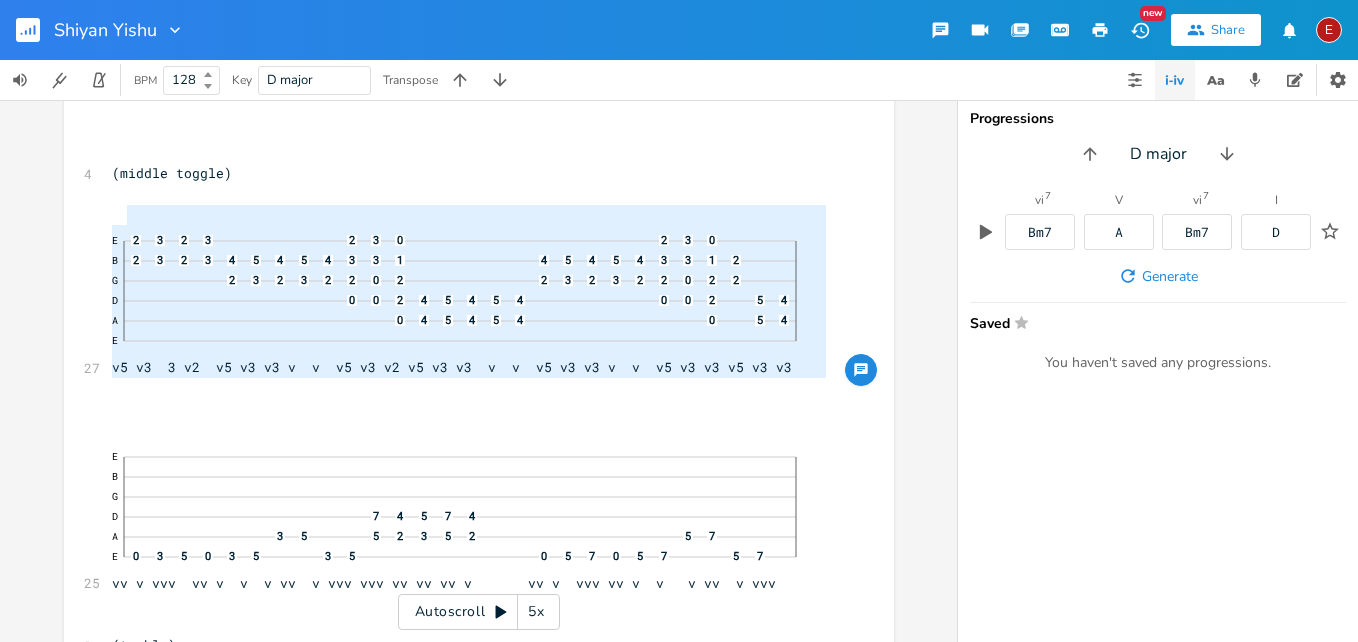 drag, startPoint x: 802, startPoint y: 385, endPoint x: 617, endPoint y: 216, distance: 250.57135 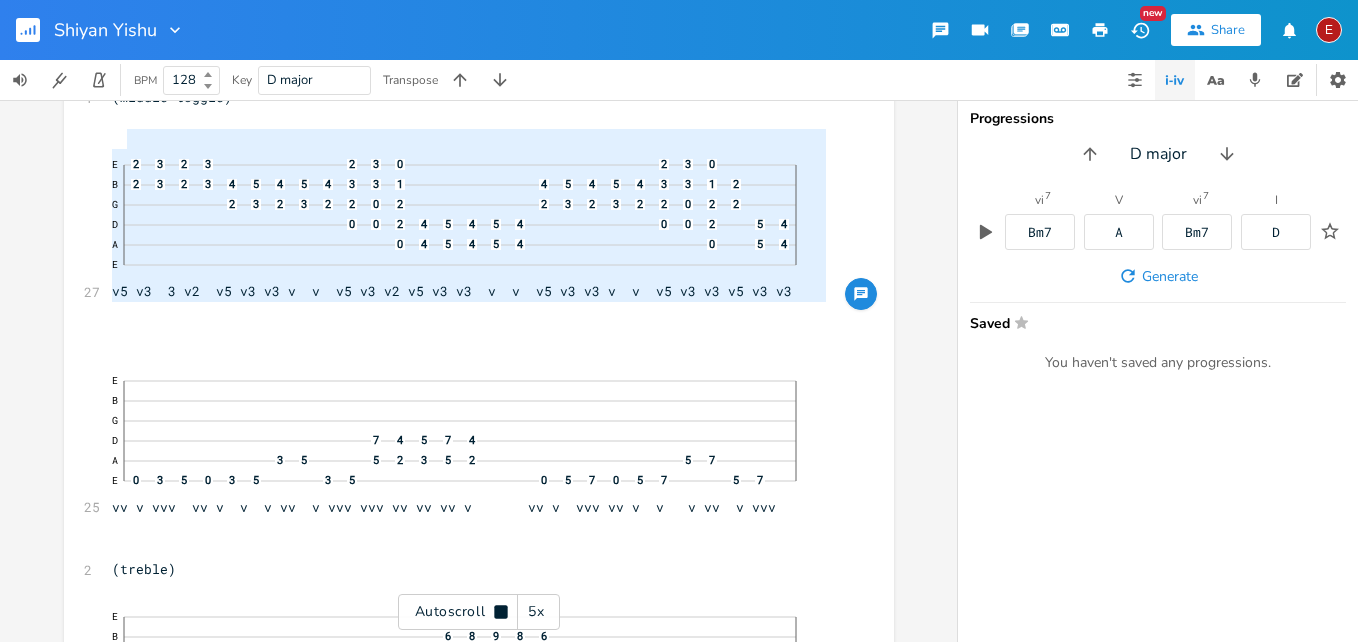 type 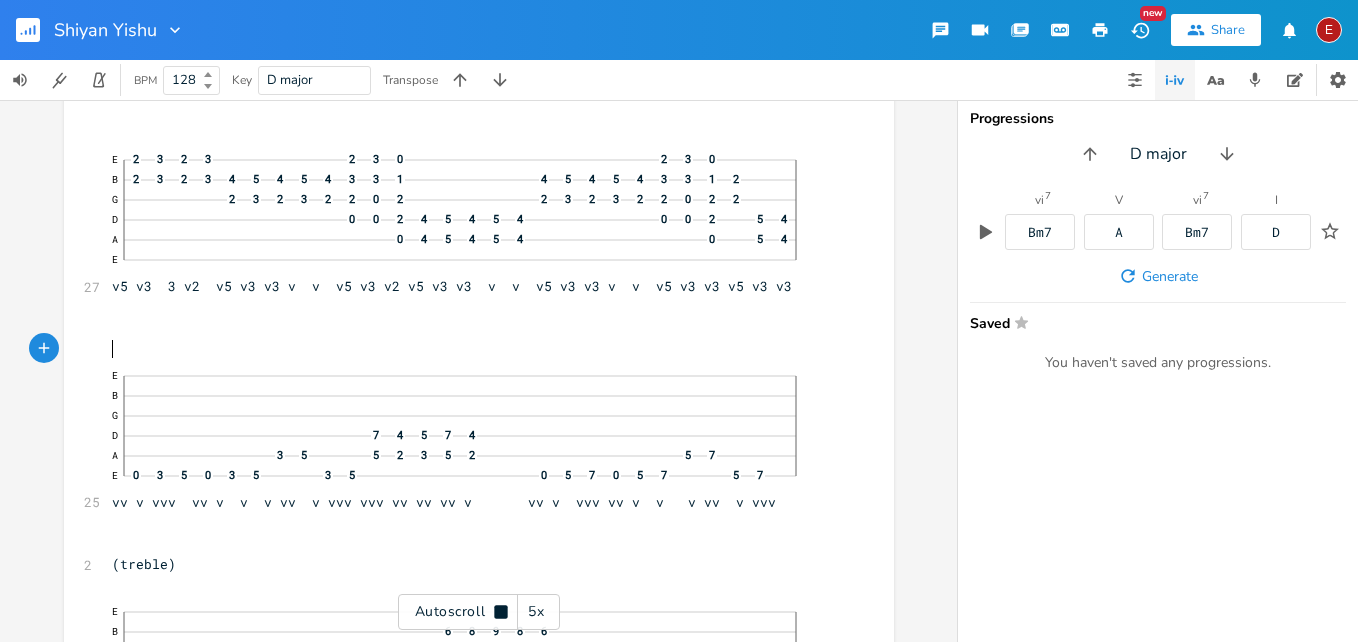 click on "​" at bounding box center [469, 349] 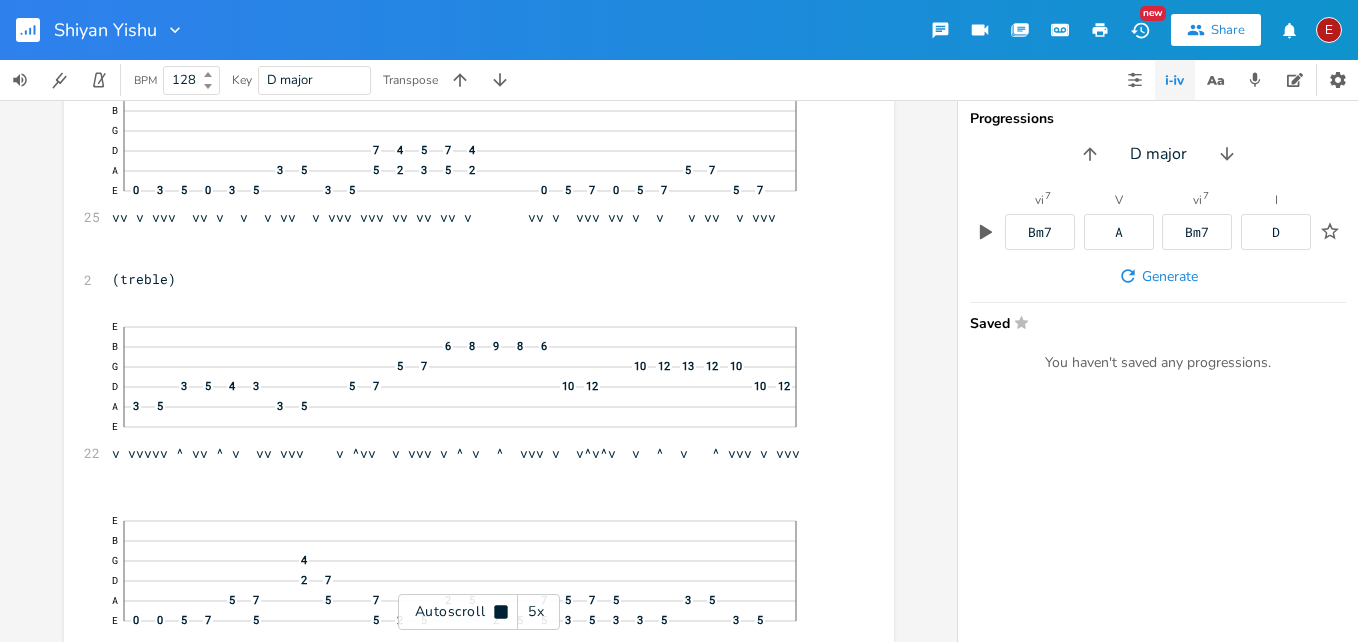 scroll, scrollTop: 1298, scrollLeft: 0, axis: vertical 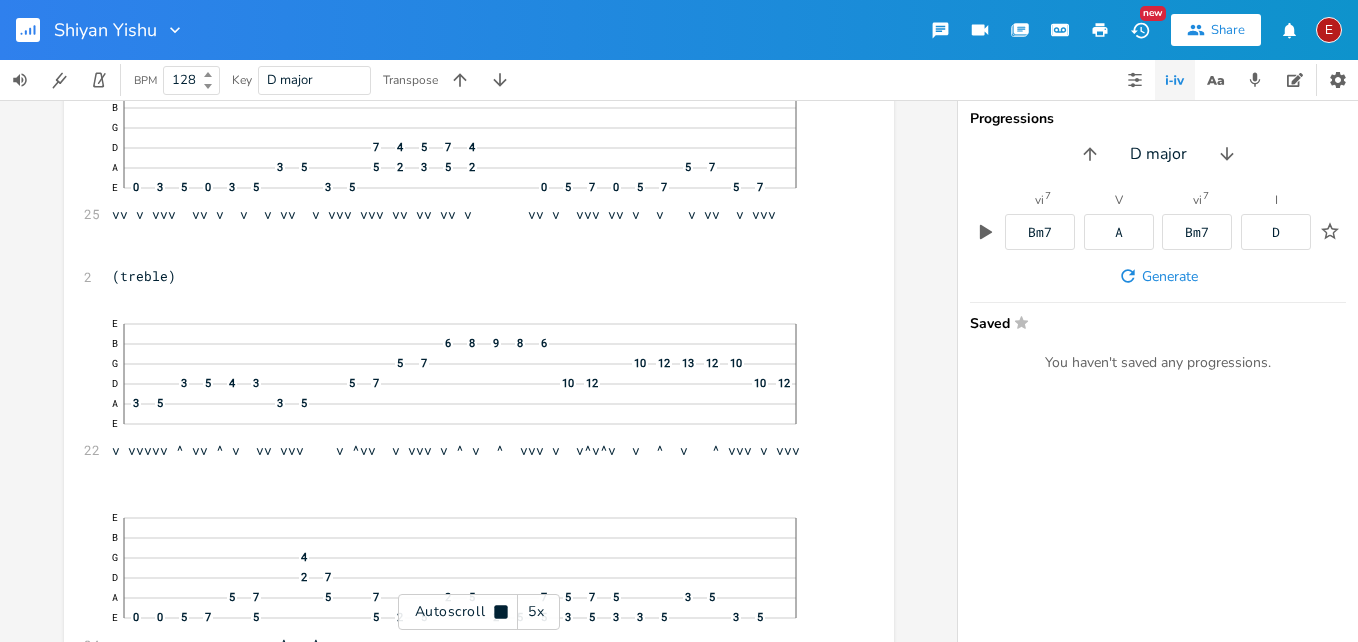 click 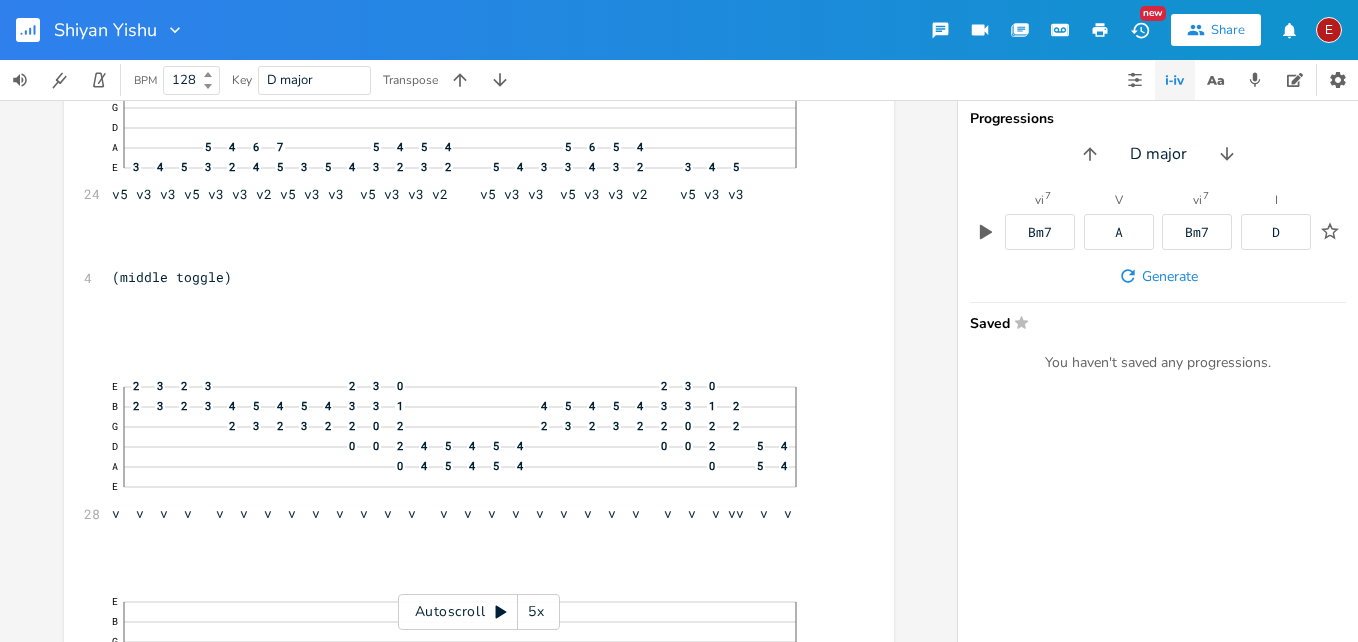 scroll, scrollTop: 2424, scrollLeft: 0, axis: vertical 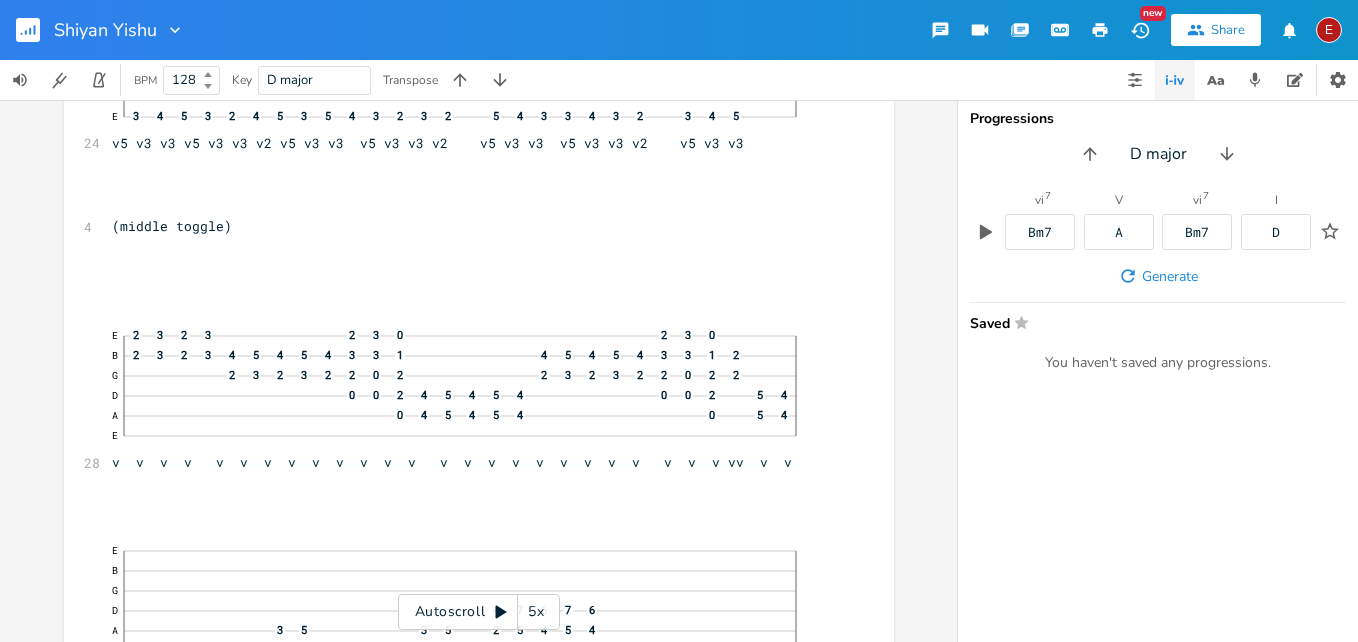 click on "2" 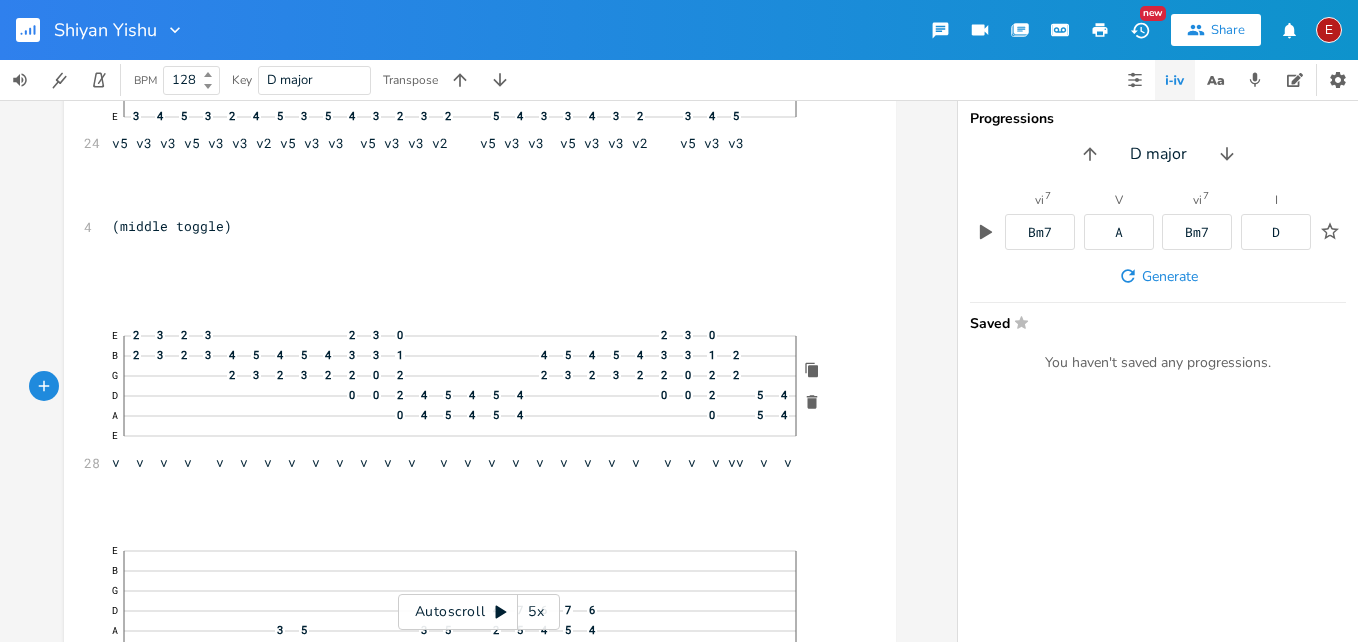 click 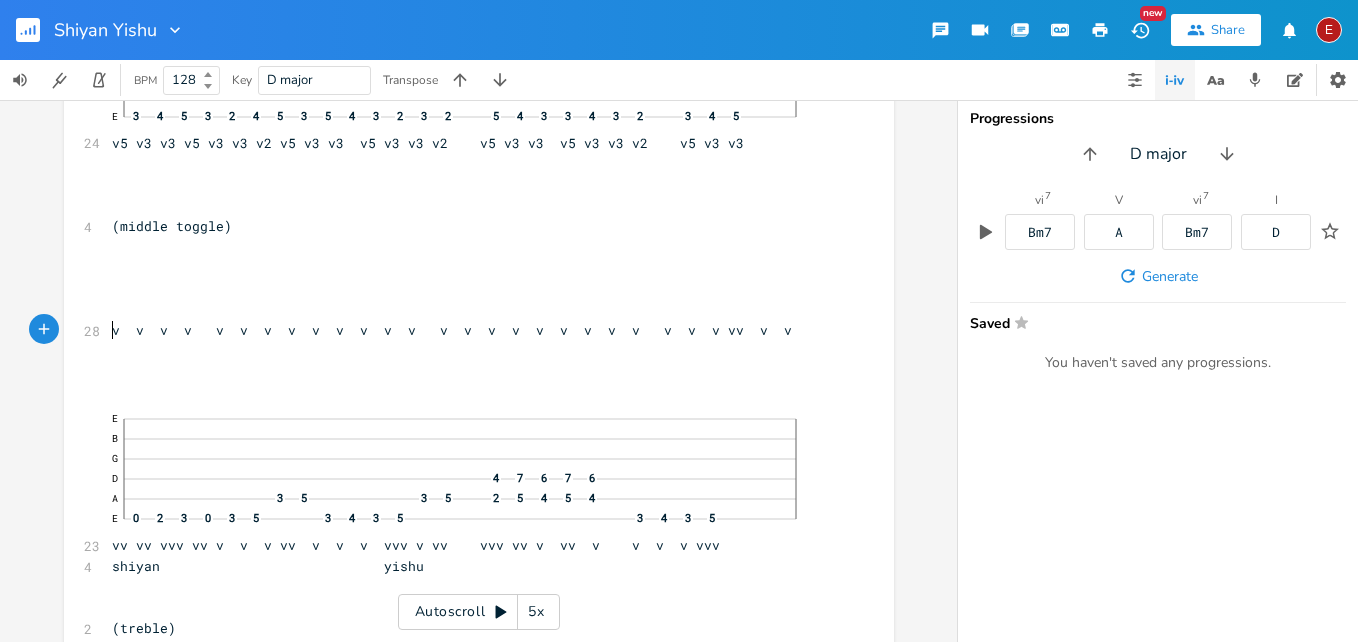 scroll, scrollTop: 0, scrollLeft: 0, axis: both 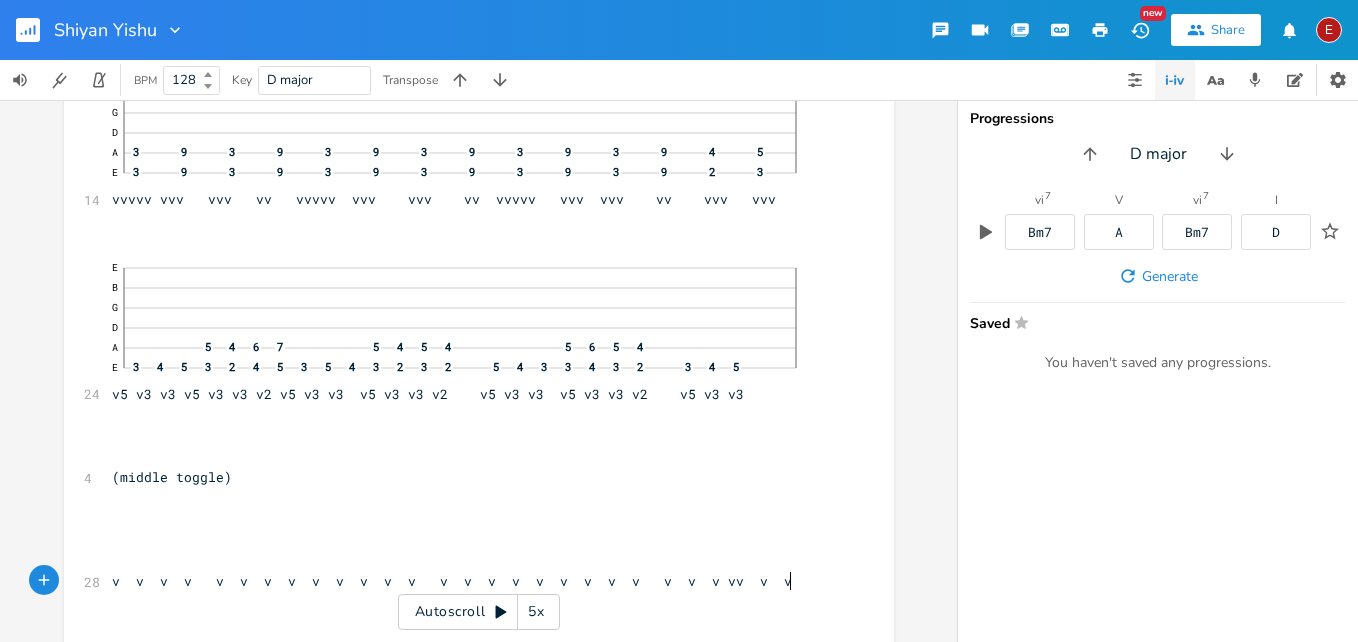 click on "v  v  v  v   v  v  v  v  v  v  v  v  v   v  v  v  v  v  v  v  v  v   v  v  v vv  v  v" at bounding box center (469, 581) 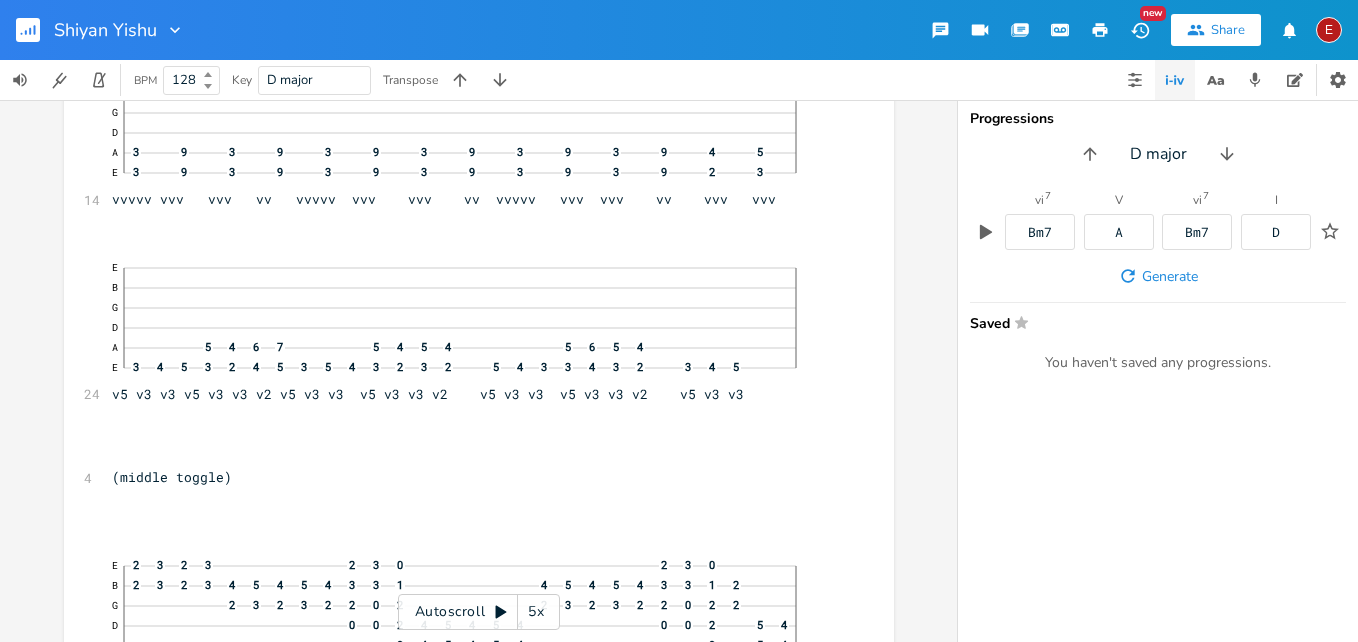 scroll, scrollTop: 2305, scrollLeft: 0, axis: vertical 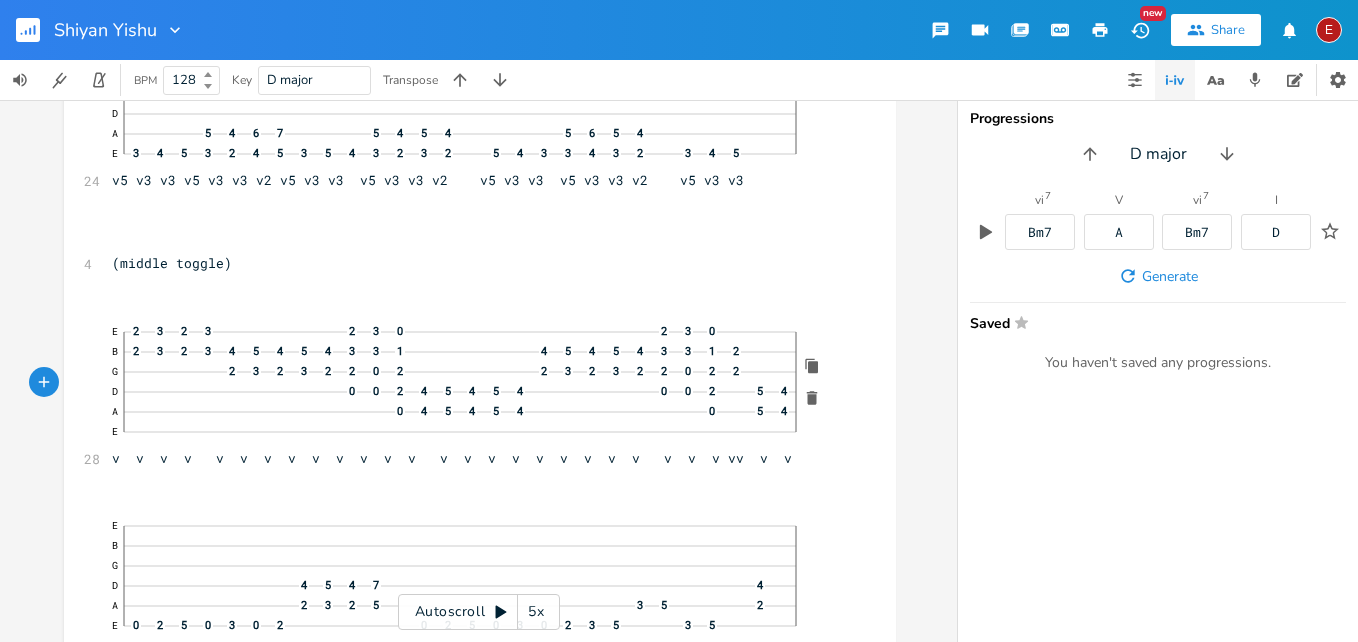 click on "—" 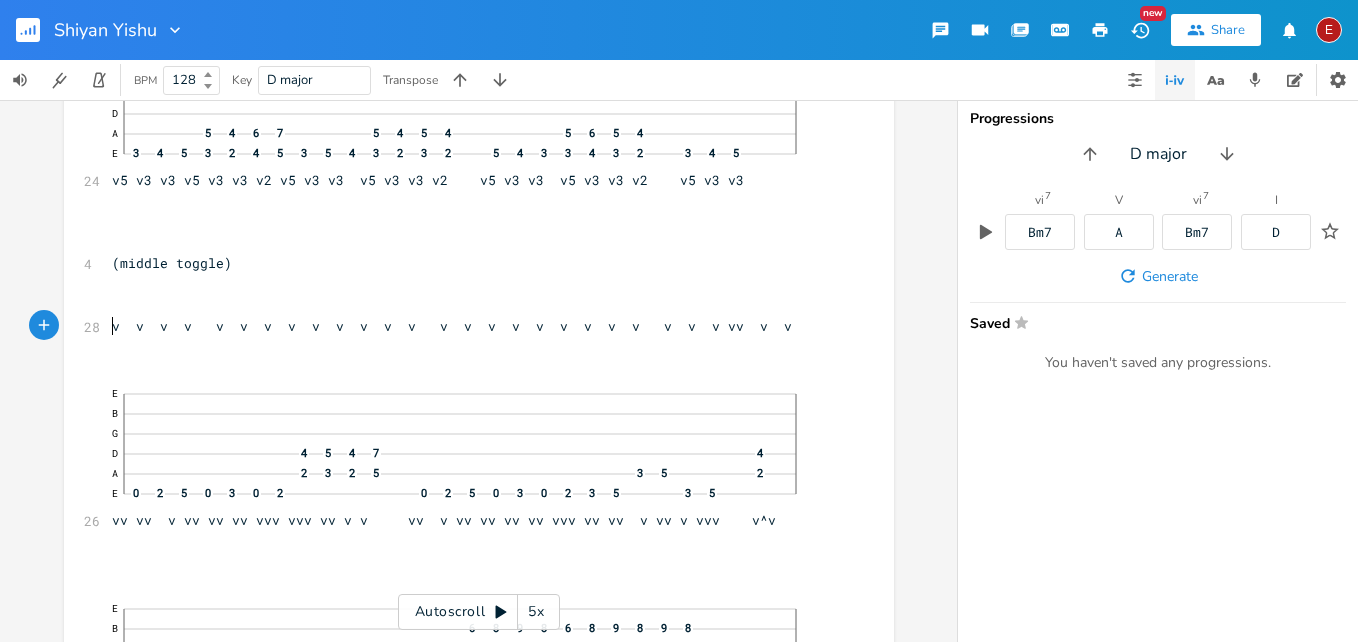 scroll, scrollTop: 4748, scrollLeft: 0, axis: vertical 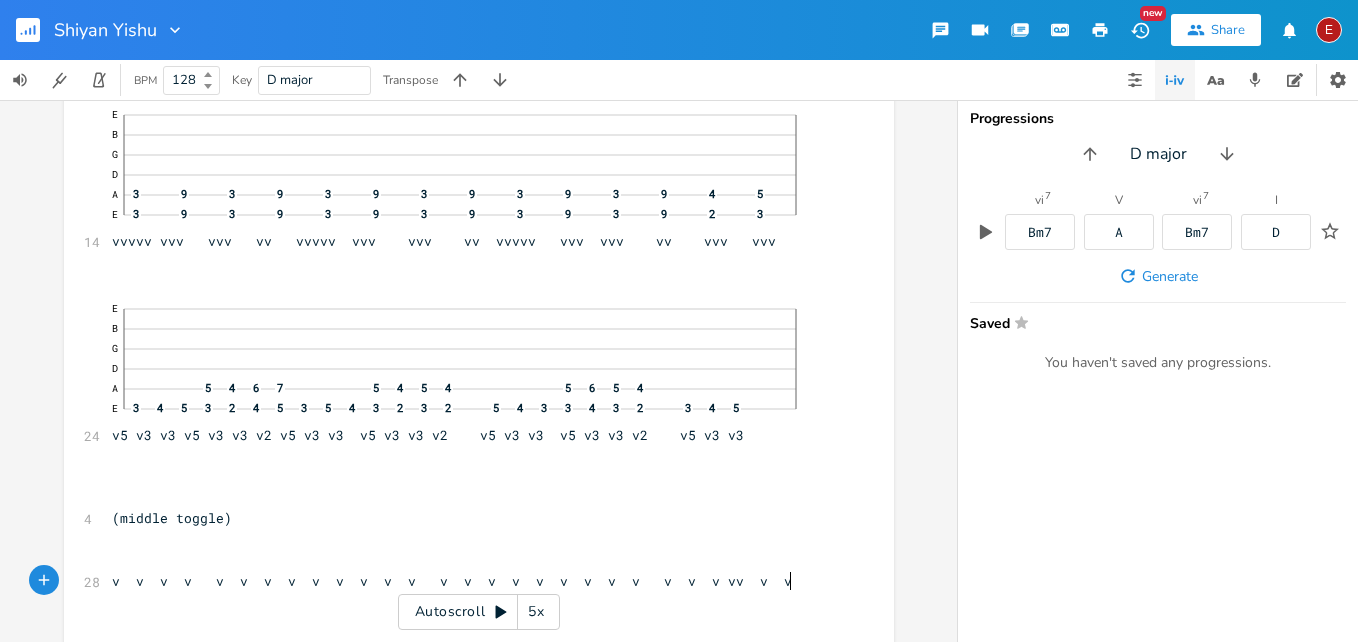 click on "v  v  v  v   v  v  v  v  v  v  v  v  v   v  v  v  v  v  v  v  v  v   v  v  v vv  v  v" at bounding box center [469, 581] 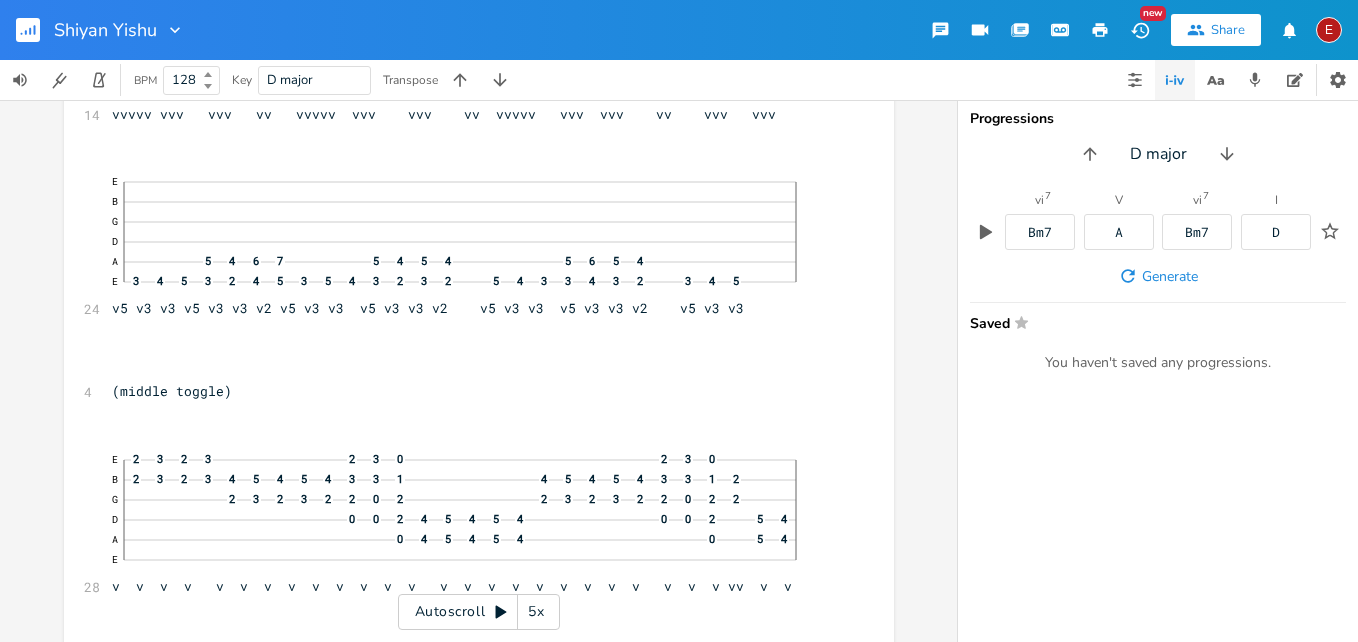 scroll, scrollTop: 6556, scrollLeft: 0, axis: vertical 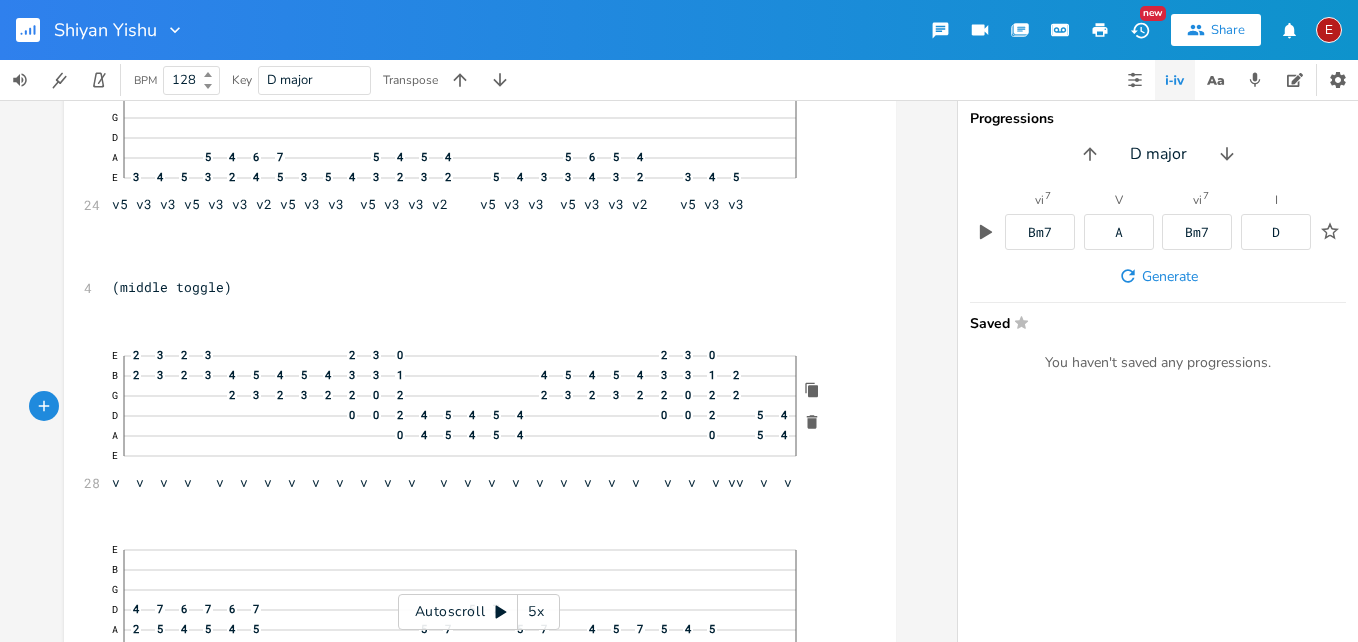 click on "—" 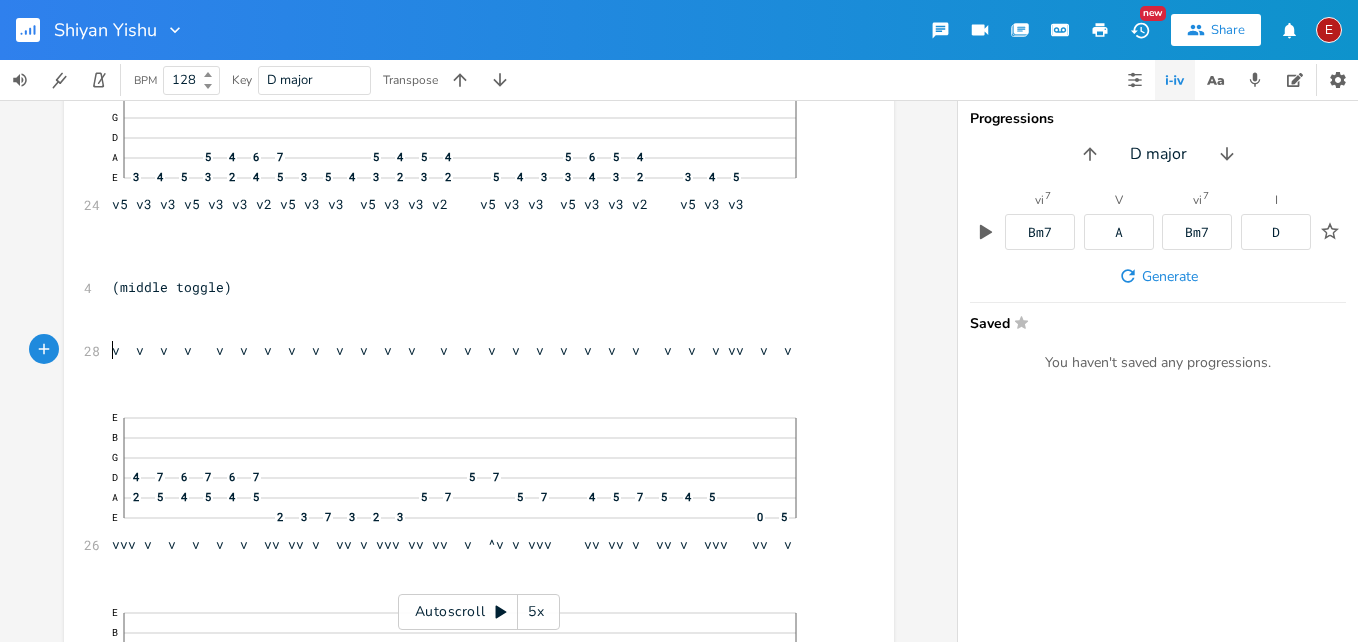 scroll, scrollTop: 6532, scrollLeft: 0, axis: vertical 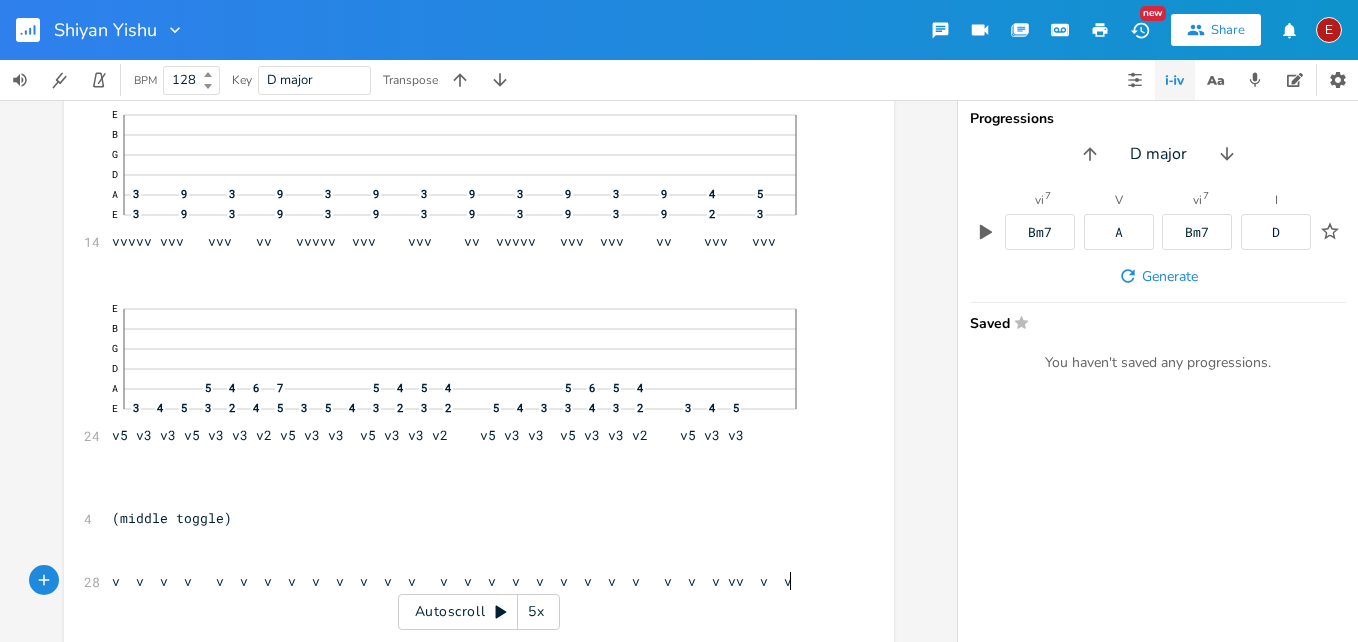 click on "v  v  v  v   v  v  v  v  v  v  v  v  v   v  v  v  v  v  v  v  v  v   v  v  v vv  v  v" at bounding box center (469, 581) 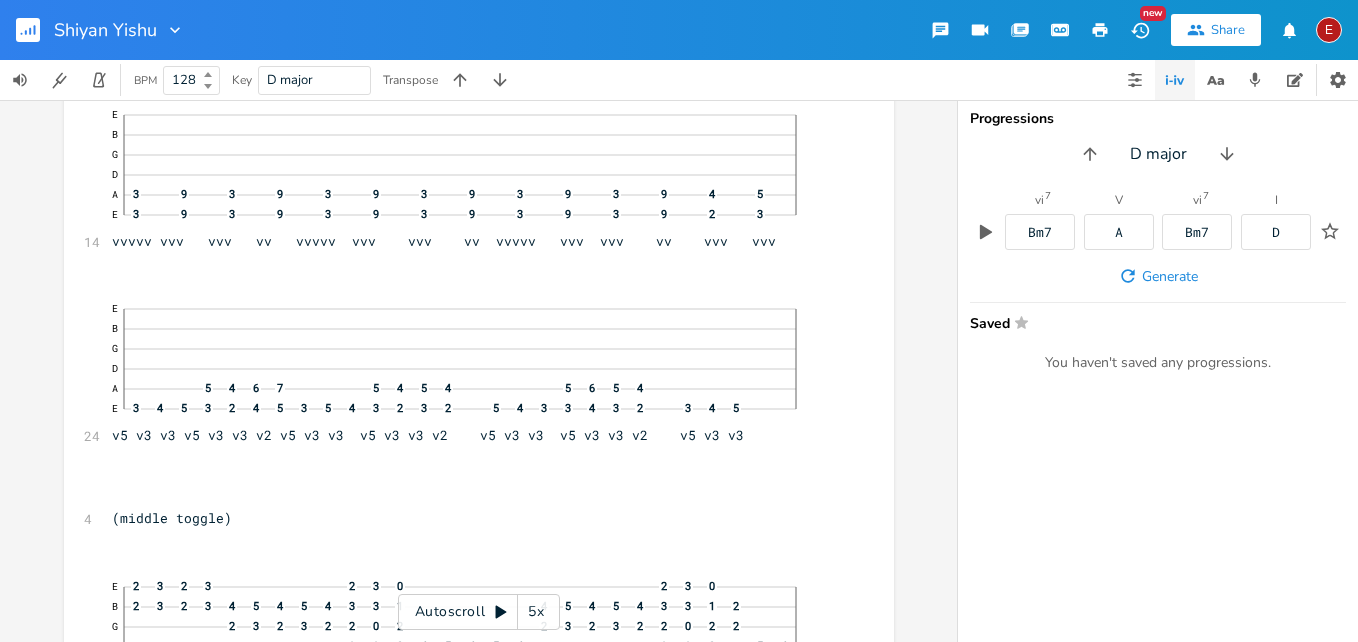 scroll, scrollTop: 6685, scrollLeft: 0, axis: vertical 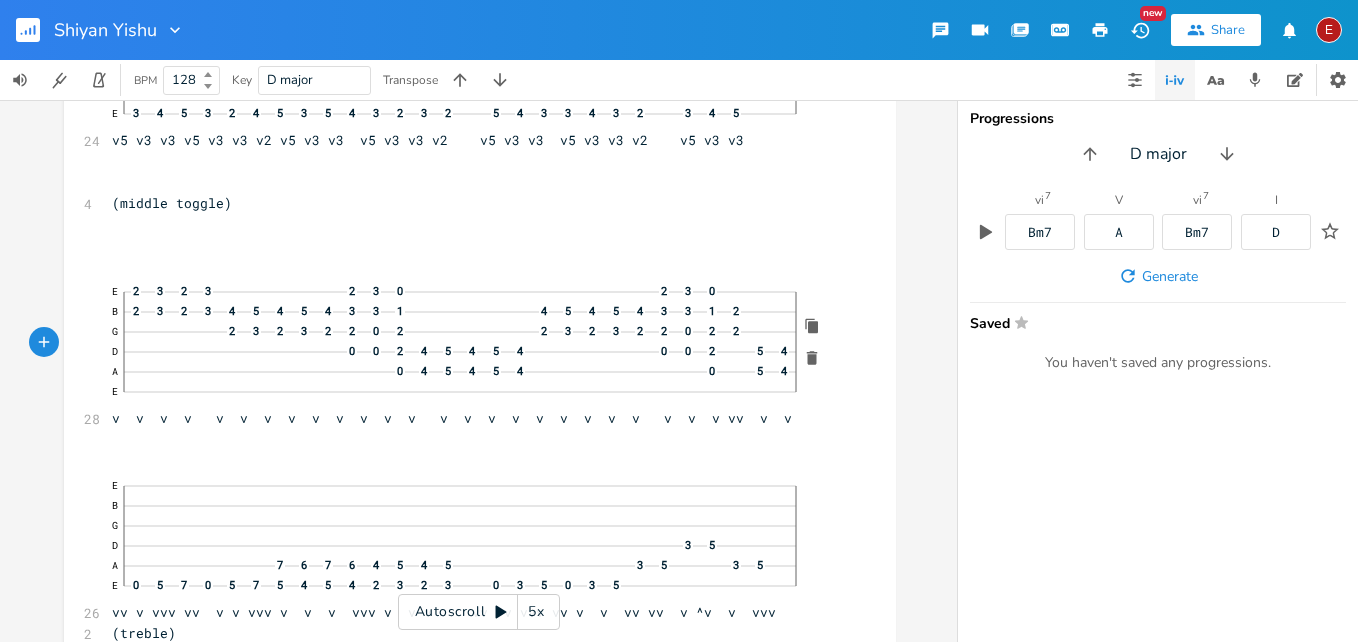 click on "4" 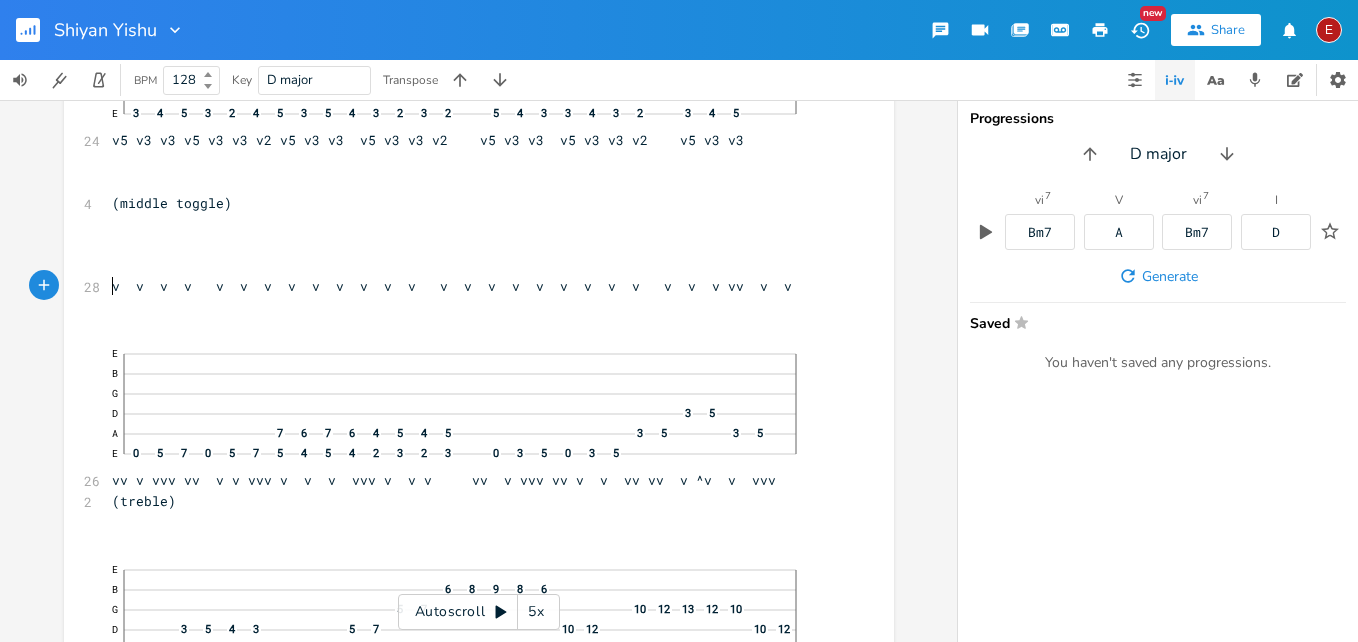 scroll, scrollTop: 8746, scrollLeft: 0, axis: vertical 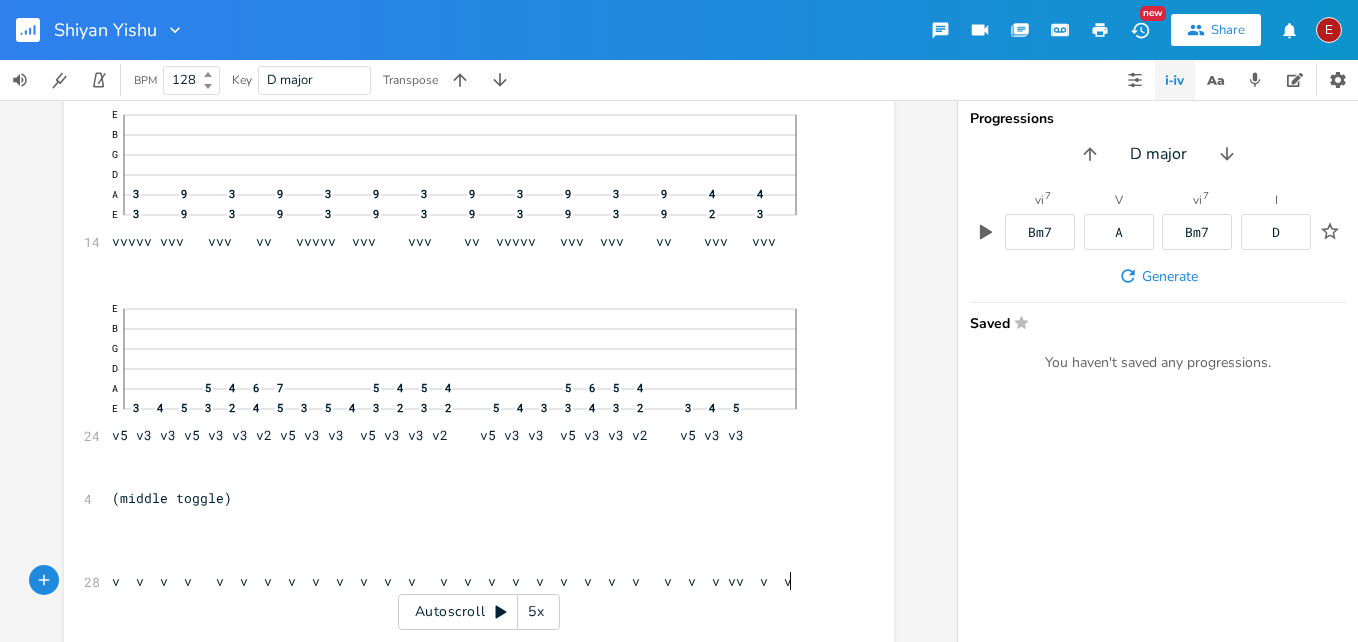 click on "v  v  v  v   v  v  v  v  v  v  v  v  v   v  v  v  v  v  v  v  v  v   v  v  v vv  v  v" at bounding box center [469, 581] 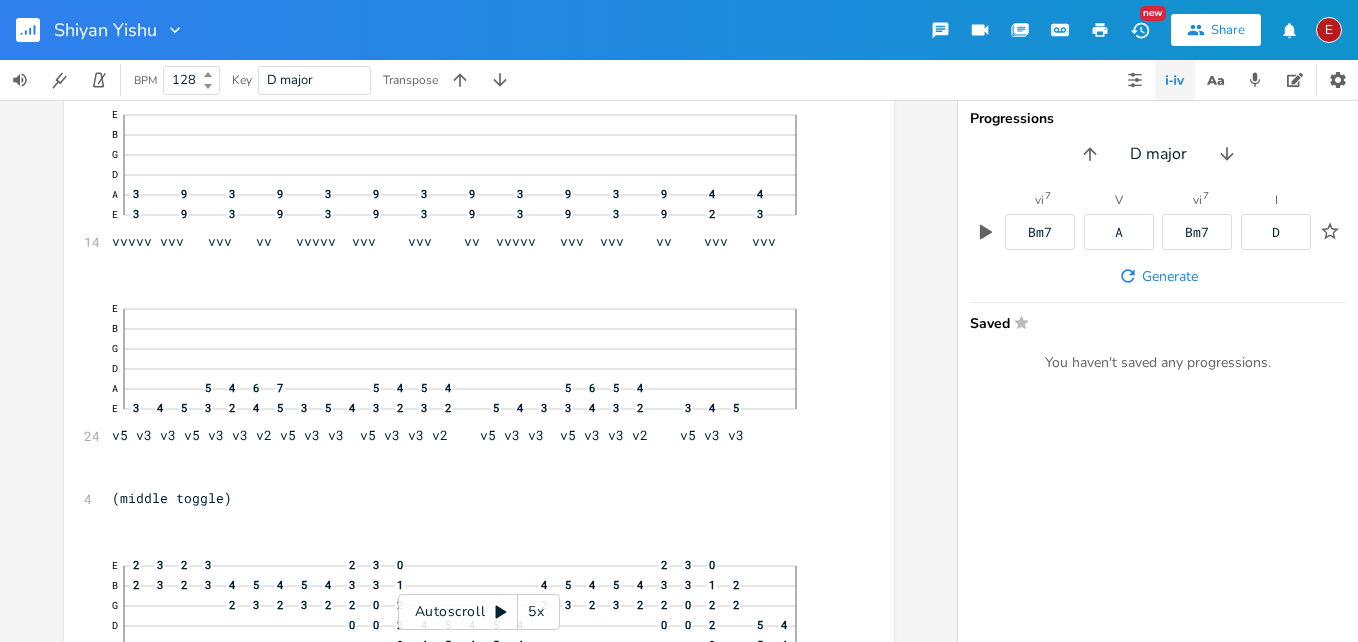 scroll, scrollTop: 8878, scrollLeft: 0, axis: vertical 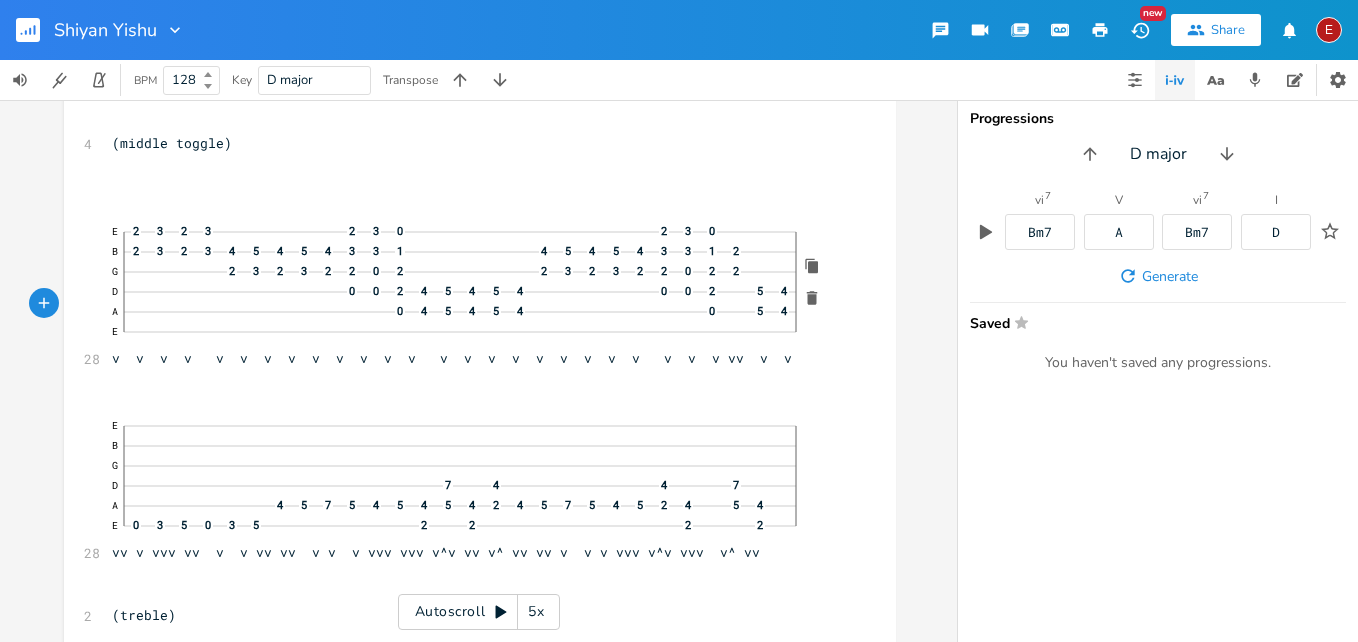 click on "4" 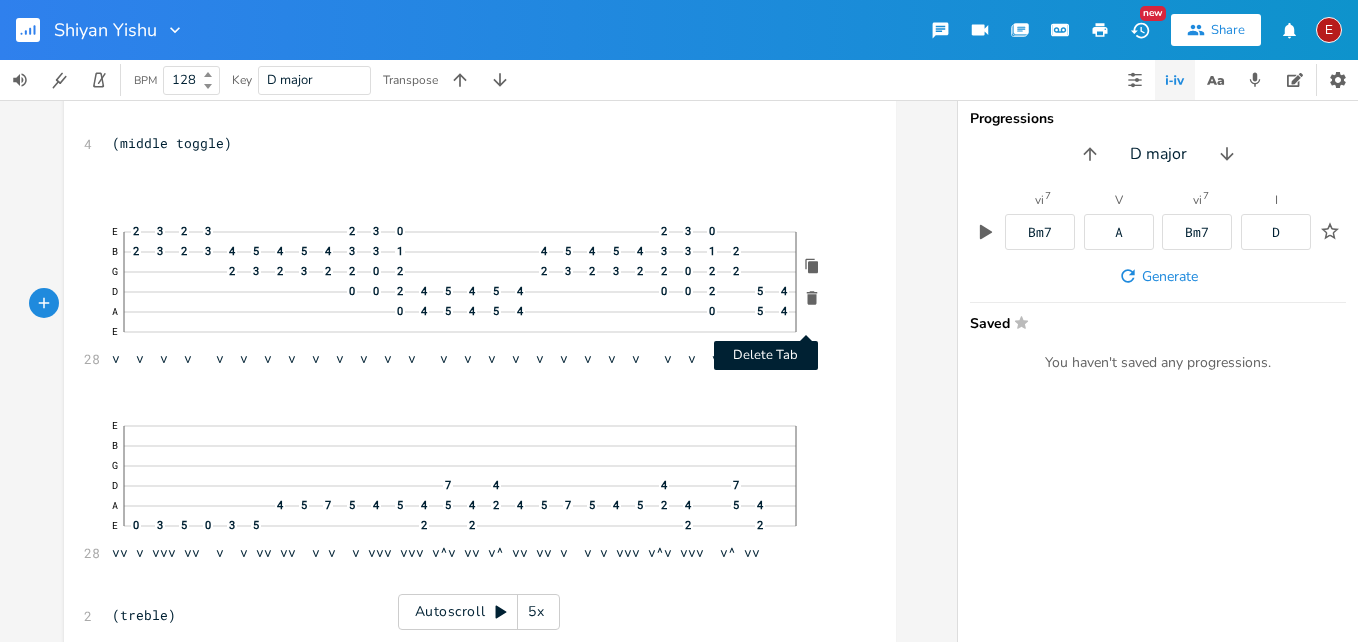 click 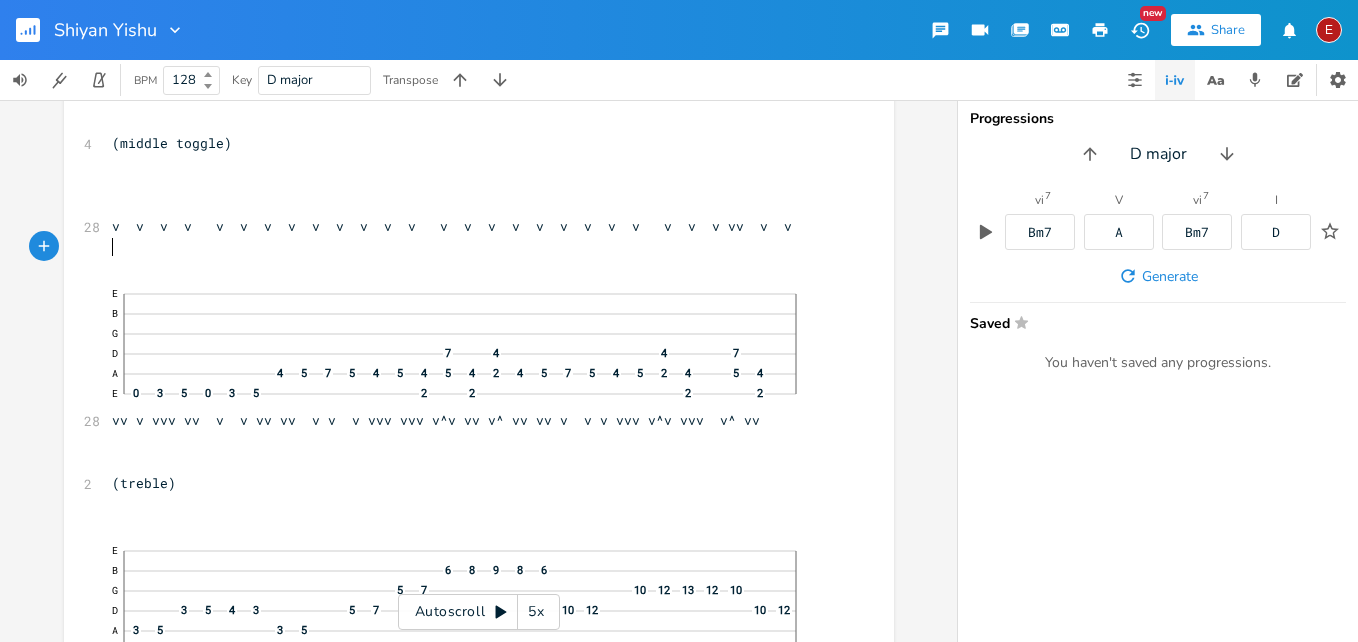 scroll, scrollTop: 11238, scrollLeft: 0, axis: vertical 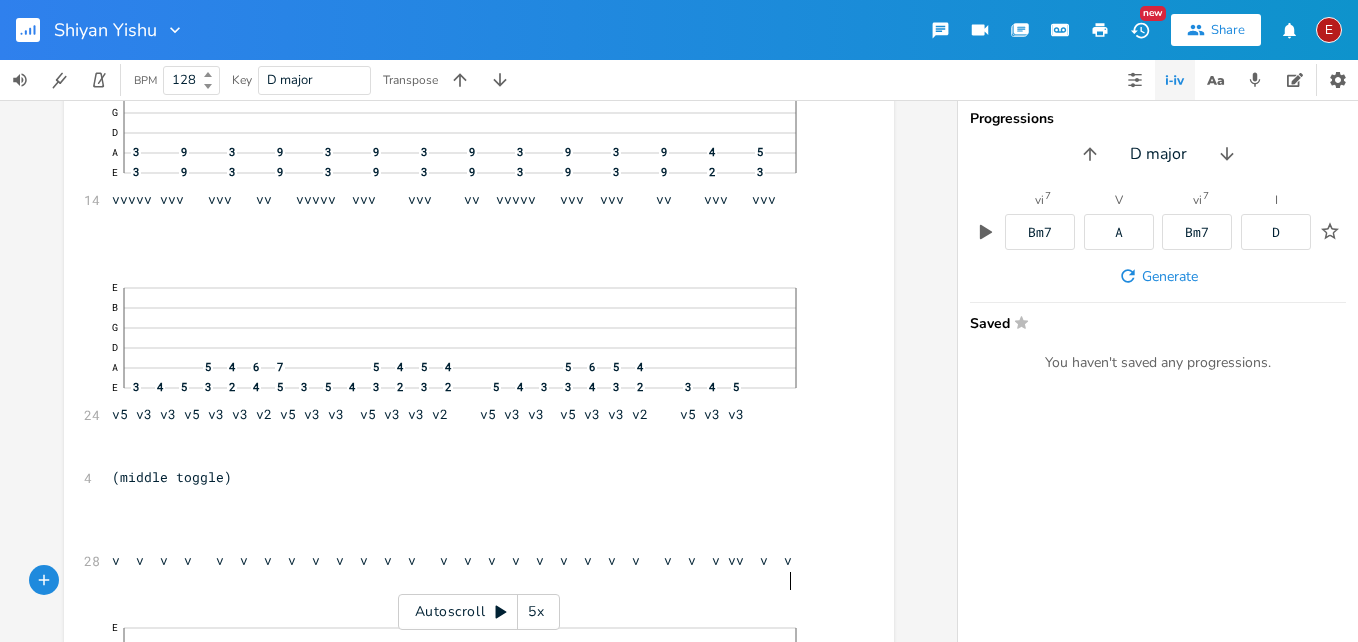 click on "v  v  v  v   v  v  v  v  v  v  v  v  v   v  v  v  v  v  v  v  v  v   v  v  v vv  v  v" at bounding box center (469, 560) 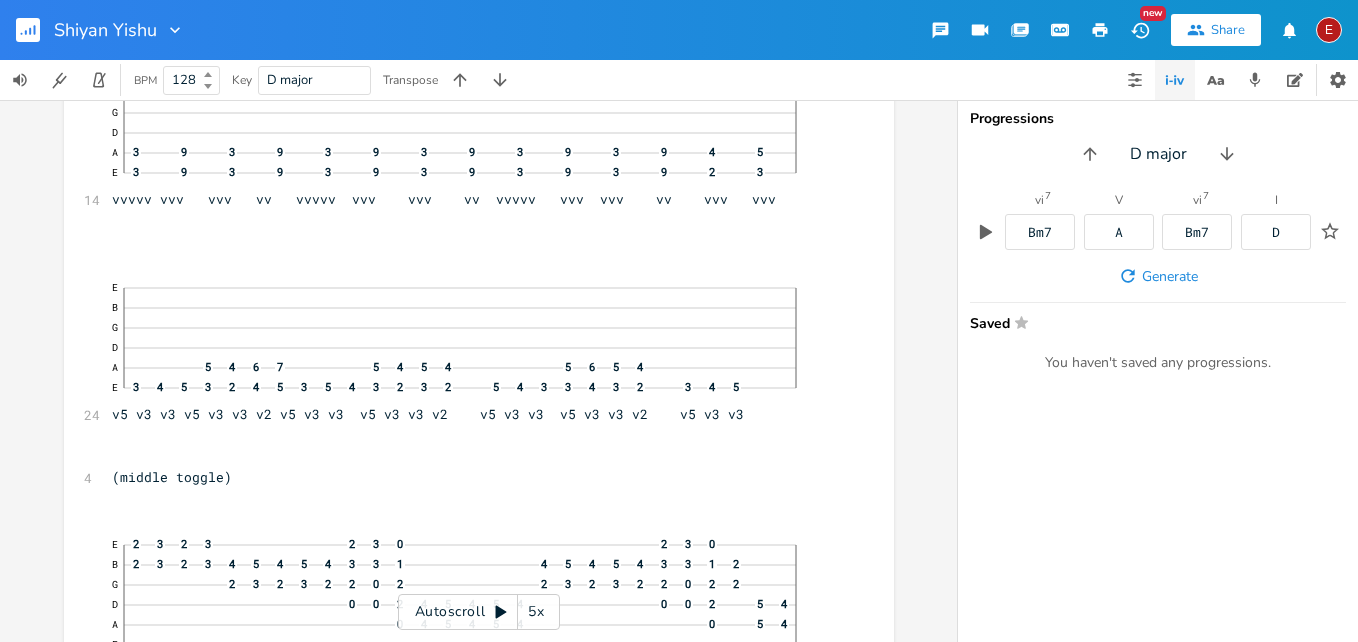 scroll, scrollTop: 11370, scrollLeft: 0, axis: vertical 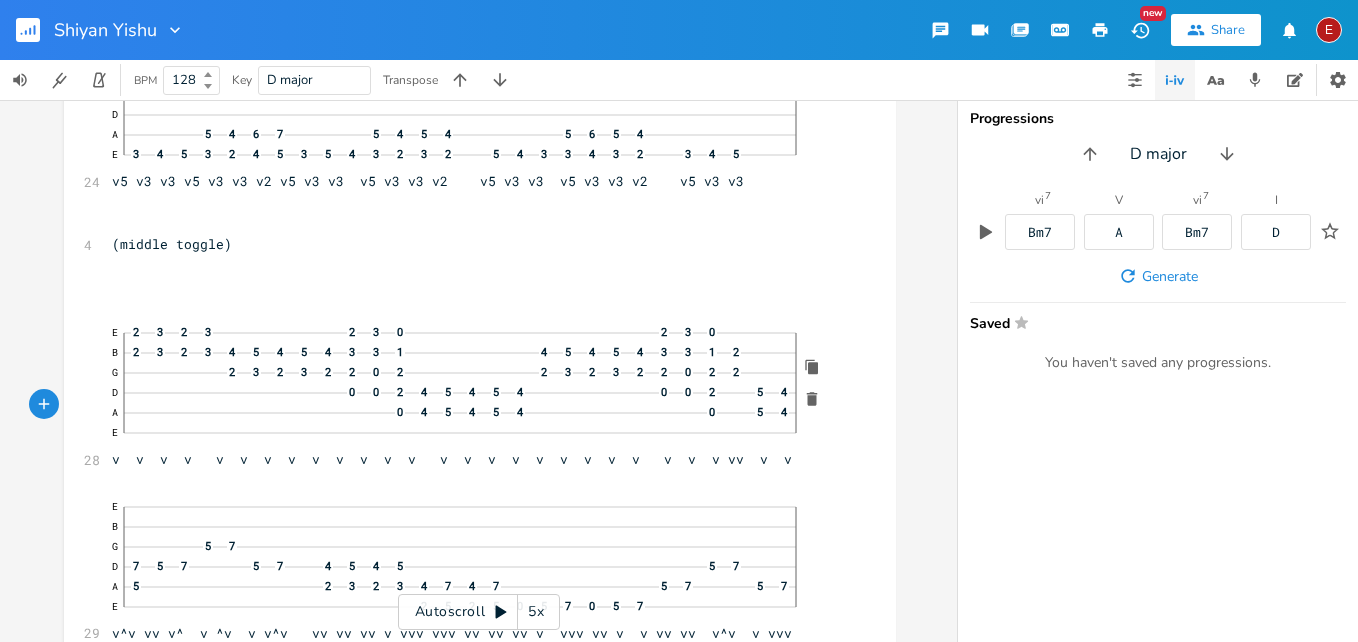 click on "—" 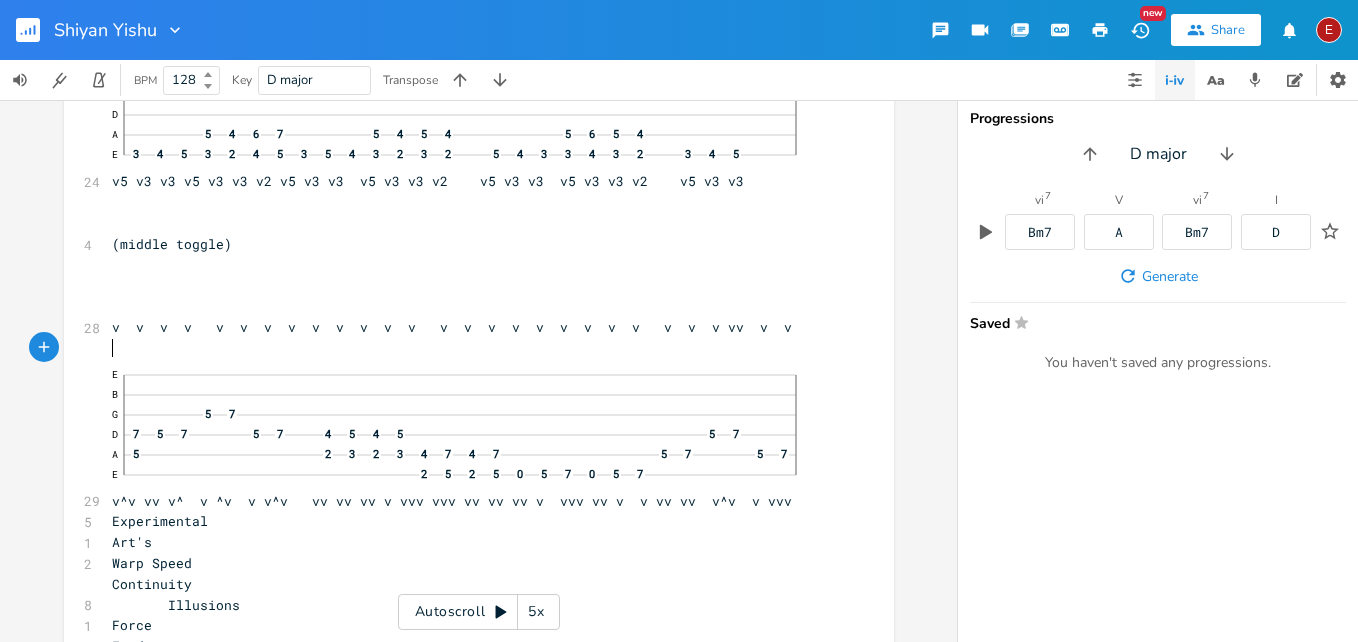 scroll, scrollTop: 12786, scrollLeft: 0, axis: vertical 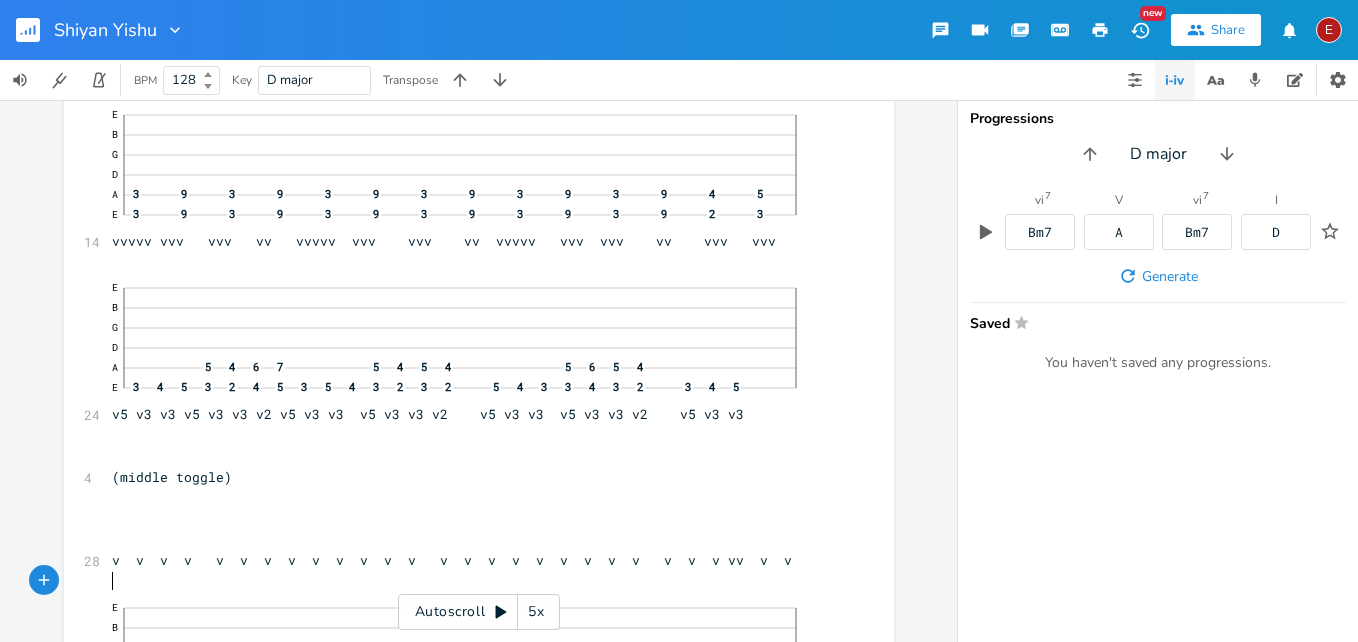 click on "v  v  v  v   v  v  v  v  v  v  v  v  v   v  v  v  v  v  v  v  v  v   v  v  v vv  v  v" at bounding box center [452, 560] 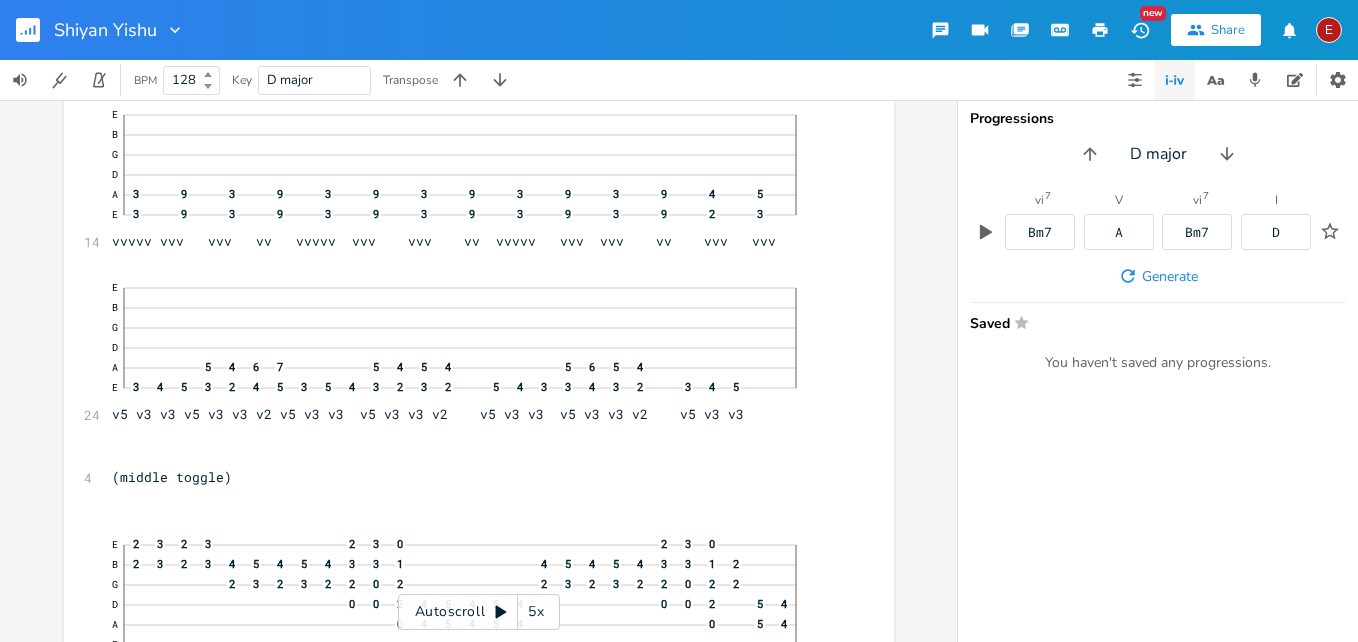 scroll, scrollTop: 12918, scrollLeft: 0, axis: vertical 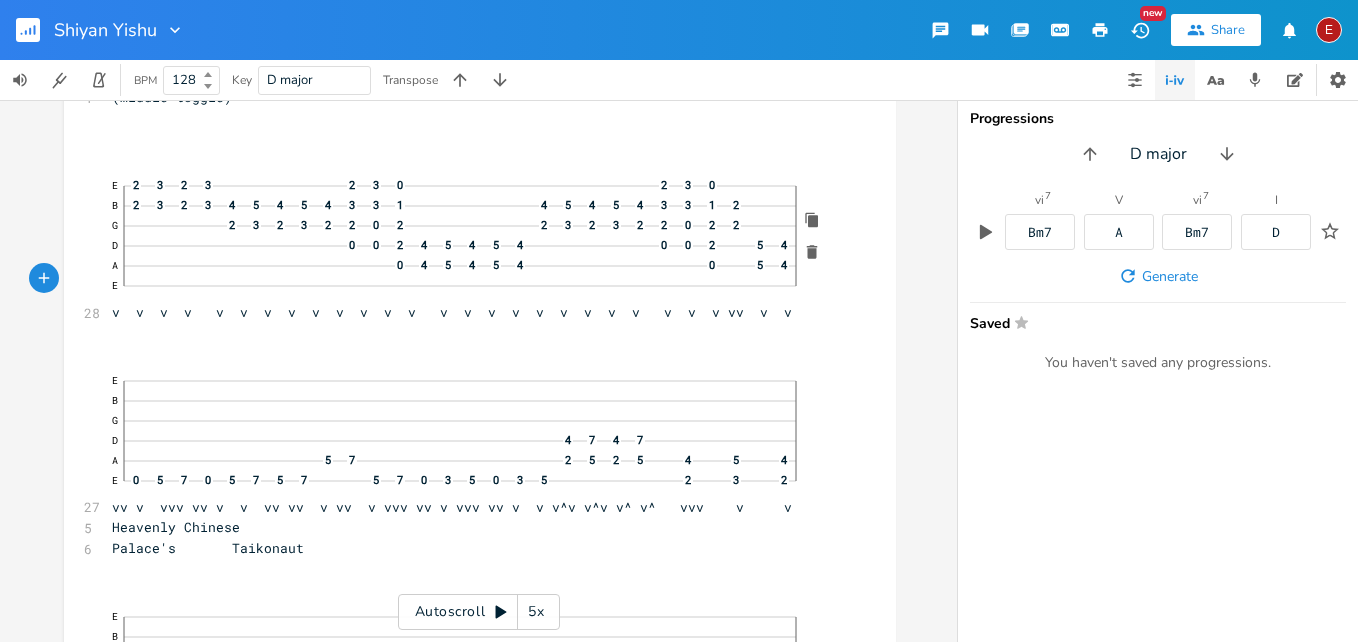 click on "0" 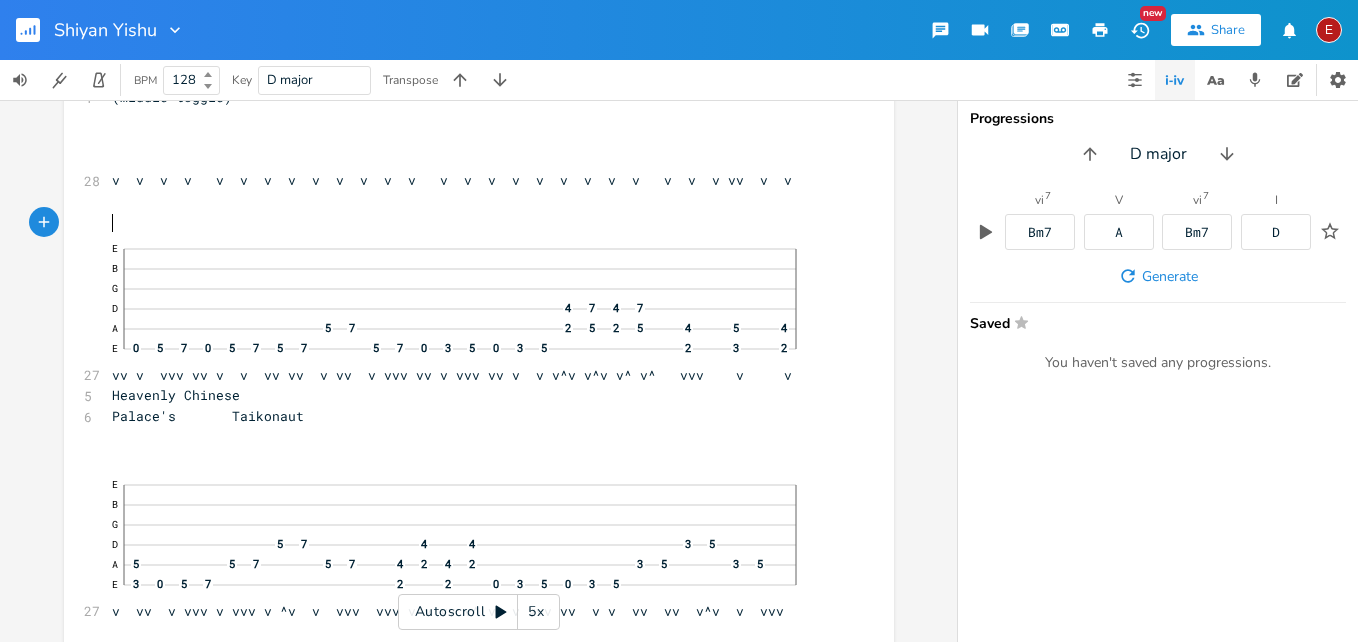 scroll, scrollTop: 14417, scrollLeft: 0, axis: vertical 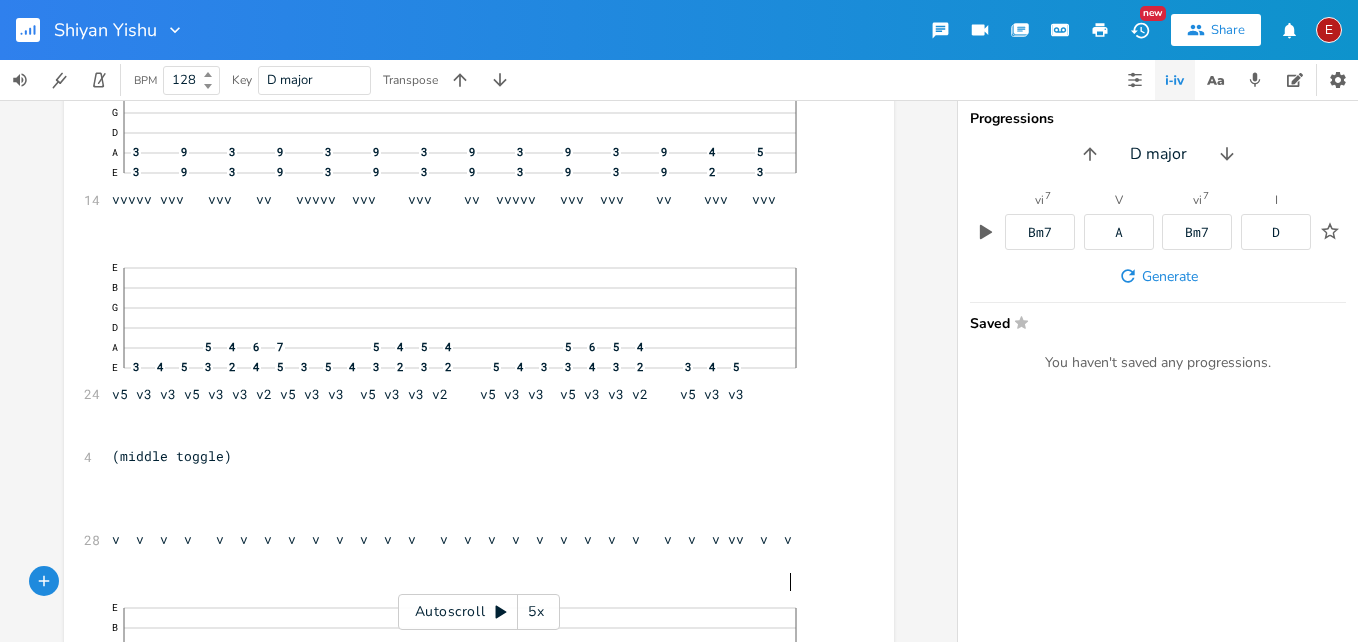 click on "v  v  v  v   v  v  v  v  v  v  v  v  v   v  v  v  v  v  v  v  v  v   v  v  v vv  v  v" at bounding box center [469, 539] 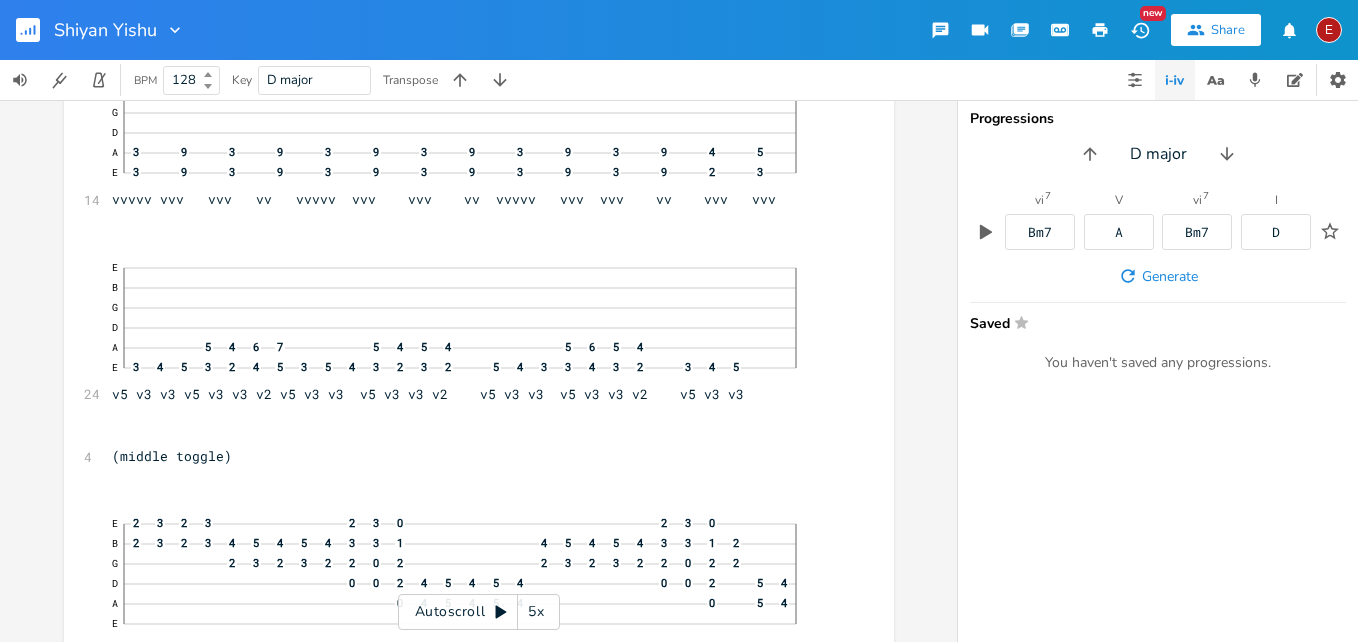 scroll, scrollTop: 14549, scrollLeft: 0, axis: vertical 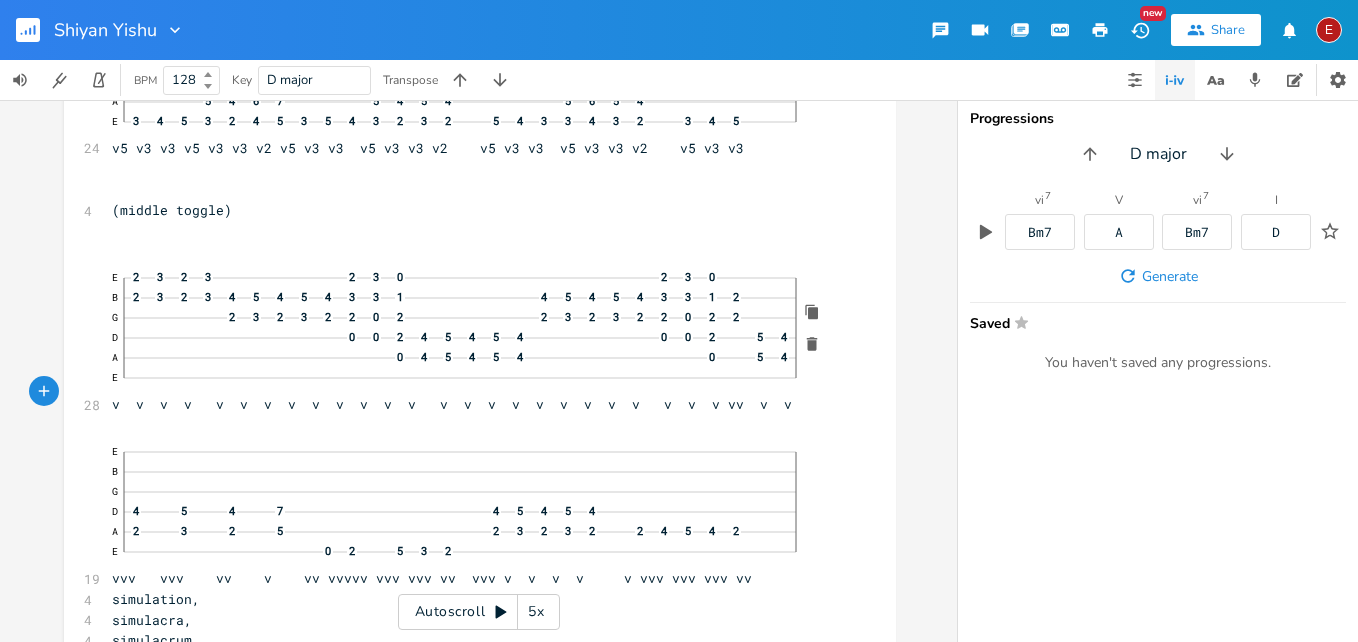 click on "5" 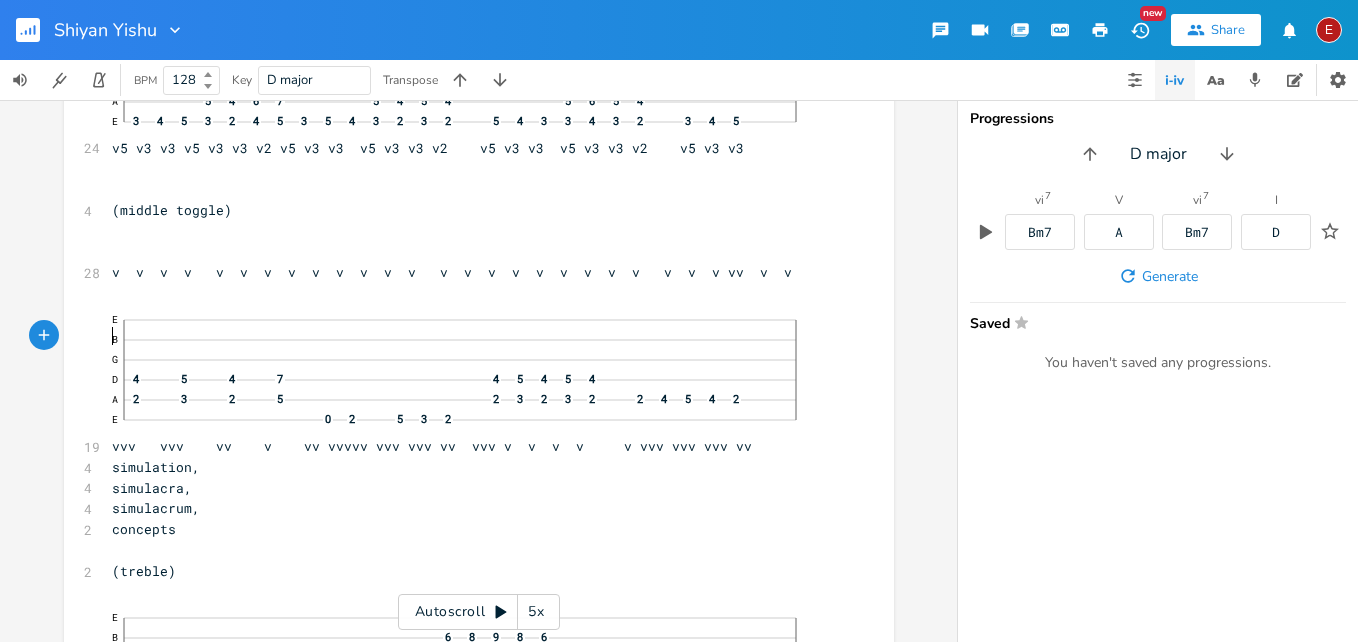 scroll, scrollTop: 19748, scrollLeft: 0, axis: vertical 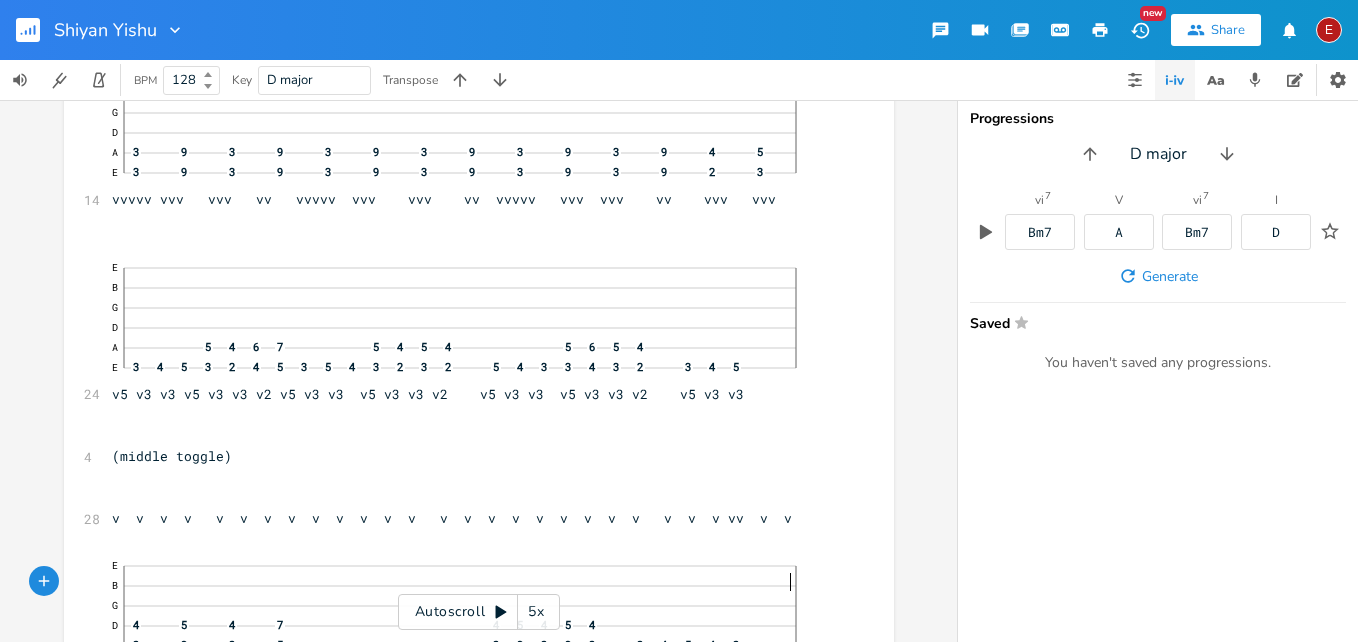 click on "v  v  v  v   v  v  v  v  v  v  v  v  v   v  v  v  v  v  v  v  v  v   v  v  v vv  v  v" at bounding box center (469, 518) 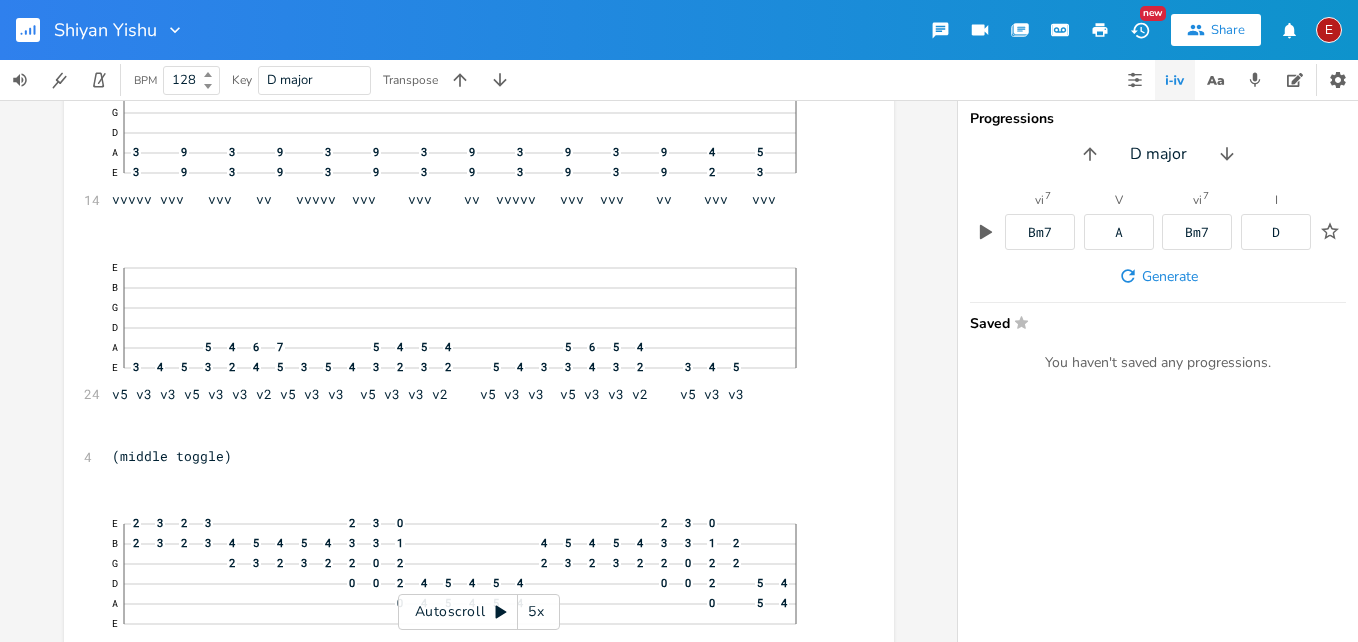 scroll, scrollTop: 19901, scrollLeft: 0, axis: vertical 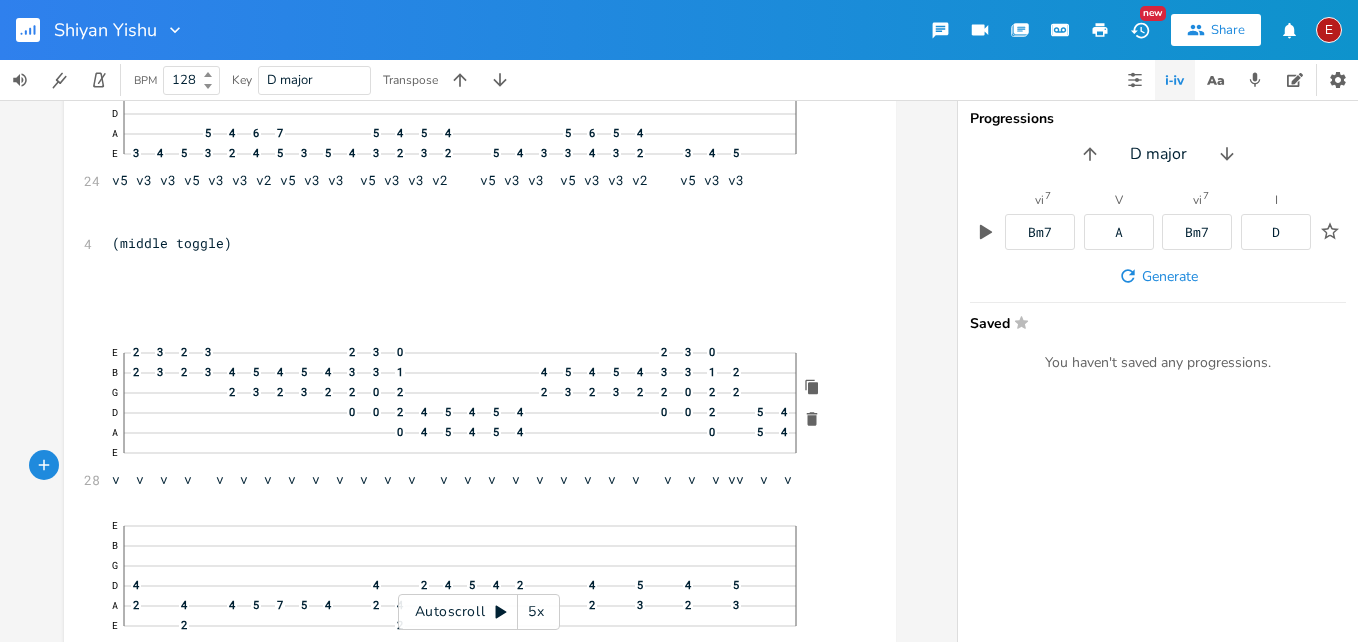 click on "5" 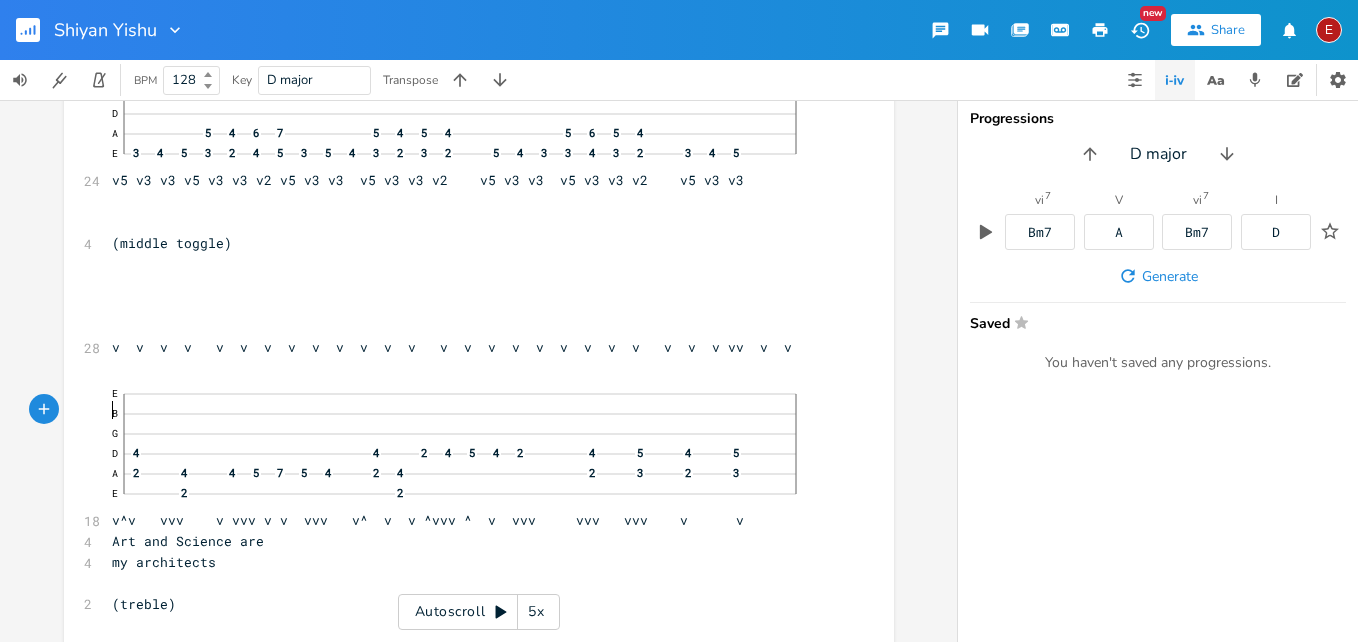 scroll, scrollTop: 21338, scrollLeft: 0, axis: vertical 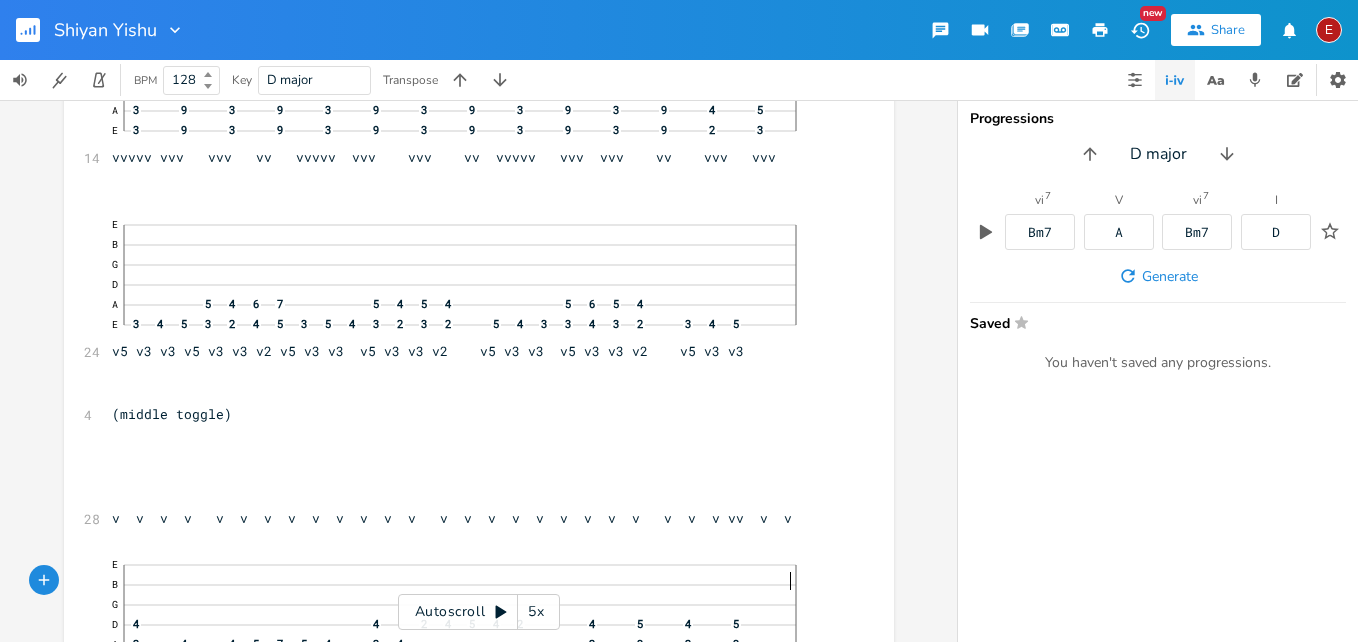 click on "v  v  v  v   v  v  v  v  v  v  v  v  v   v  v  v  v  v  v  v  v  v   v  v  v vv  v  v" at bounding box center [469, 518] 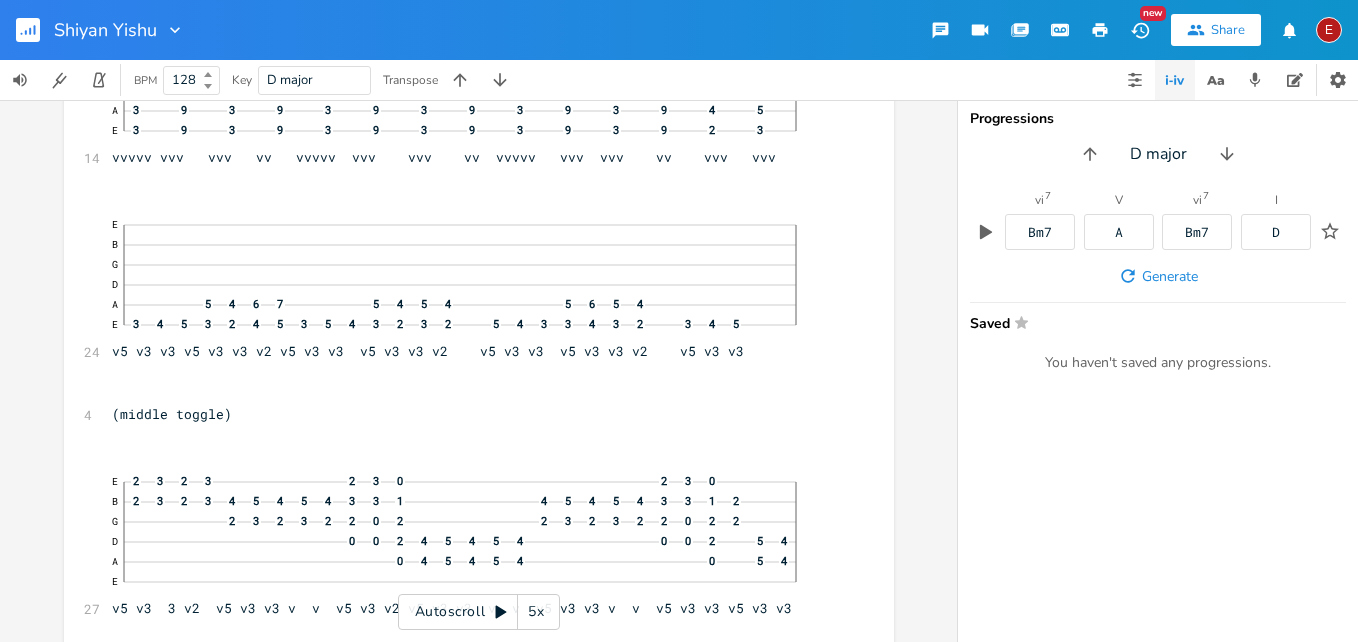 scroll, scrollTop: 21449, scrollLeft: 0, axis: vertical 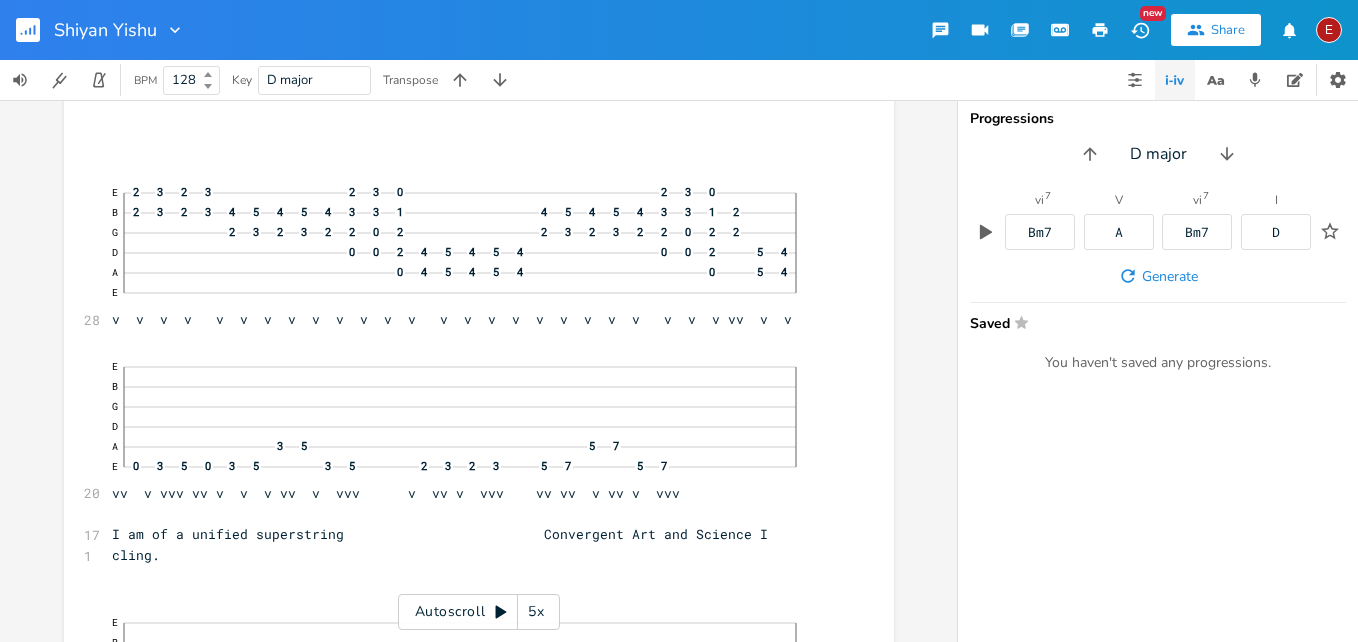 click on "2" 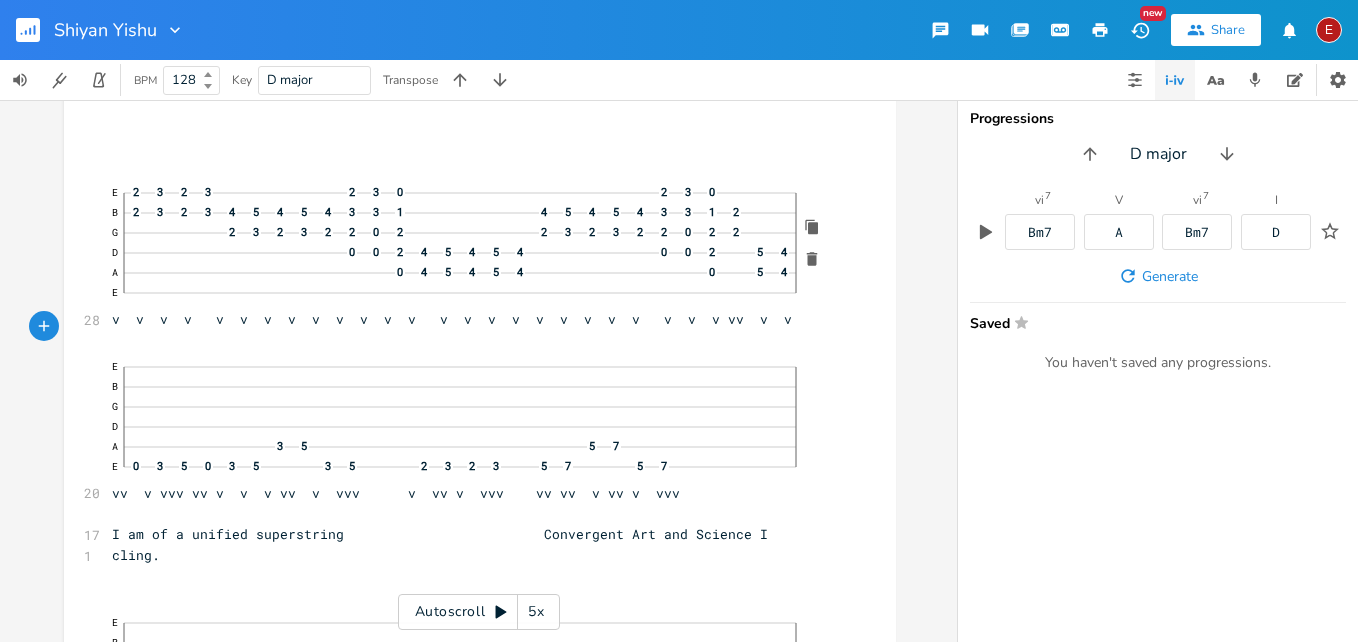 click 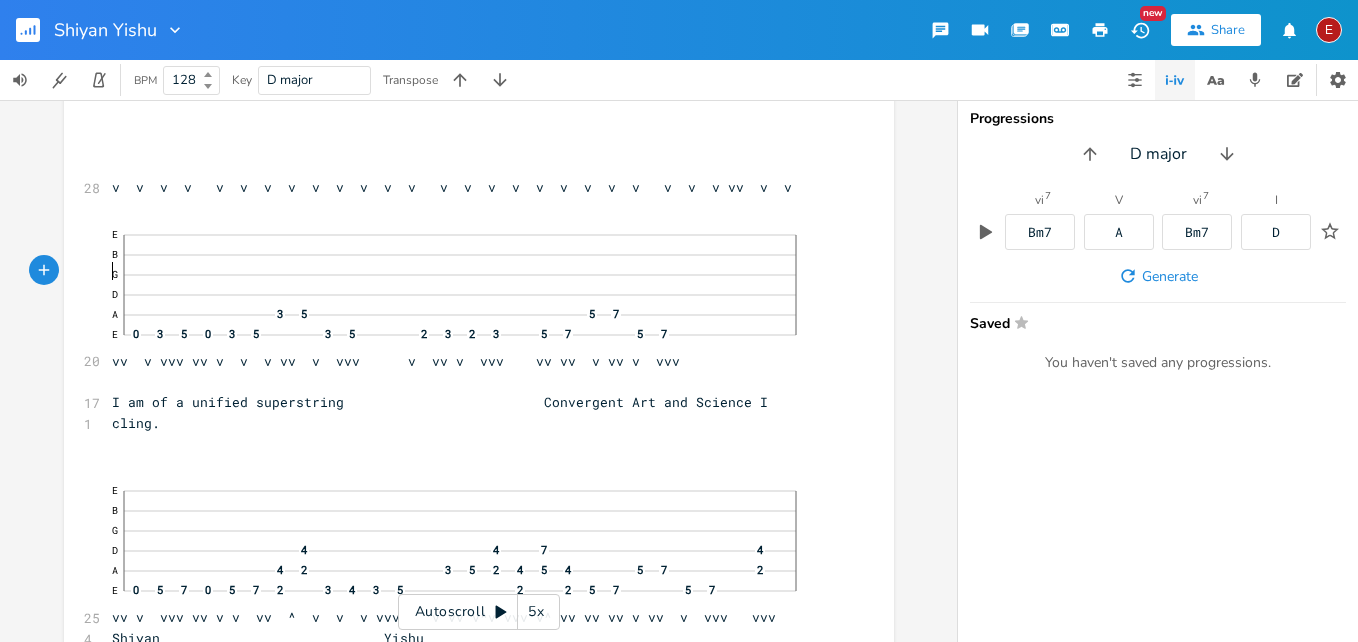 scroll, scrollTop: 22886, scrollLeft: 0, axis: vertical 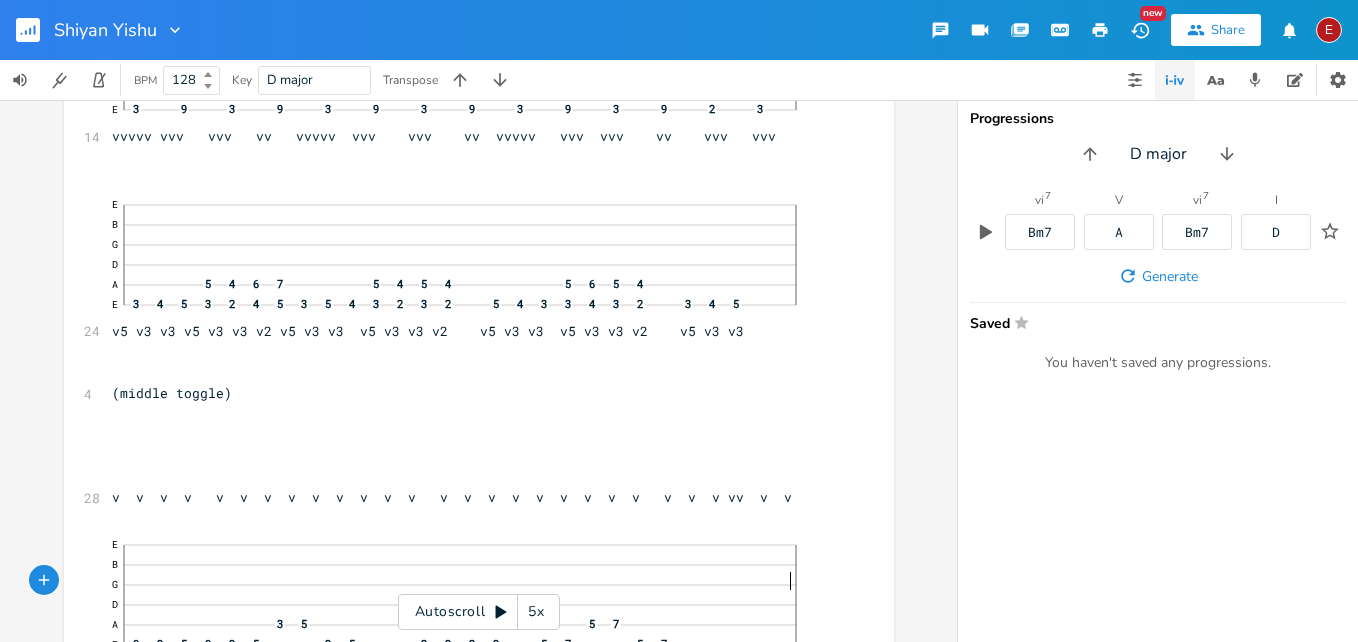 click on "v  v  v  v   v  v  v  v  v  v  v  v  v   v  v  v  v  v  v  v  v  v   v  v  v vv  v  v" at bounding box center (469, 497) 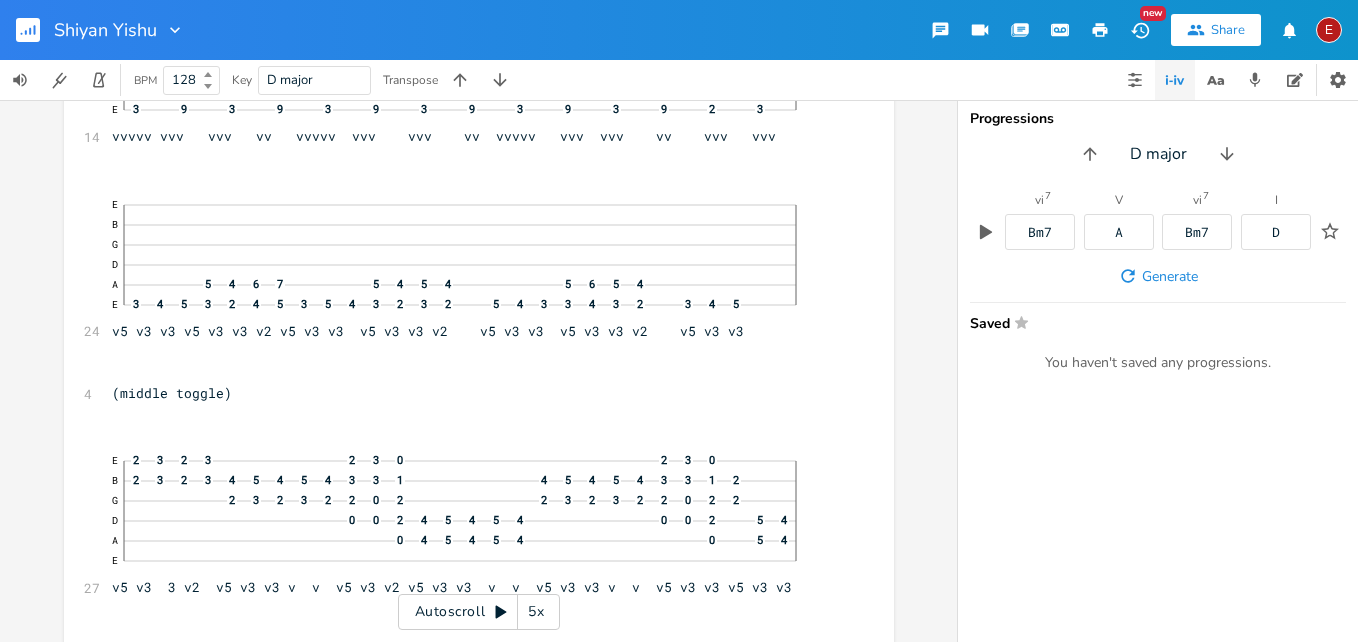 scroll, scrollTop: 22997, scrollLeft: 0, axis: vertical 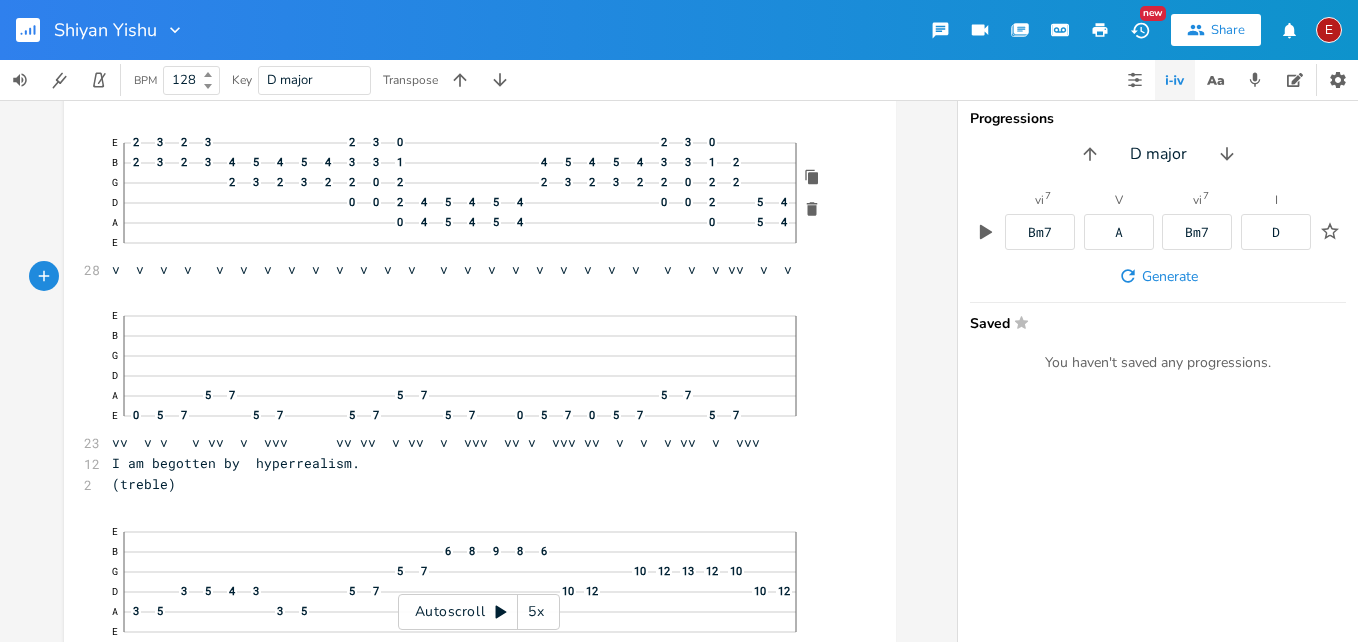 click on "—" 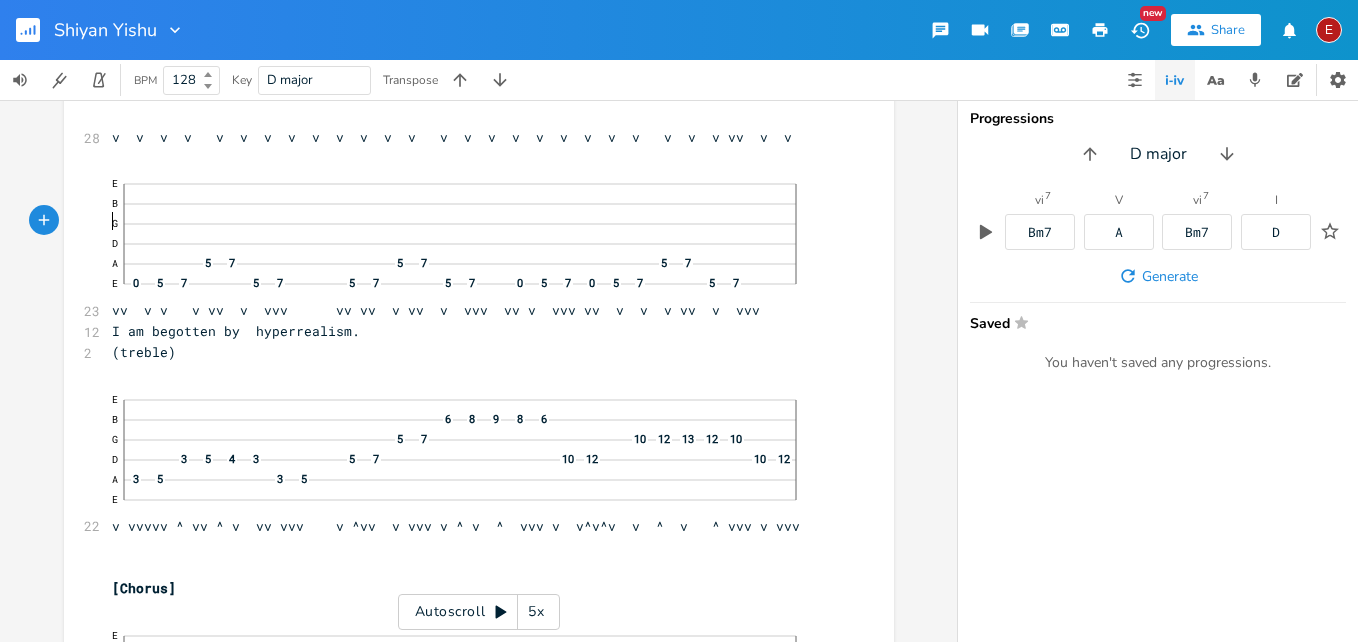 scroll, scrollTop: 25038, scrollLeft: 0, axis: vertical 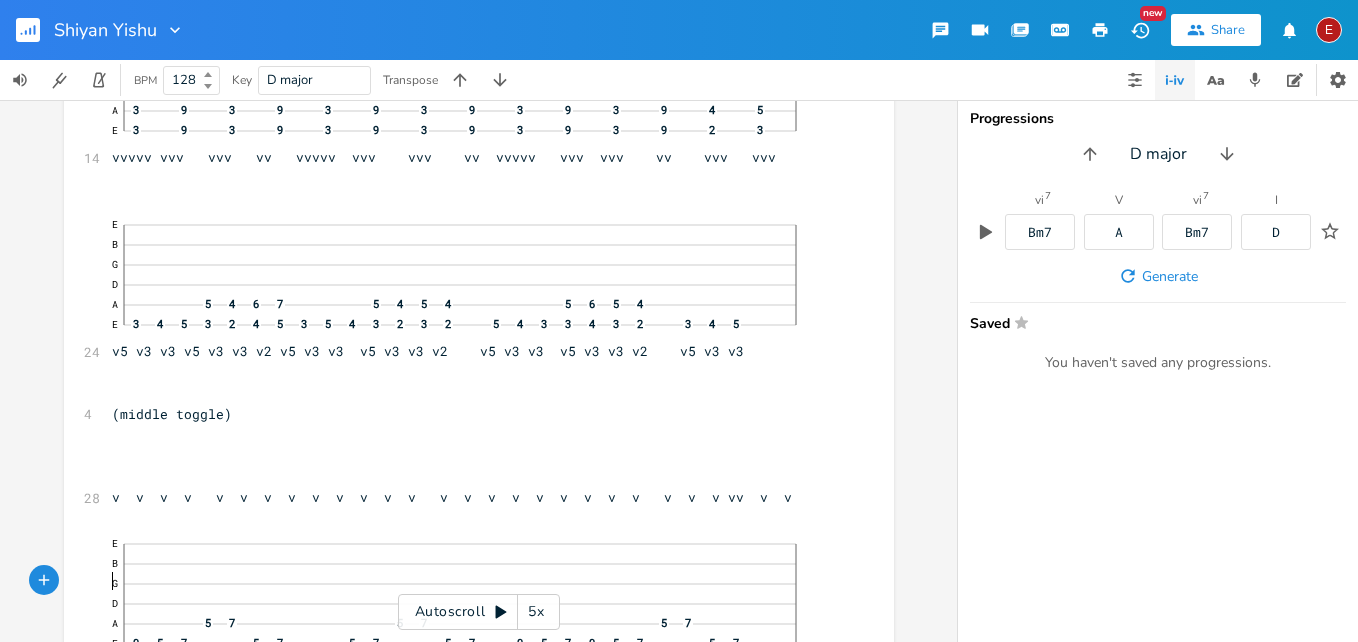 click on "v  v  v  v   v  v  v  v  v  v  v  v  v   v  v  v  v  v  v  v  v  v   v  v  v vv  v  v" at bounding box center [469, 497] 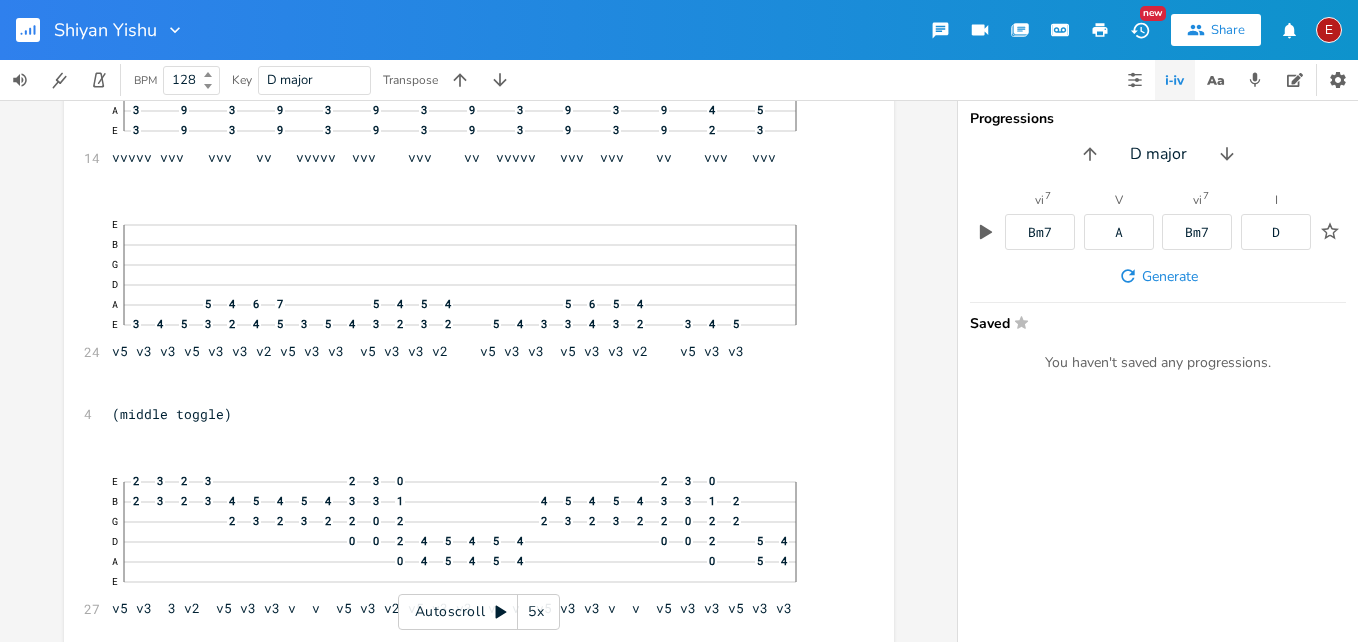 scroll, scrollTop: 25170, scrollLeft: 0, axis: vertical 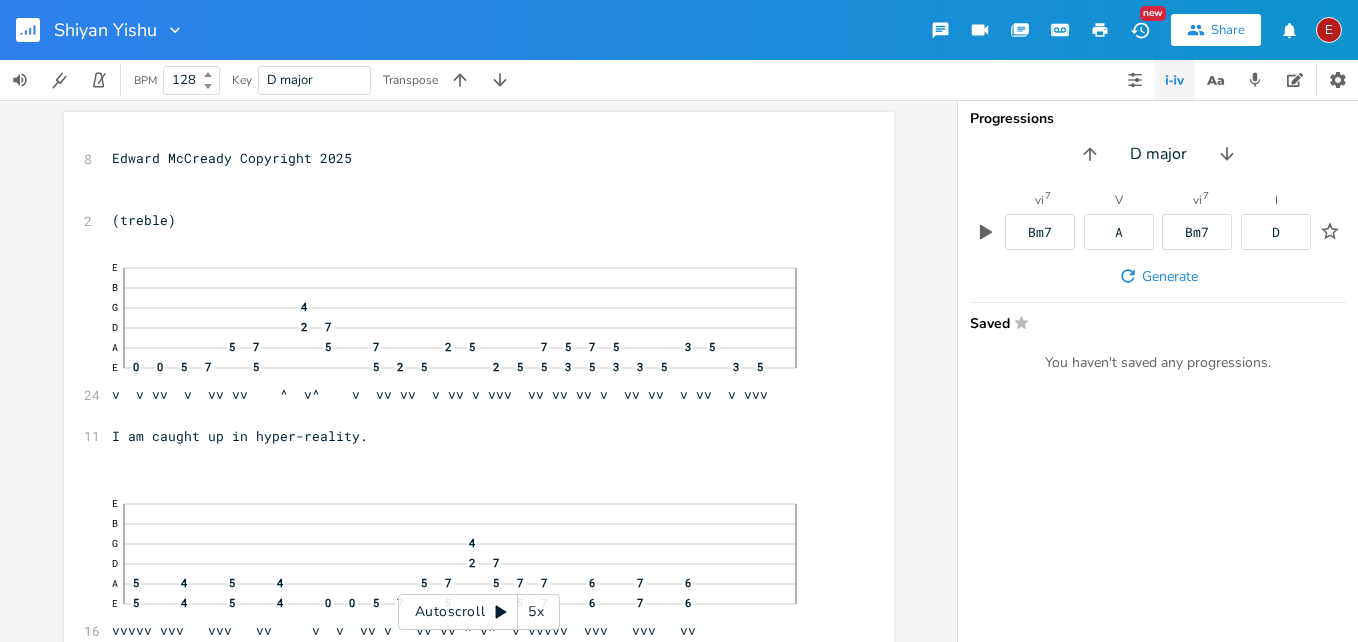 click on "E" at bounding box center [1329, 30] 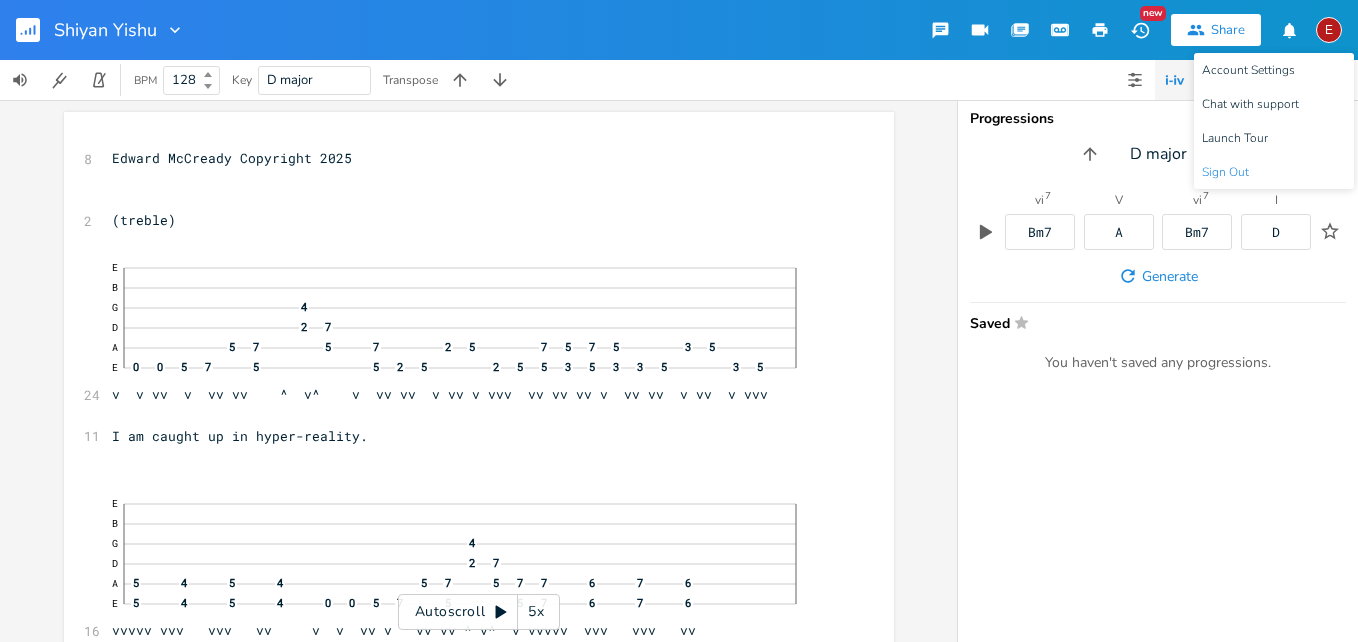 click on "Sign Out" at bounding box center [1225, 172] 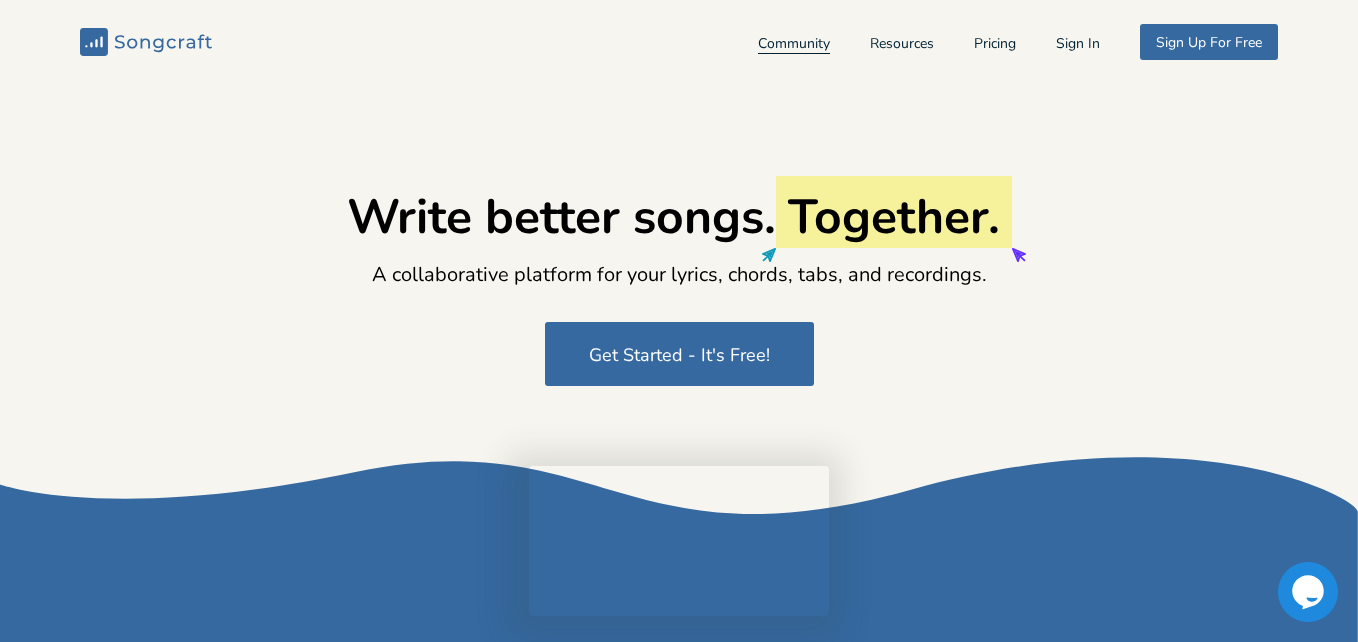 type on "edwardmccready@outlook.com" 